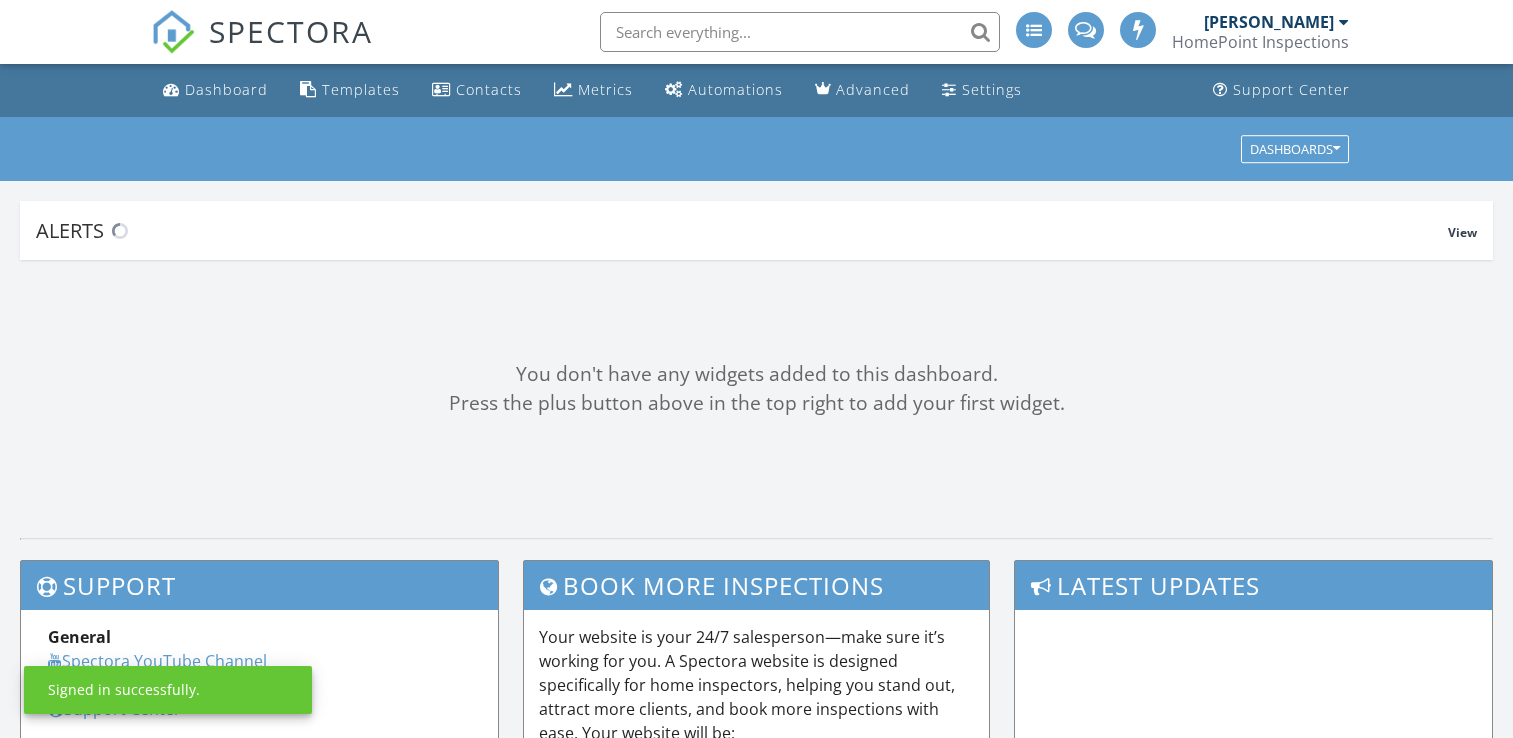 scroll, scrollTop: 0, scrollLeft: 0, axis: both 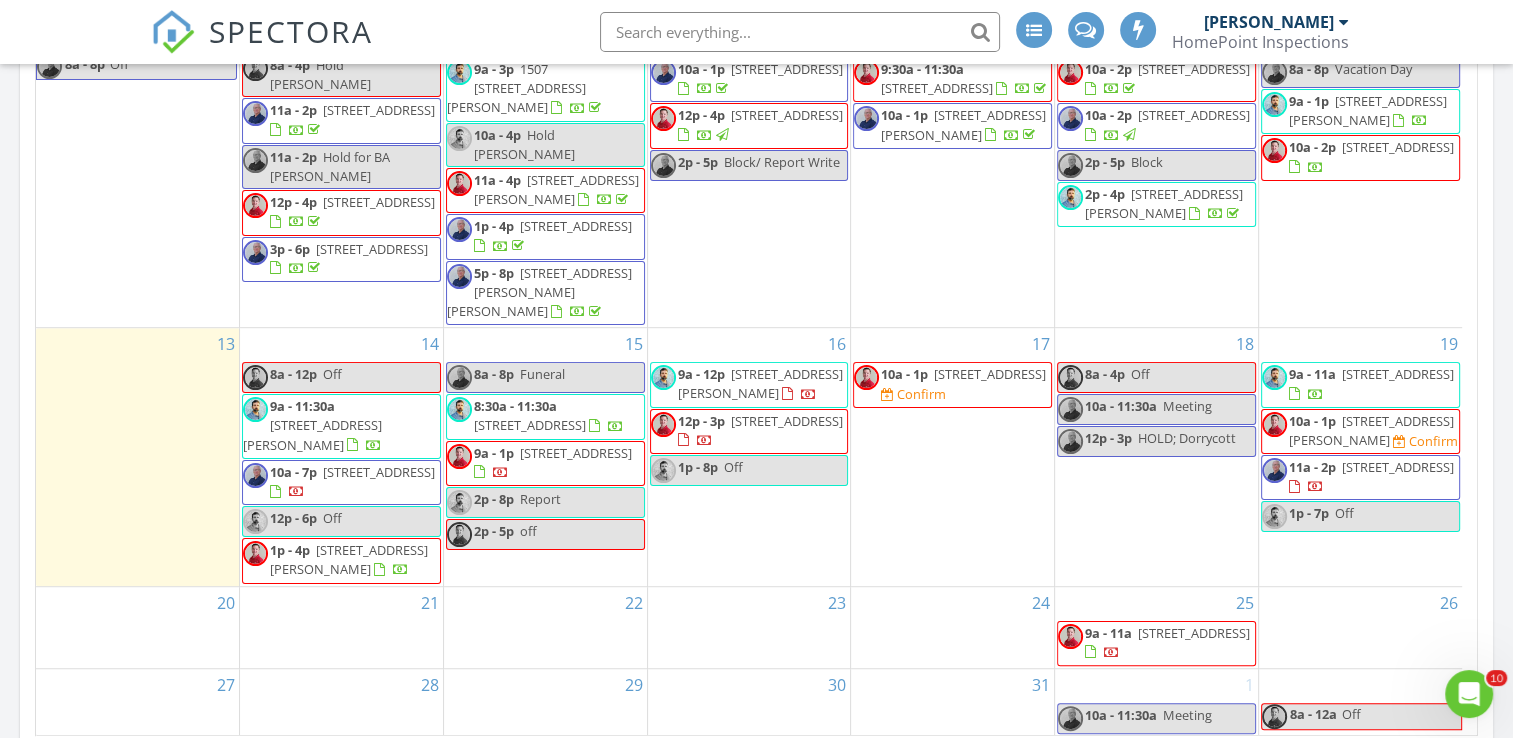 click on "[DATE]
[PERSON_NAME]
No results found       New Inspection     New Quote         Map               + − Leaflet  |  © MapTiler   © OpenStreetMap contributors     In Progress
[PERSON_NAME]
No results found       Calendar                 [DATE] [DATE] list day week cal wk 4 wk month Sun Mon Tue Wed Thu Fri Sat 29
12a - 8p
Vacation
30
8a - 5p
Off
10a - 1p
[STREET_ADDRESS][PERSON_NAME]
2p - 2:30p
PICK UP" at bounding box center (756, 70) 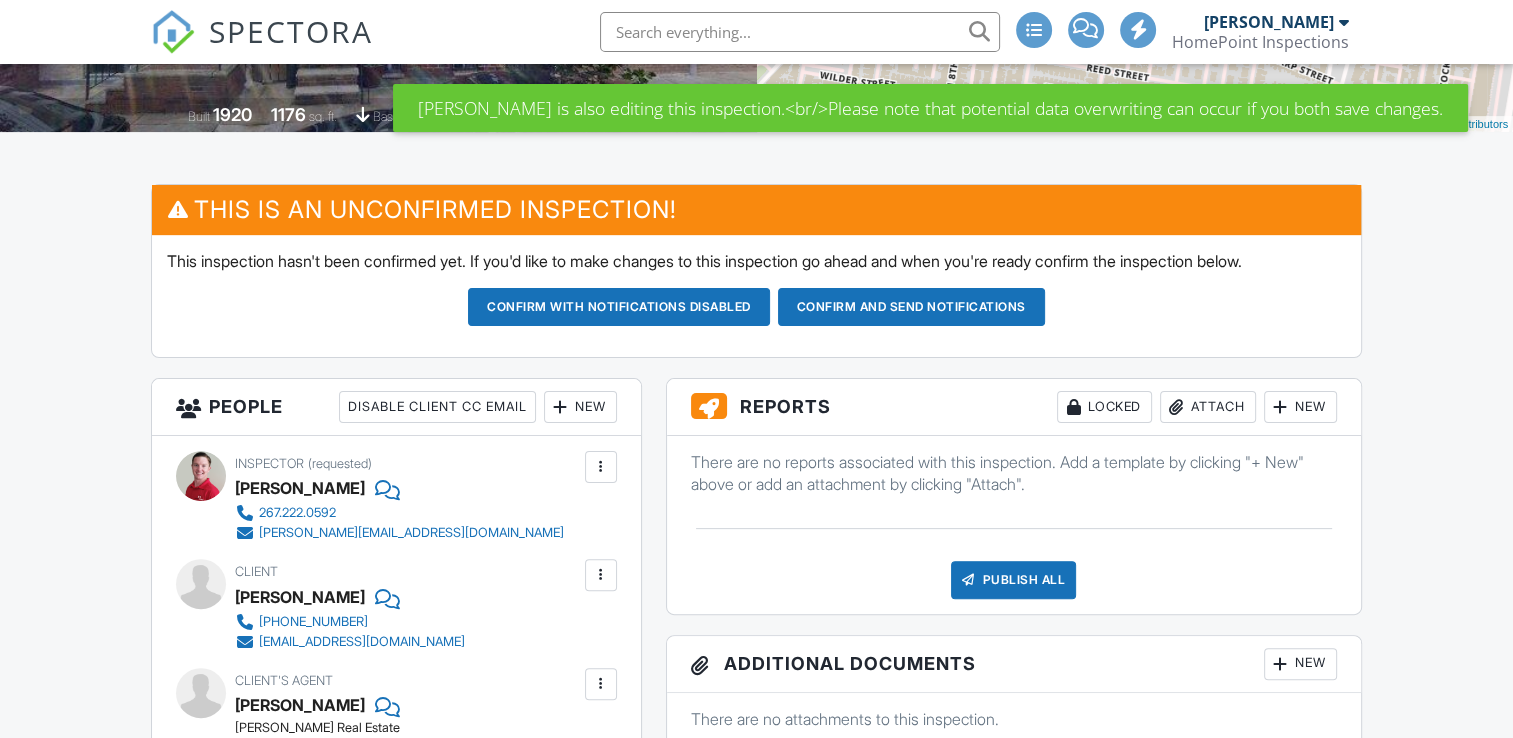 scroll, scrollTop: 700, scrollLeft: 0, axis: vertical 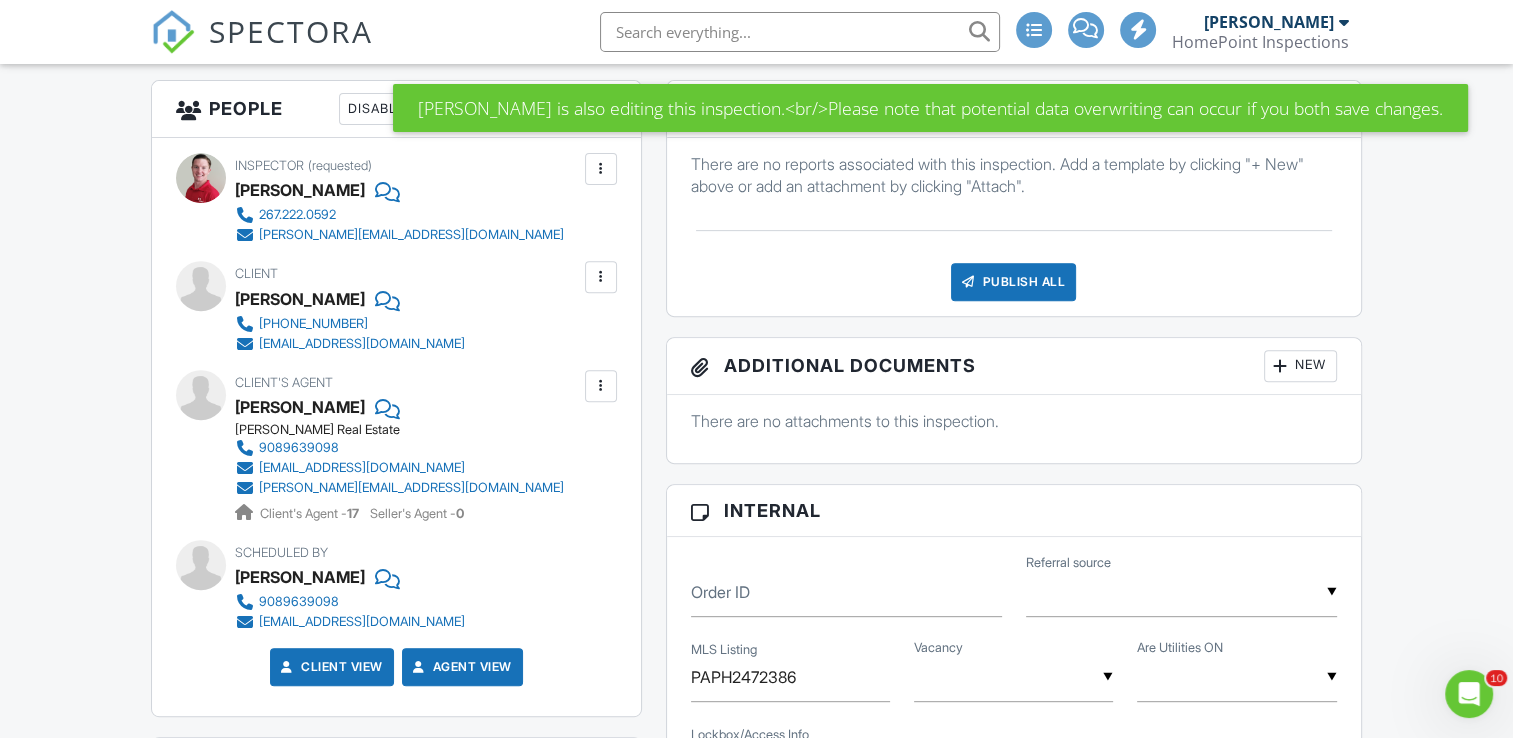 click at bounding box center [601, 169] 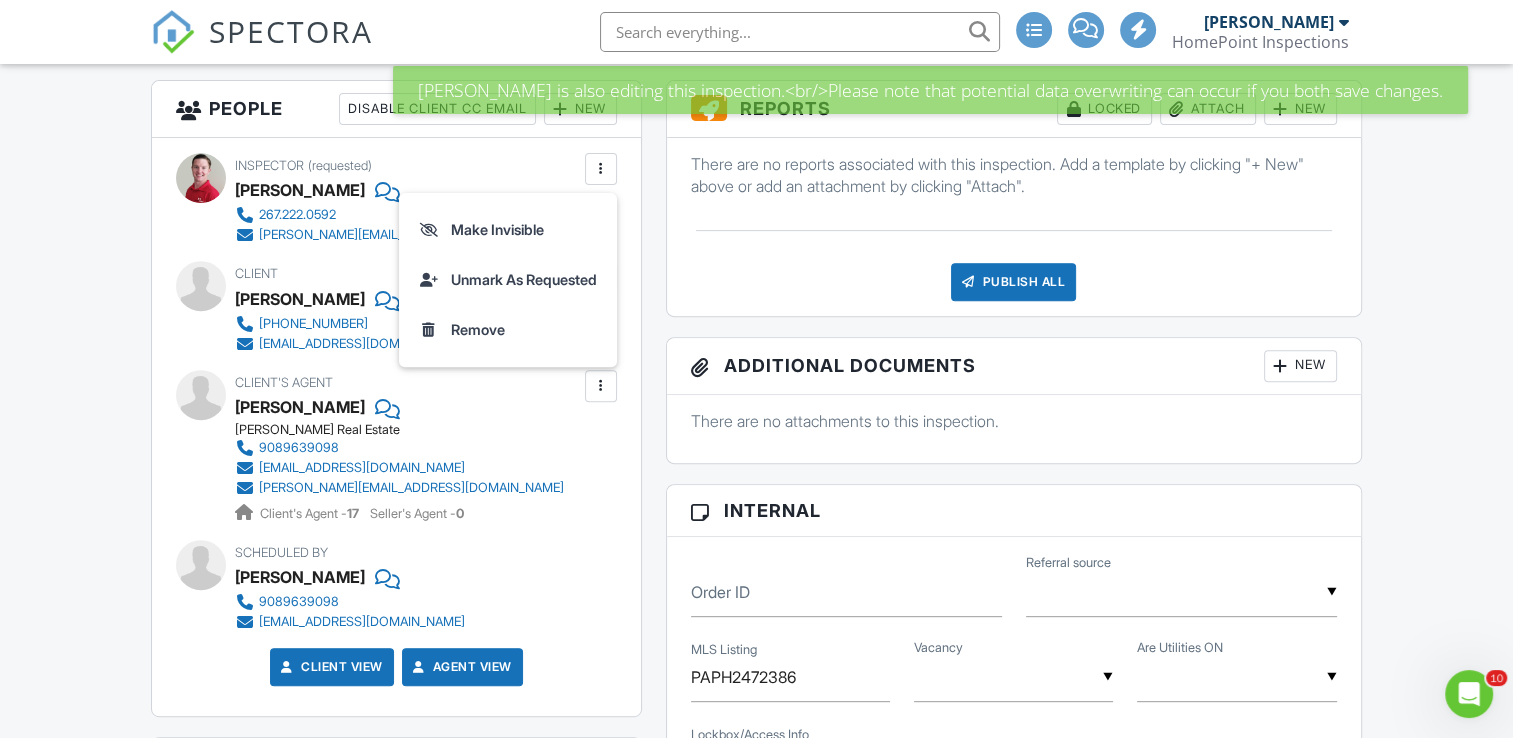 click on "Reports
Locked
Attach
New
There are no reports associated with this inspection. Add a template by clicking "+ New" above or add an attachment by clicking "Attach".
Publish All
Checking report completion
Additional Documents
New
There are no attachments to this inspection.
Internal
Order ID
▼ Real Estate Agent Family/Friend Marketing Social Media Previous Client
Real Estate Agent
Family/Friend
Marketing
Social Media
Previous Client
Referral source
MLS Listing
PAPH2472386
▼ Occupied Vacant
Occupied
Vacant
Vacancy
▼ Yes No Partial
Yes
No
Partial
Are Utilities ON
Lockbox/Access Info
Heidi will send
▼ friendsfamily50 - $50.00 off - Friends & Family Discount friendsfamily25 - $25.00 off - Friends & Family Discount Military50 - $50.00 off - Military Discount Military25 - $25.00 off - Military Discount" at bounding box center (1014, 1019) 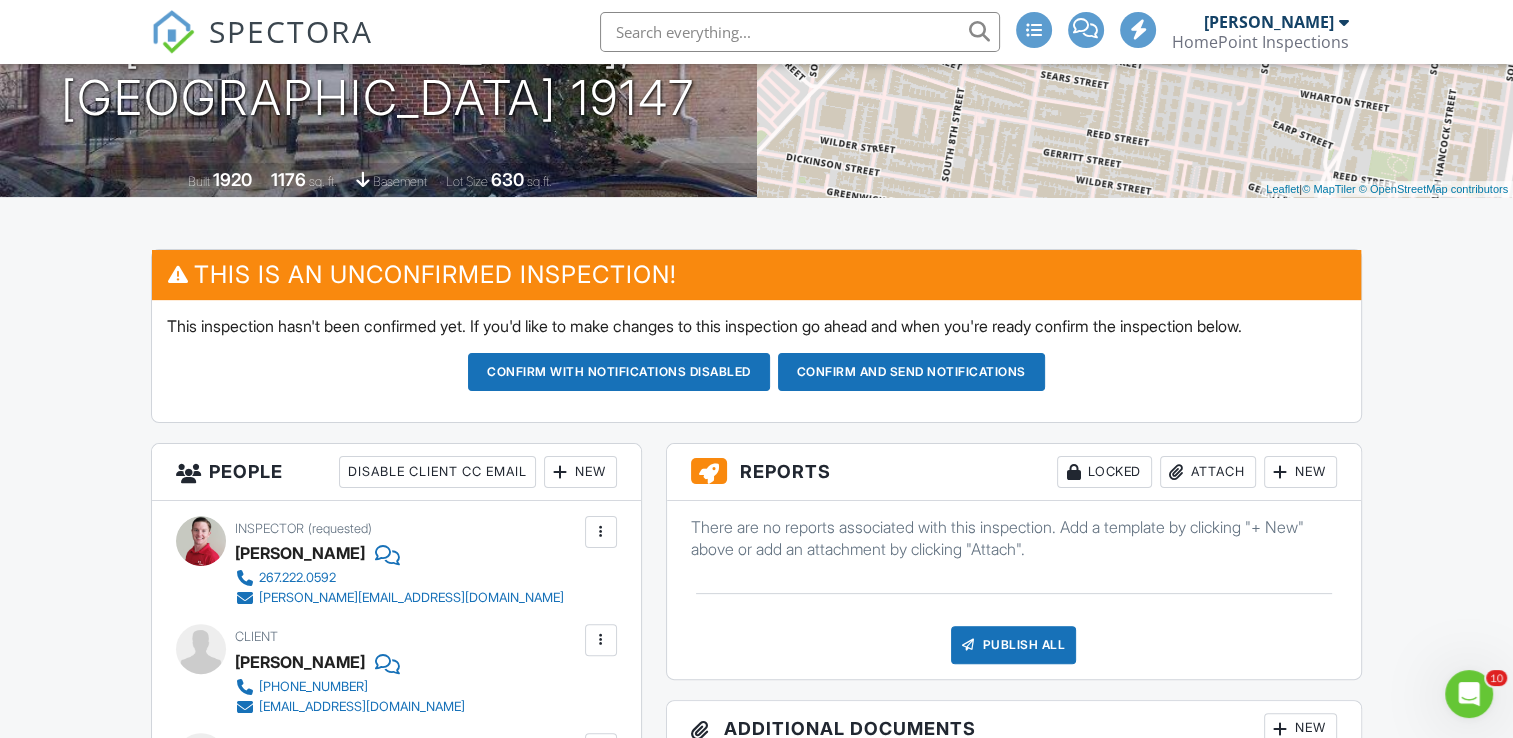 scroll, scrollTop: 300, scrollLeft: 0, axis: vertical 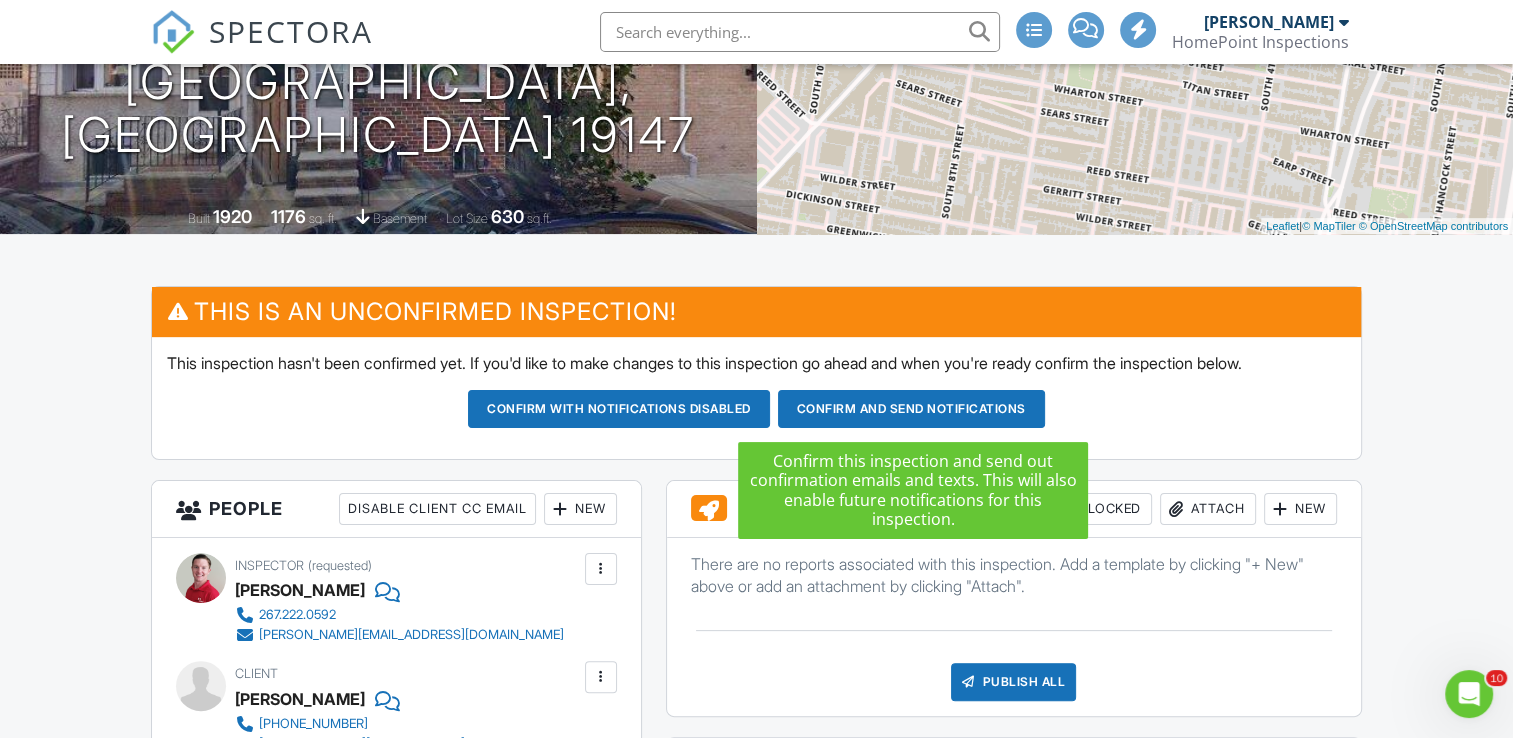 click on "Confirm and send notifications" at bounding box center (619, 409) 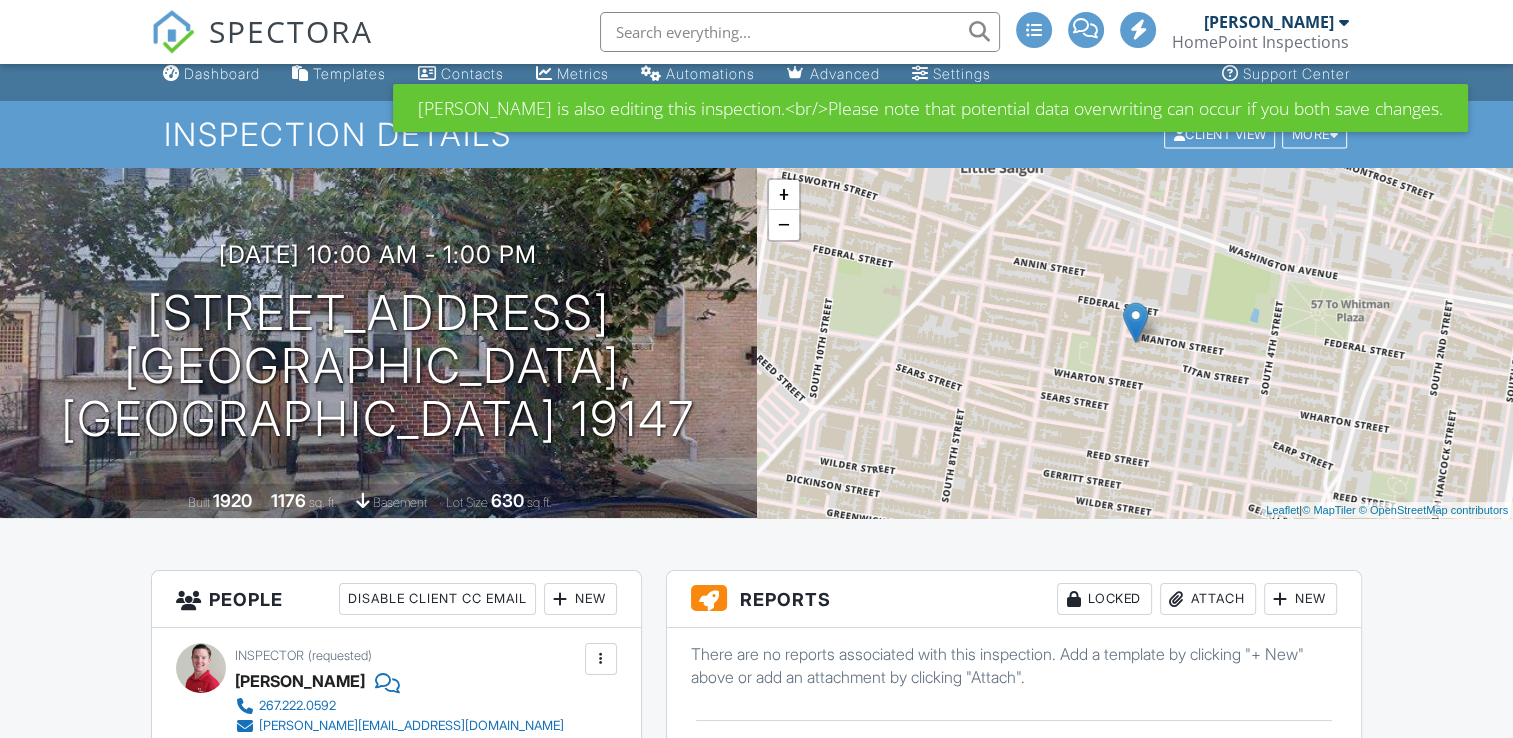 scroll, scrollTop: 800, scrollLeft: 0, axis: vertical 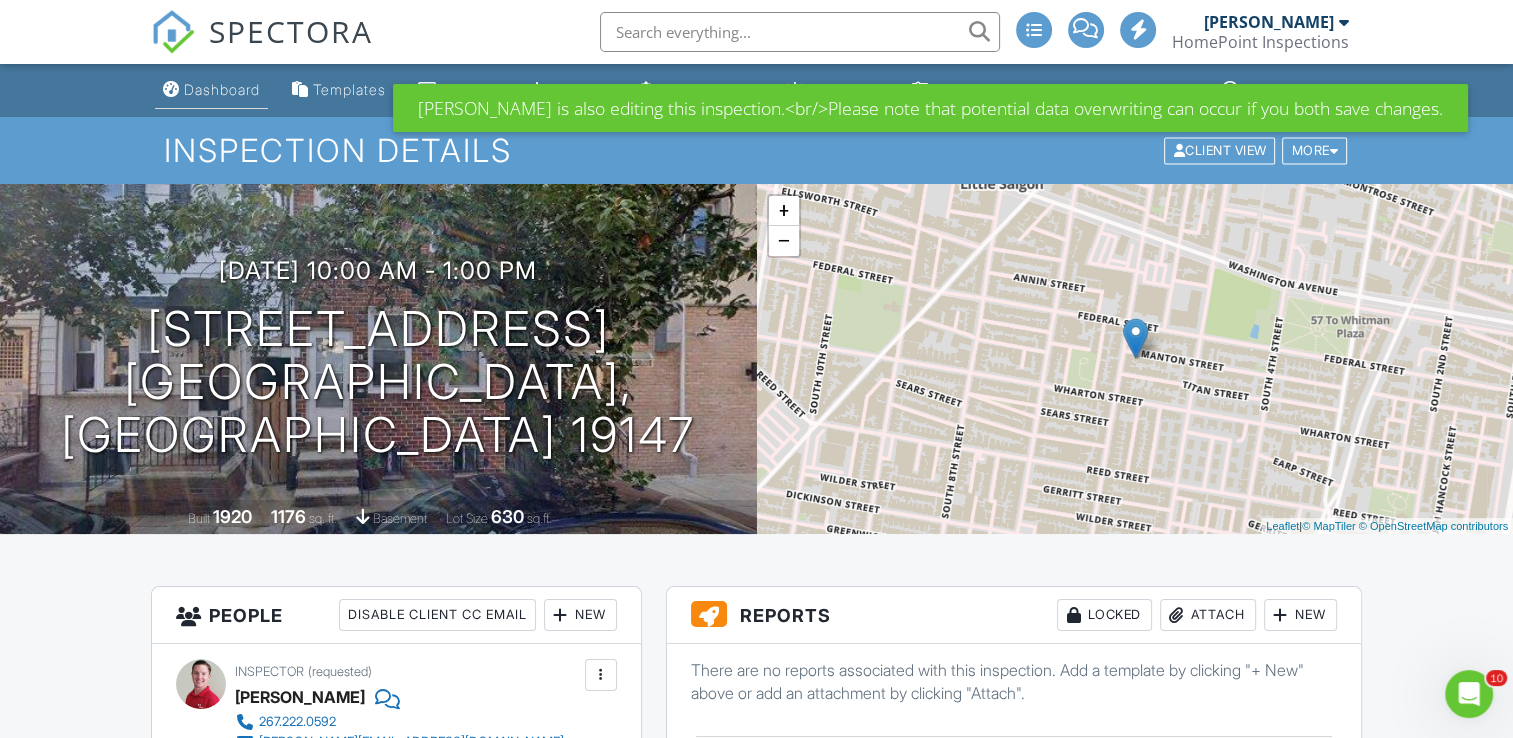 click on "Dashboard" at bounding box center [222, 89] 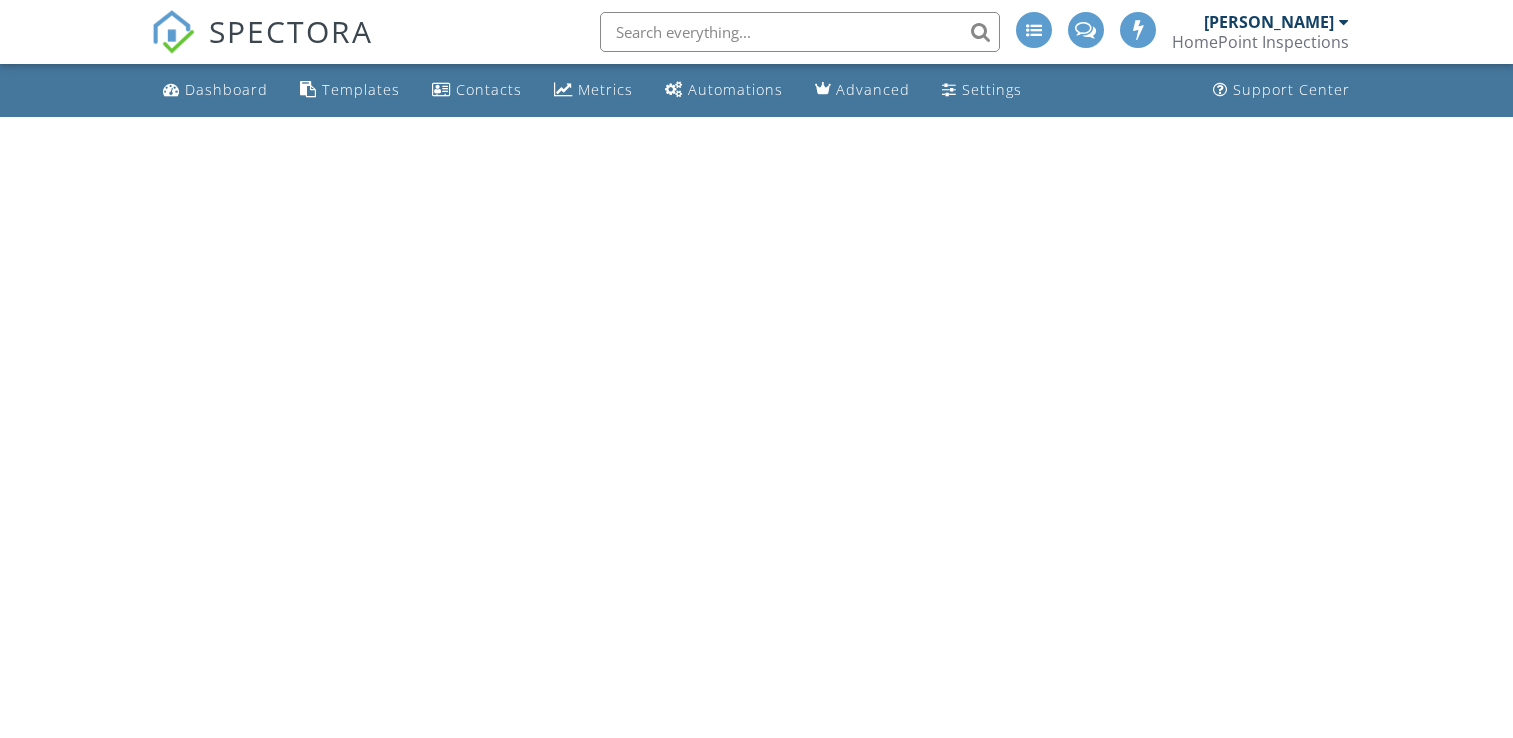 scroll, scrollTop: 0, scrollLeft: 0, axis: both 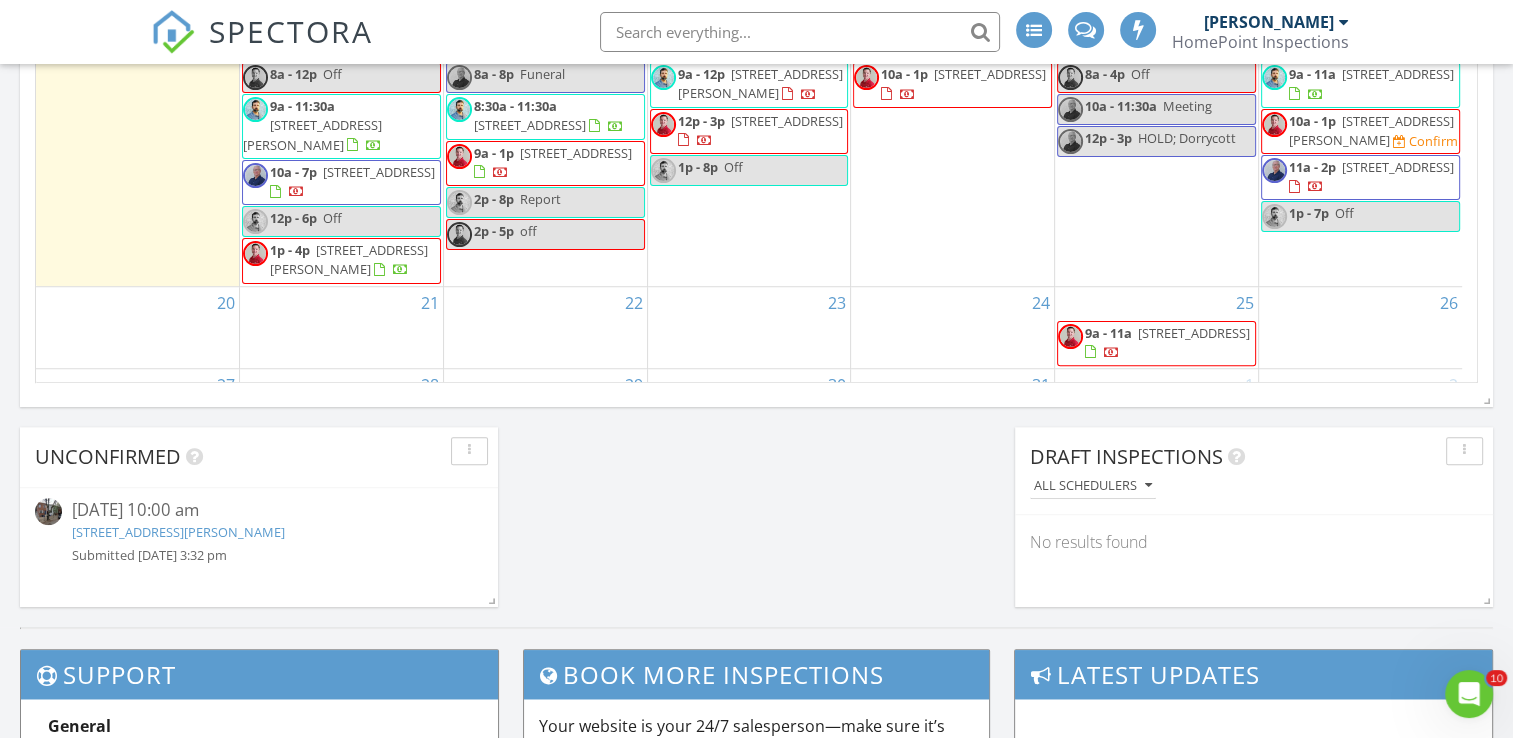click on "[DATE]
[PERSON_NAME]
No results found       New Inspection     New Quote         Map               + − Leaflet  |  © MapTiler   © OpenStreetMap contributors     In Progress
[PERSON_NAME]
No results found       Calendar                 [DATE] [DATE] list day week cal wk 4 wk month Sun Mon Tue Wed Thu Fri Sat 29
12a - 8p
Vacation
30
8a - 5p
Off
10a - 1p
[STREET_ADDRESS][PERSON_NAME]
2p - 2:30p
PICK UP" at bounding box center [756, -283] 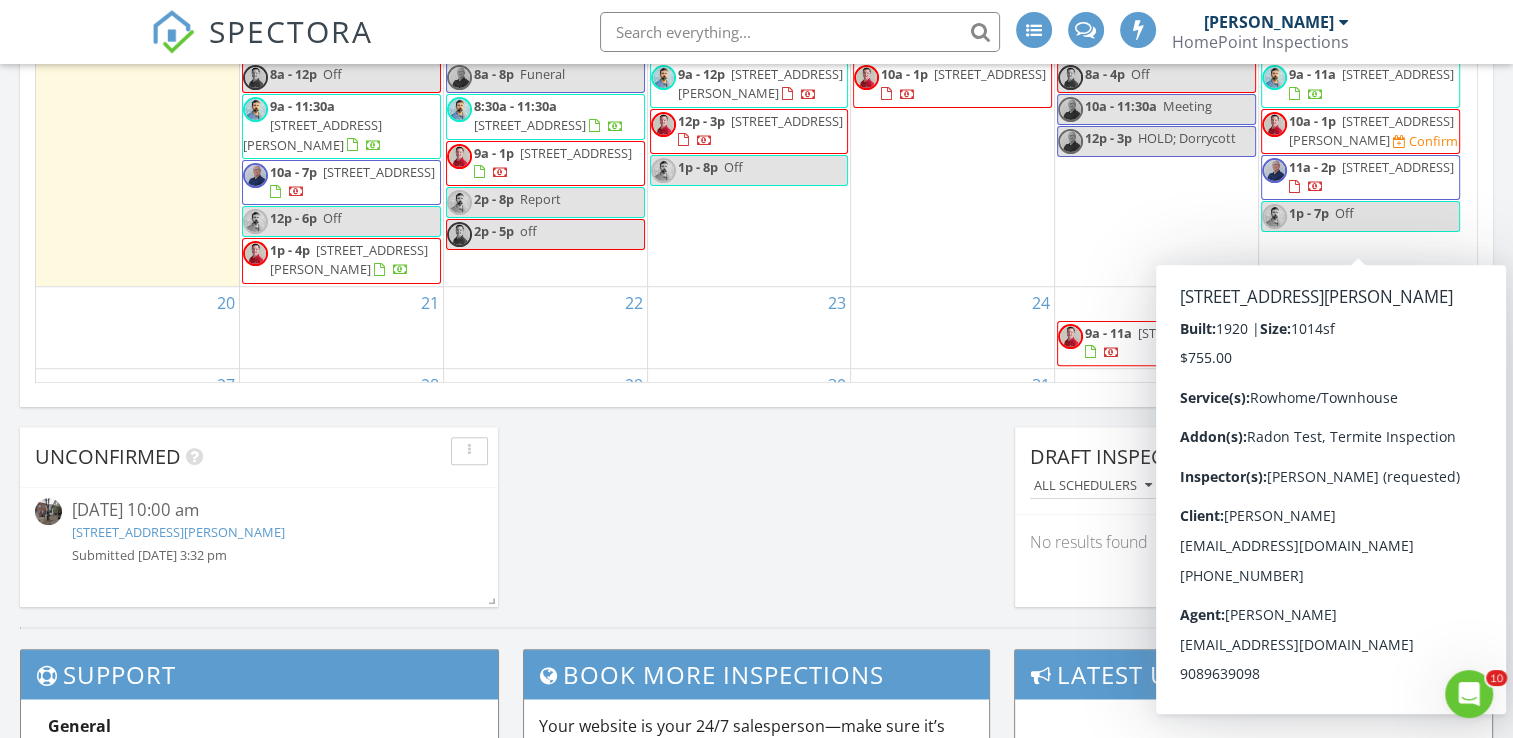 click on "10a - 1p
519 Watkins St, Philadelphia 19148
Confirm" at bounding box center [1360, 131] 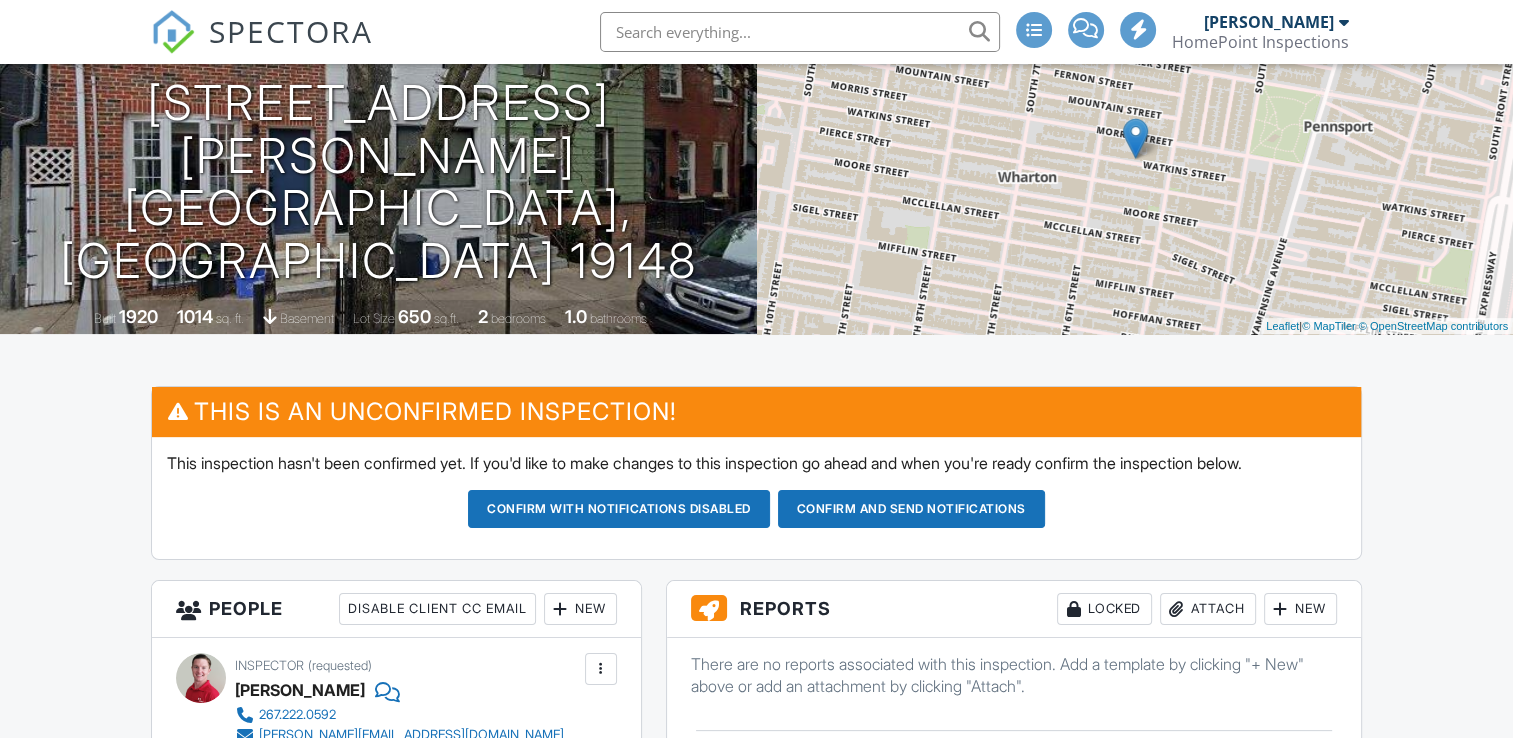 scroll, scrollTop: 200, scrollLeft: 0, axis: vertical 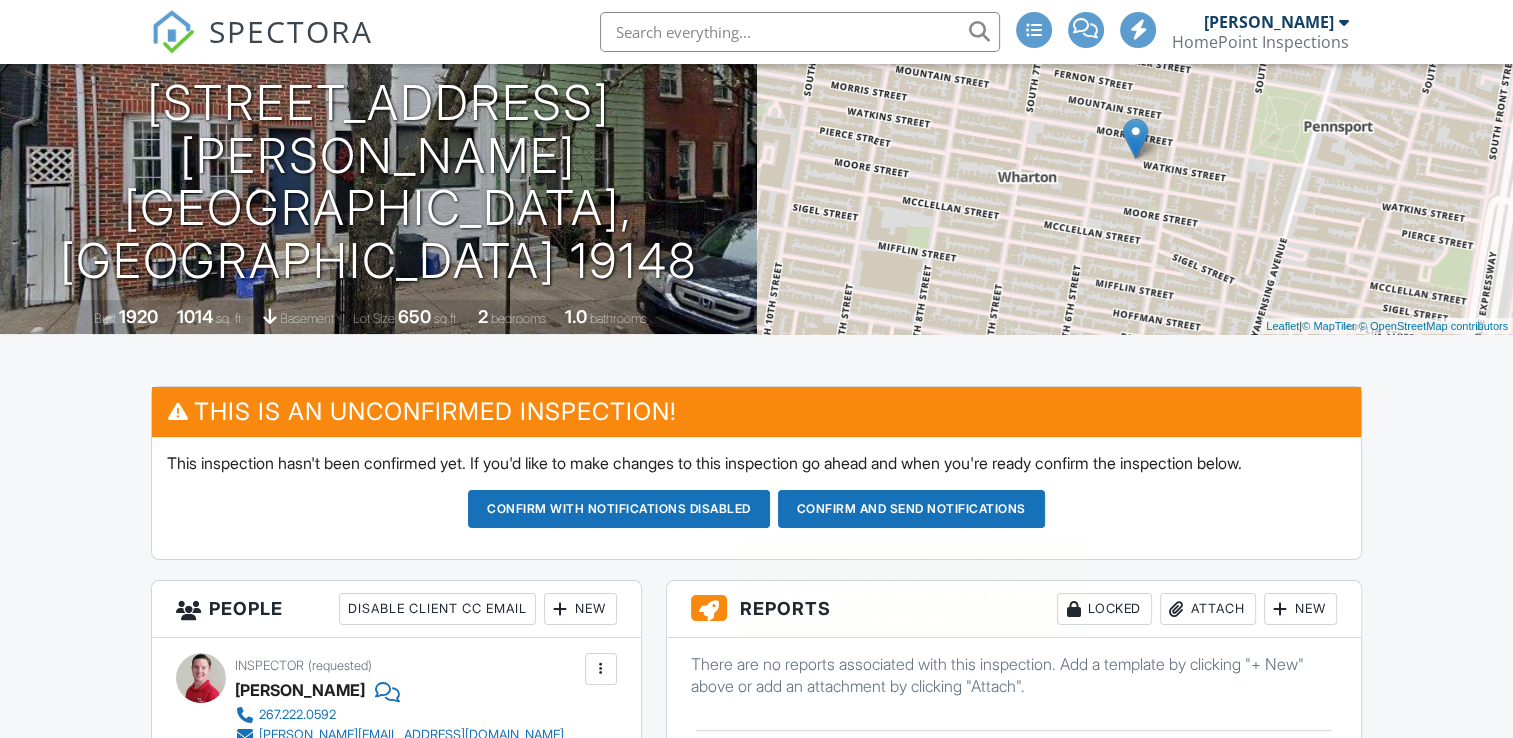 click on "Confirm and send notifications" at bounding box center (619, 509) 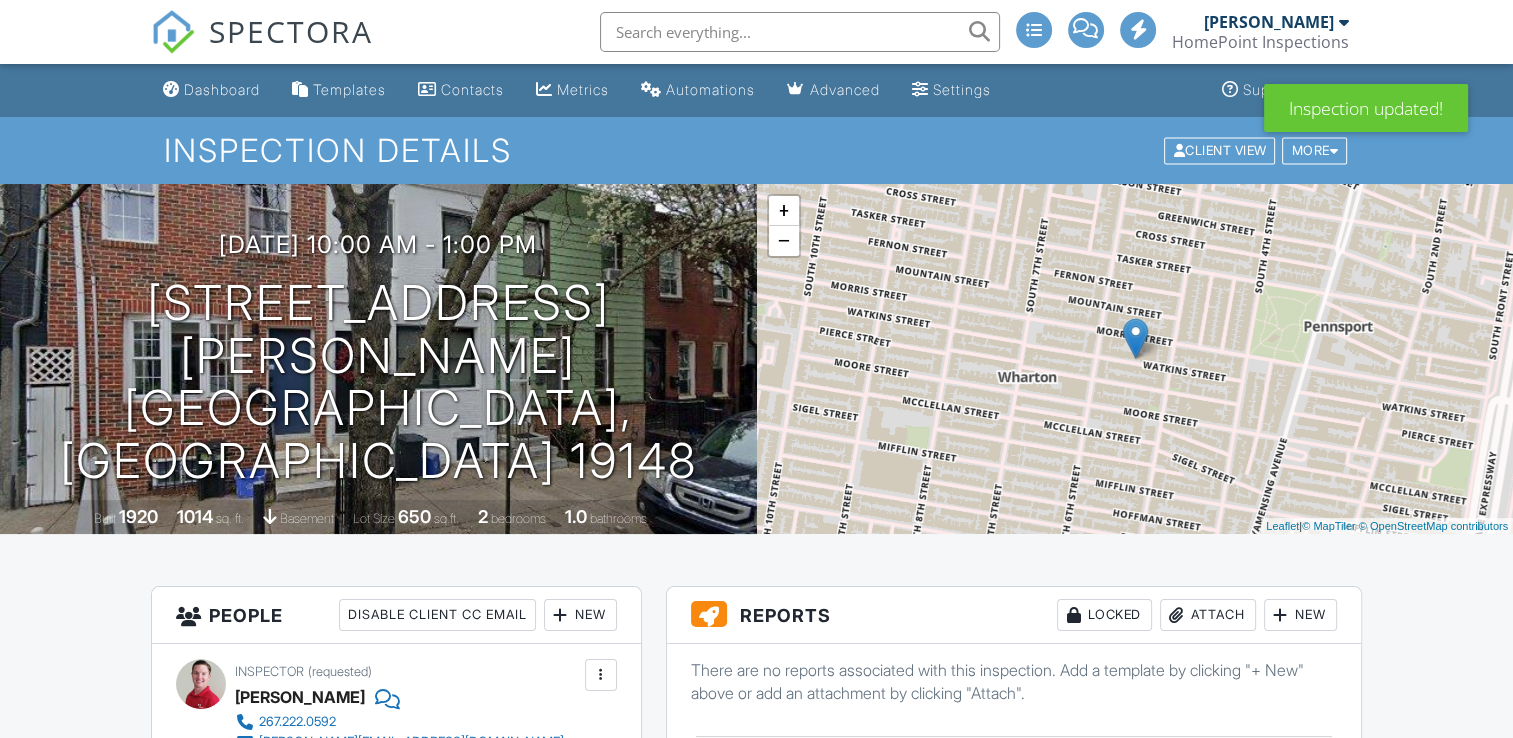 scroll, scrollTop: 300, scrollLeft: 0, axis: vertical 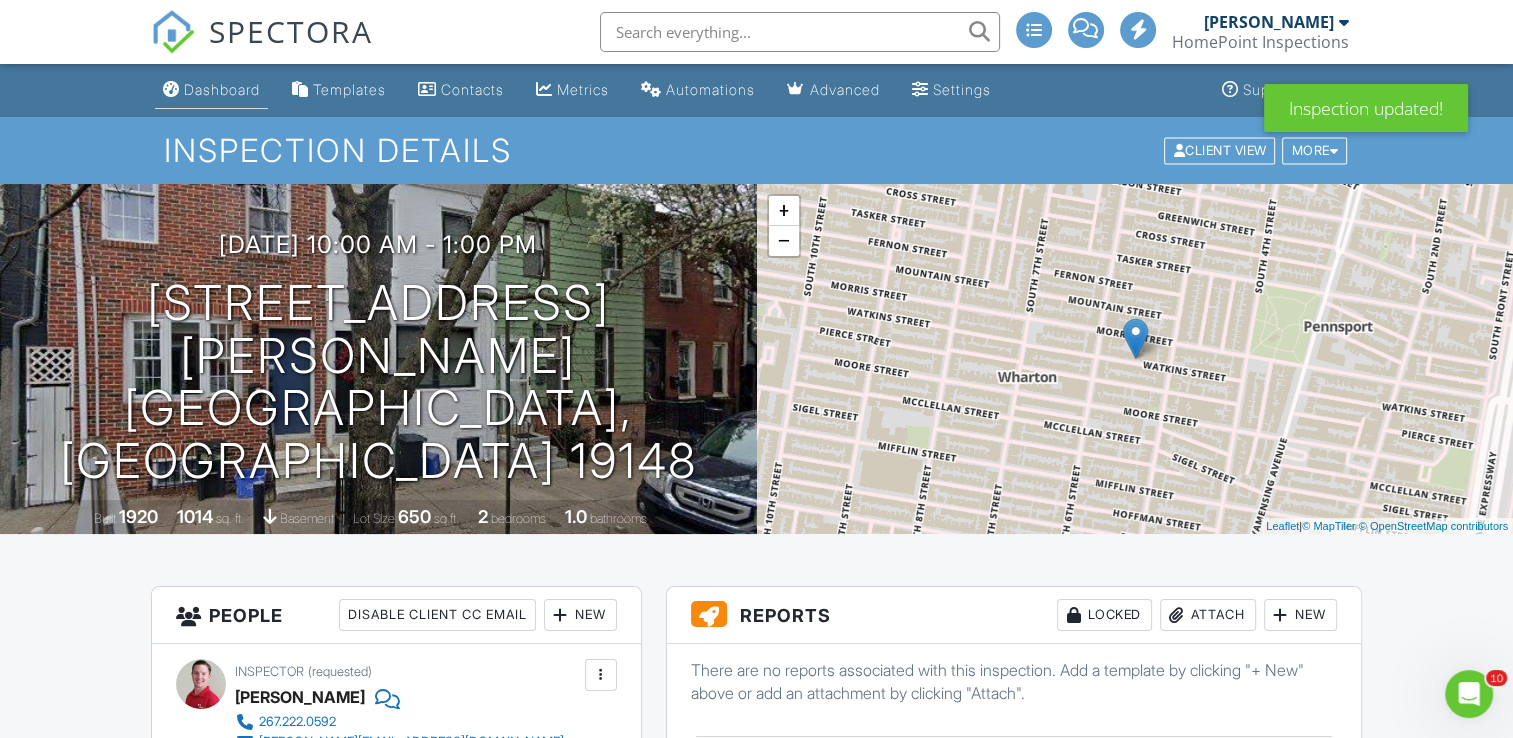 click on "Dashboard" at bounding box center [222, 89] 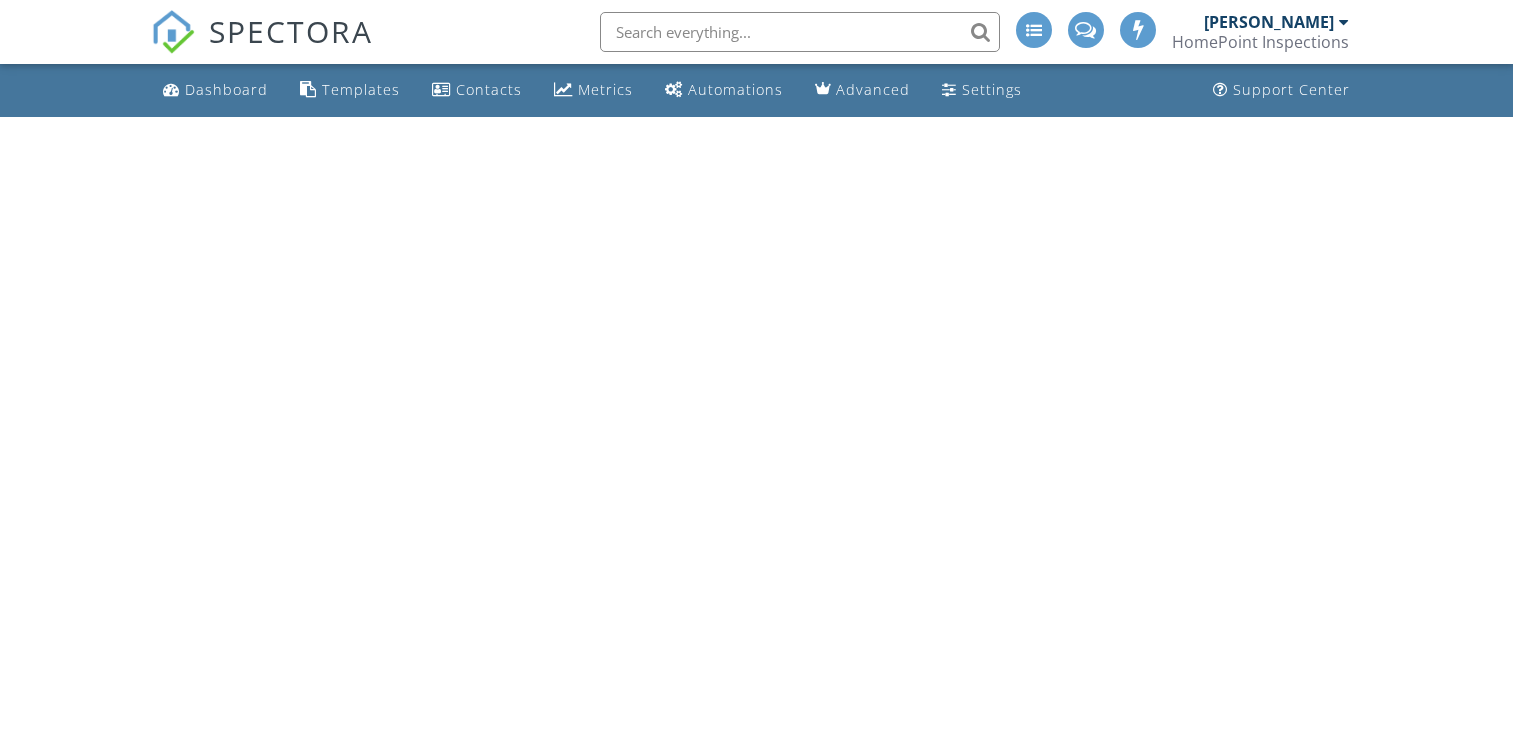 scroll, scrollTop: 0, scrollLeft: 0, axis: both 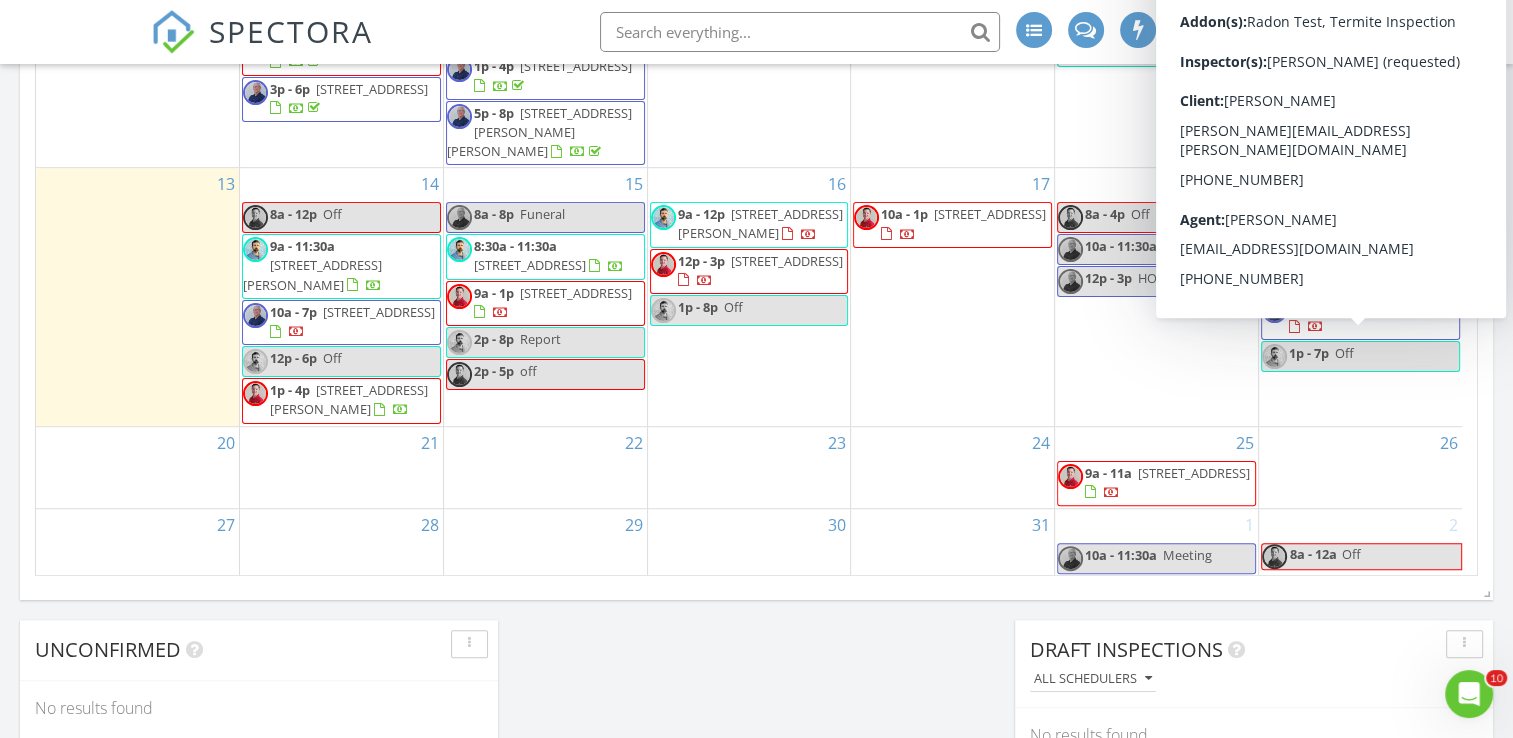 click on "Today
Daniel McLaughlin
No results found       New Inspection     New Quote         Map               + − Leaflet  |  © MapTiler   © OpenStreetMap contributors     In Progress
Daniel McLaughlin
No results found       Calendar                 July 2025 today list day week cal wk 4 wk month Sun Mon Tue Wed Thu Fri Sat 29
12a - 8p
Vacation
30
8a - 5p
Off
10a - 1p
7363 Woolston Ave, Philadelphia 19138
2p - 2:30p
PICK UP" at bounding box center [756, -90] 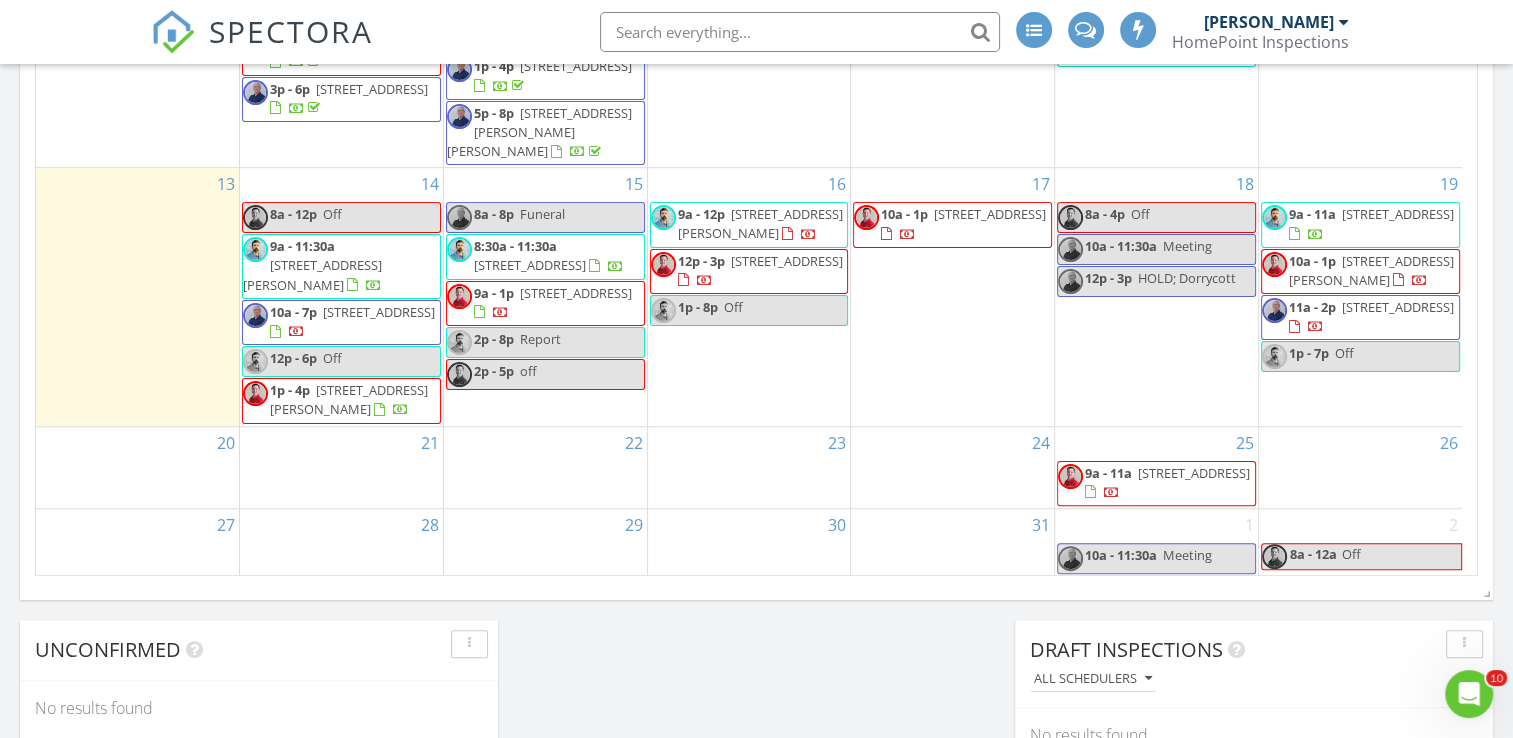 click on "Today
Daniel McLaughlin
No results found       New Inspection     New Quote         Map               + − Leaflet  |  © MapTiler   © OpenStreetMap contributors     In Progress
Daniel McLaughlin
No results found       Calendar                 July 2025 today list day week cal wk 4 wk month Sun Mon Tue Wed Thu Fri Sat 29
12a - 8p
Vacation
30
8a - 5p
Off
10a - 1p
7363 Woolston Ave, Philadelphia 19138
2p - 2:30p
PICK UP" at bounding box center [756, -90] 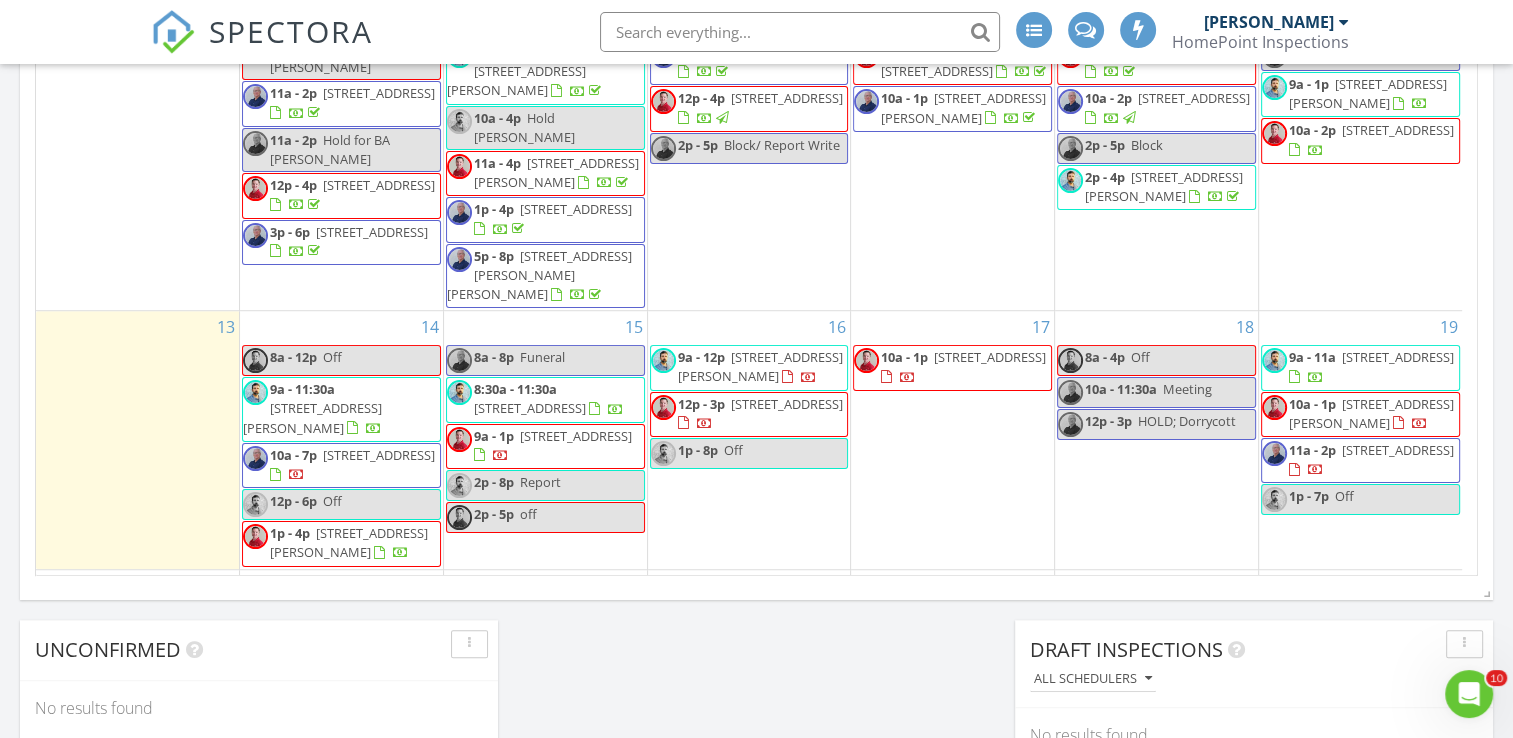 scroll, scrollTop: 86, scrollLeft: 0, axis: vertical 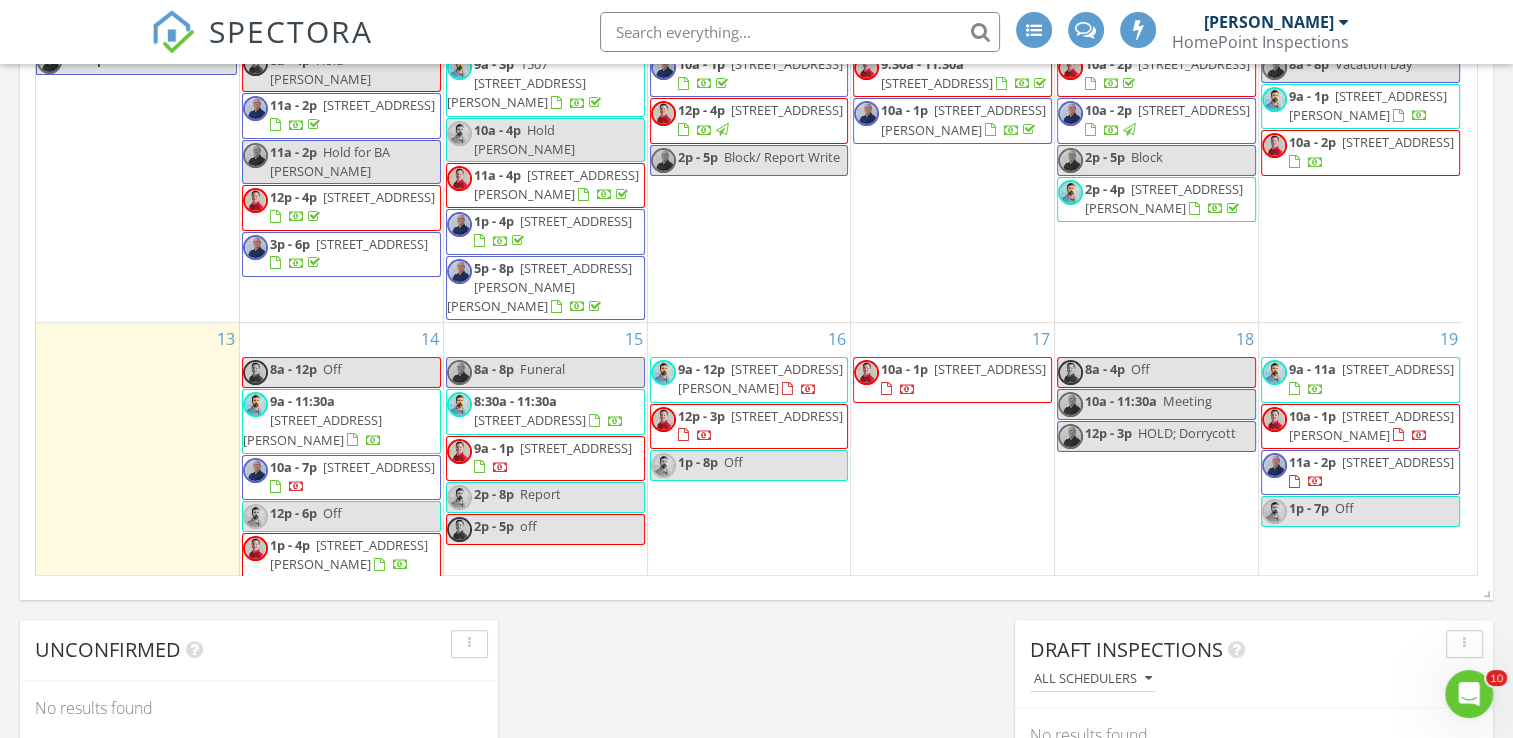 click on "Today
Daniel McLaughlin
No results found       New Inspection     New Quote         Map               + − Leaflet  |  © MapTiler   © OpenStreetMap contributors     In Progress
Daniel McLaughlin
No results found       Calendar                 July 2025 today list day week cal wk 4 wk month Sun Mon Tue Wed Thu Fri Sat 29
12a - 8p
Vacation
30
8a - 5p
Off
10a - 1p
7363 Woolston Ave, Philadelphia 19138
2p - 2:30p
PICK UP" at bounding box center [756, -90] 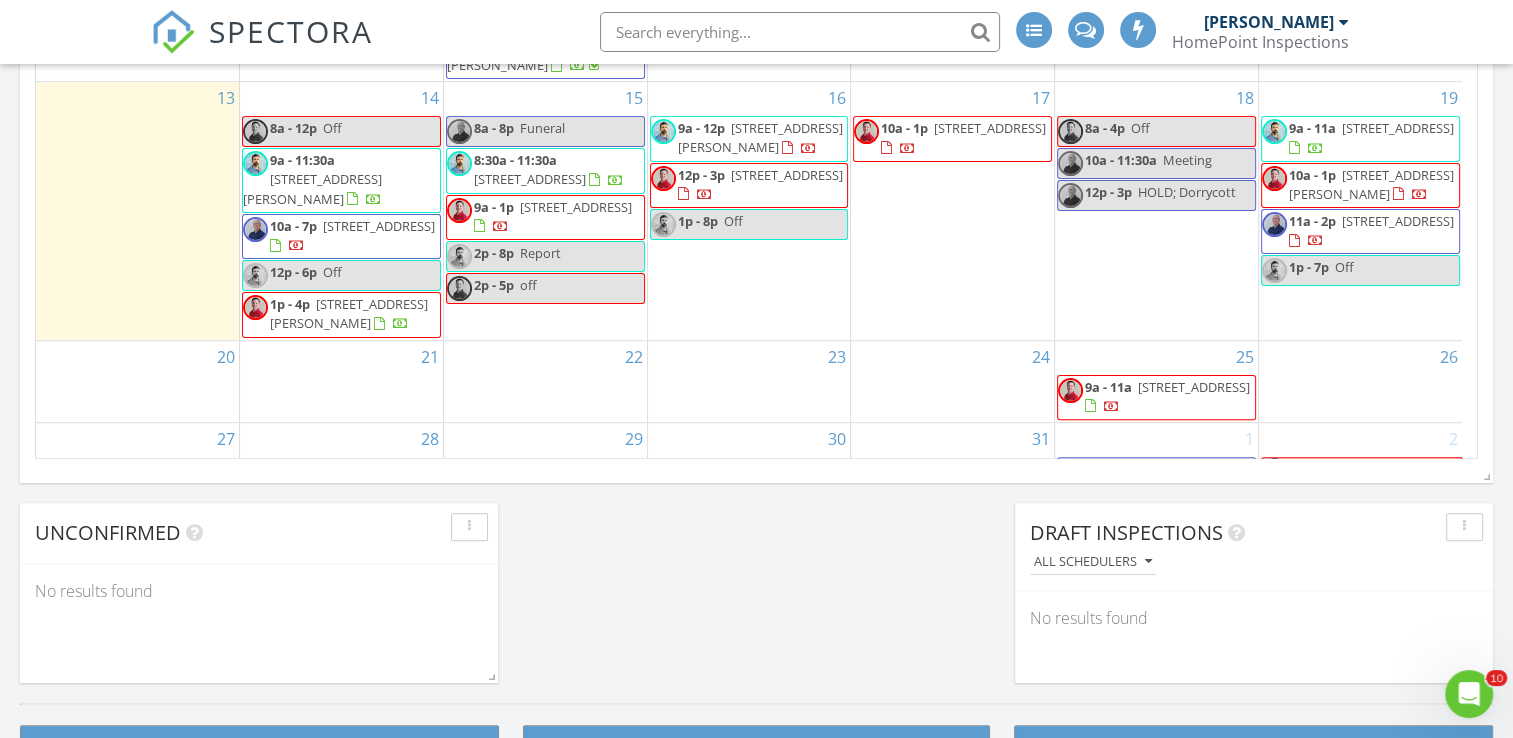 scroll, scrollTop: 286, scrollLeft: 0, axis: vertical 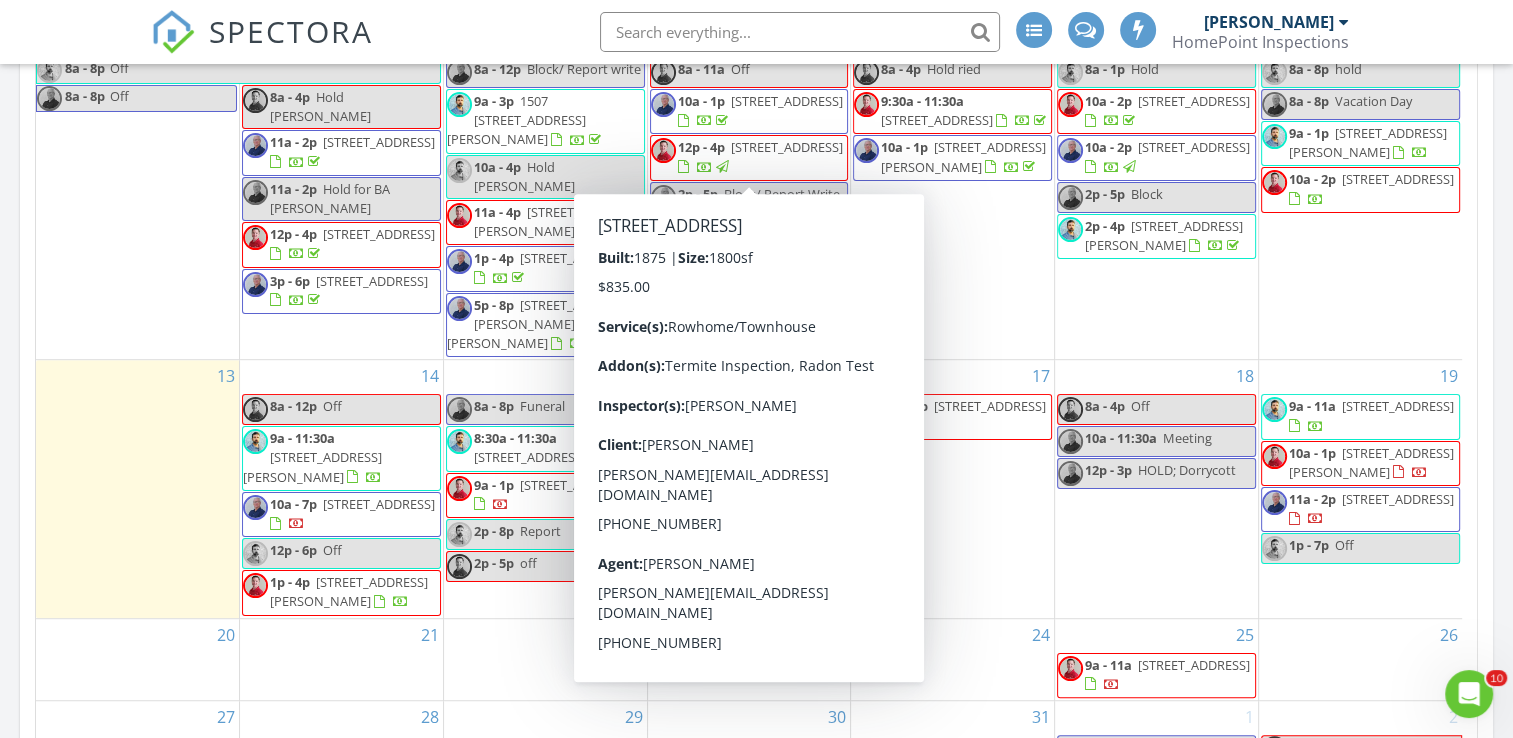 click at bounding box center [800, 32] 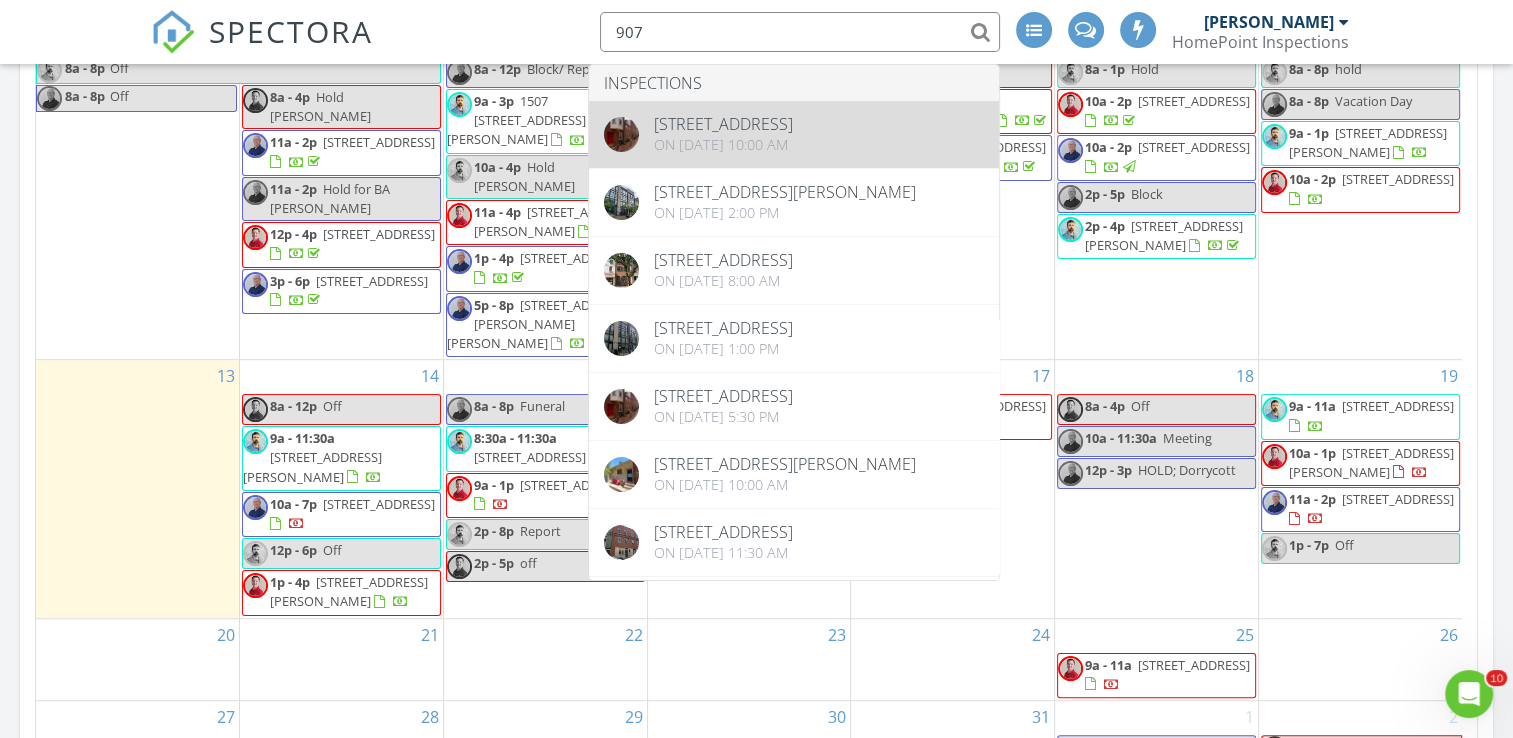 type on "907" 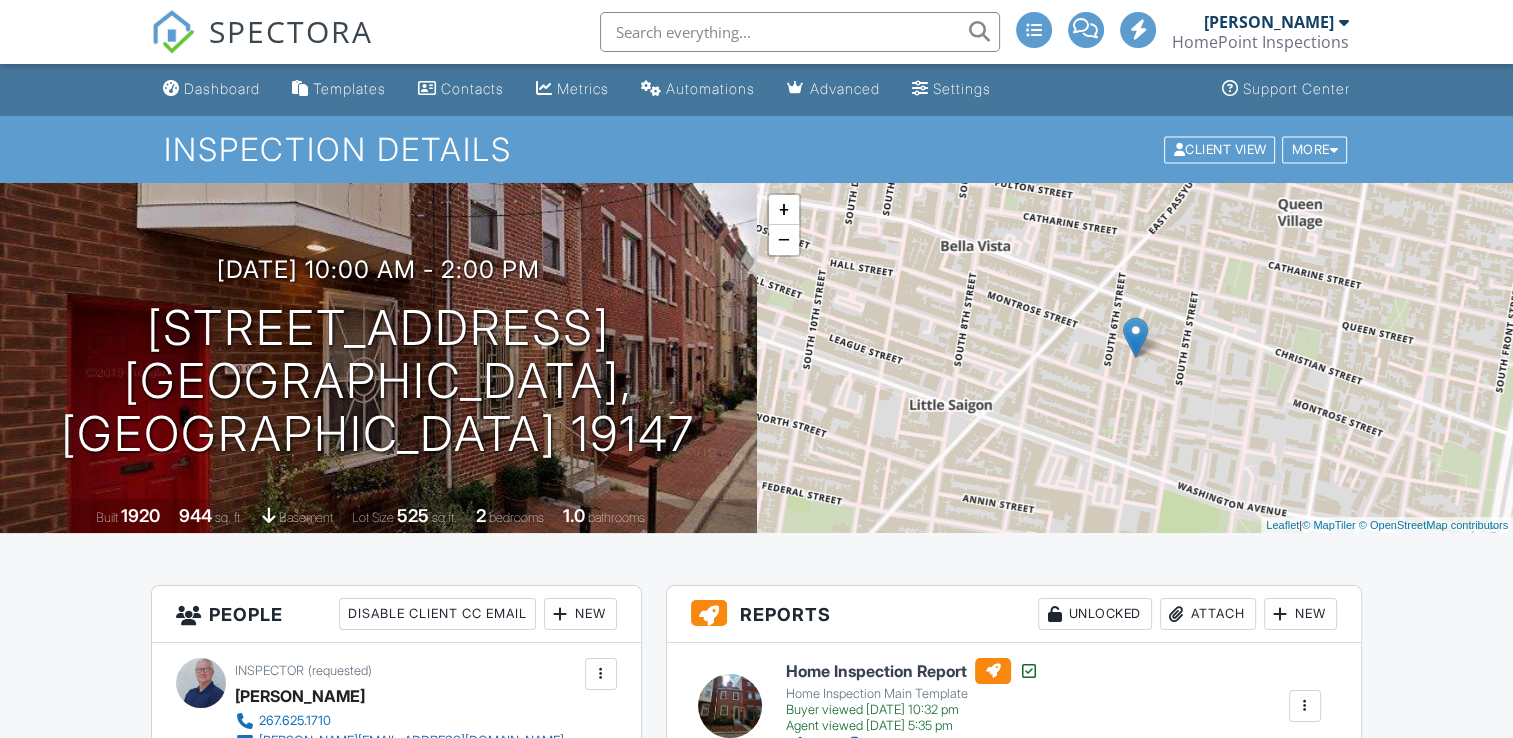 scroll, scrollTop: 600, scrollLeft: 0, axis: vertical 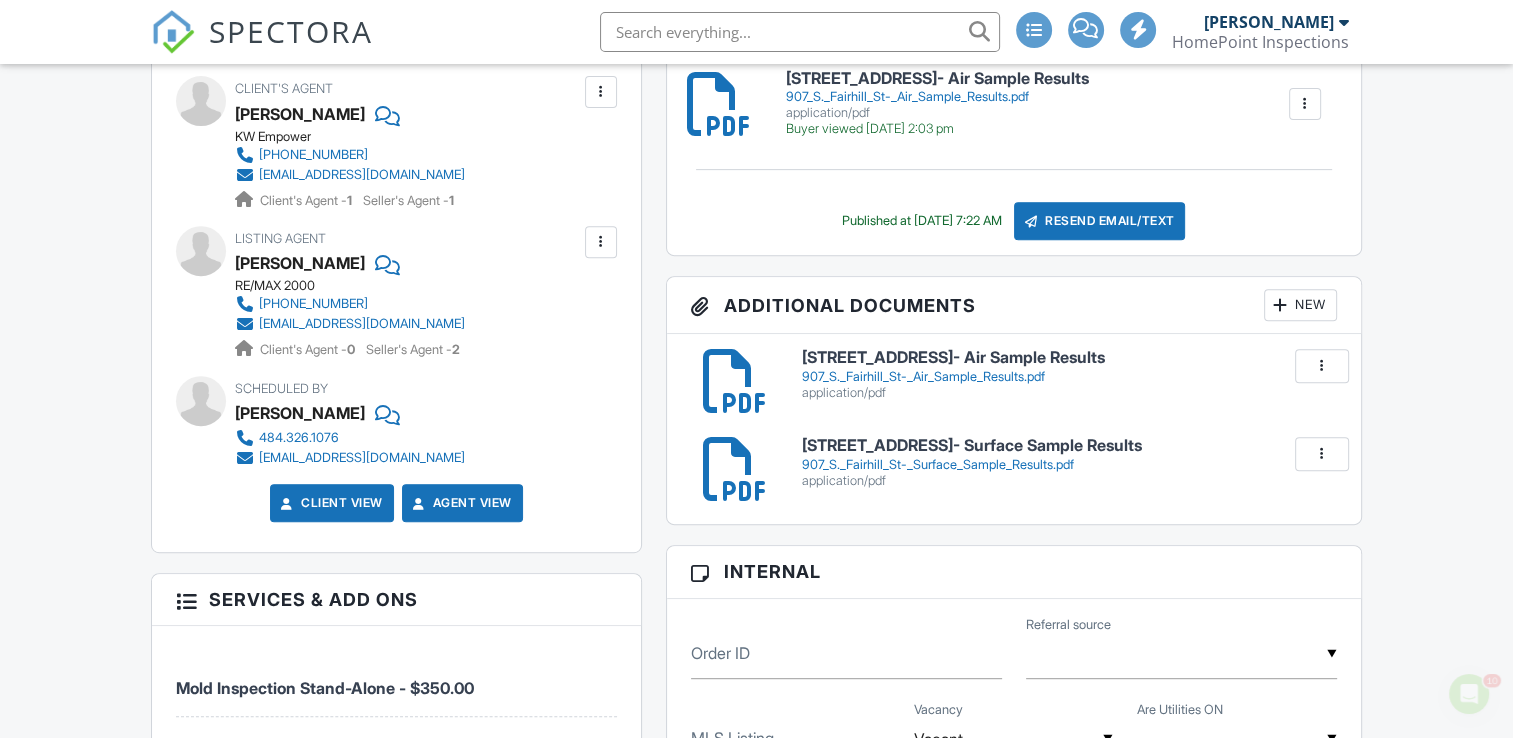 click on "907 S. Fairhill St- Air Sample Results" at bounding box center (1069, 358) 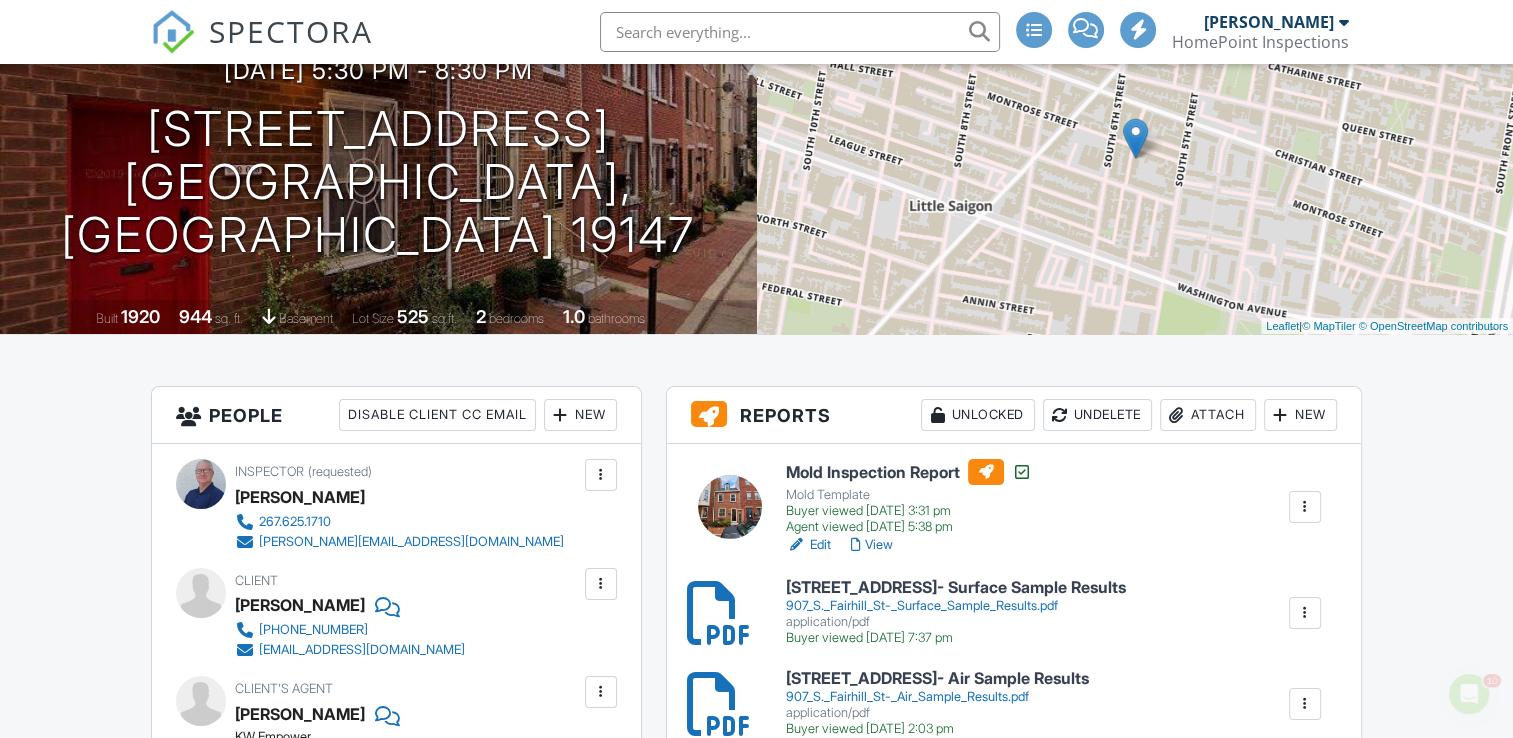 scroll, scrollTop: 0, scrollLeft: 0, axis: both 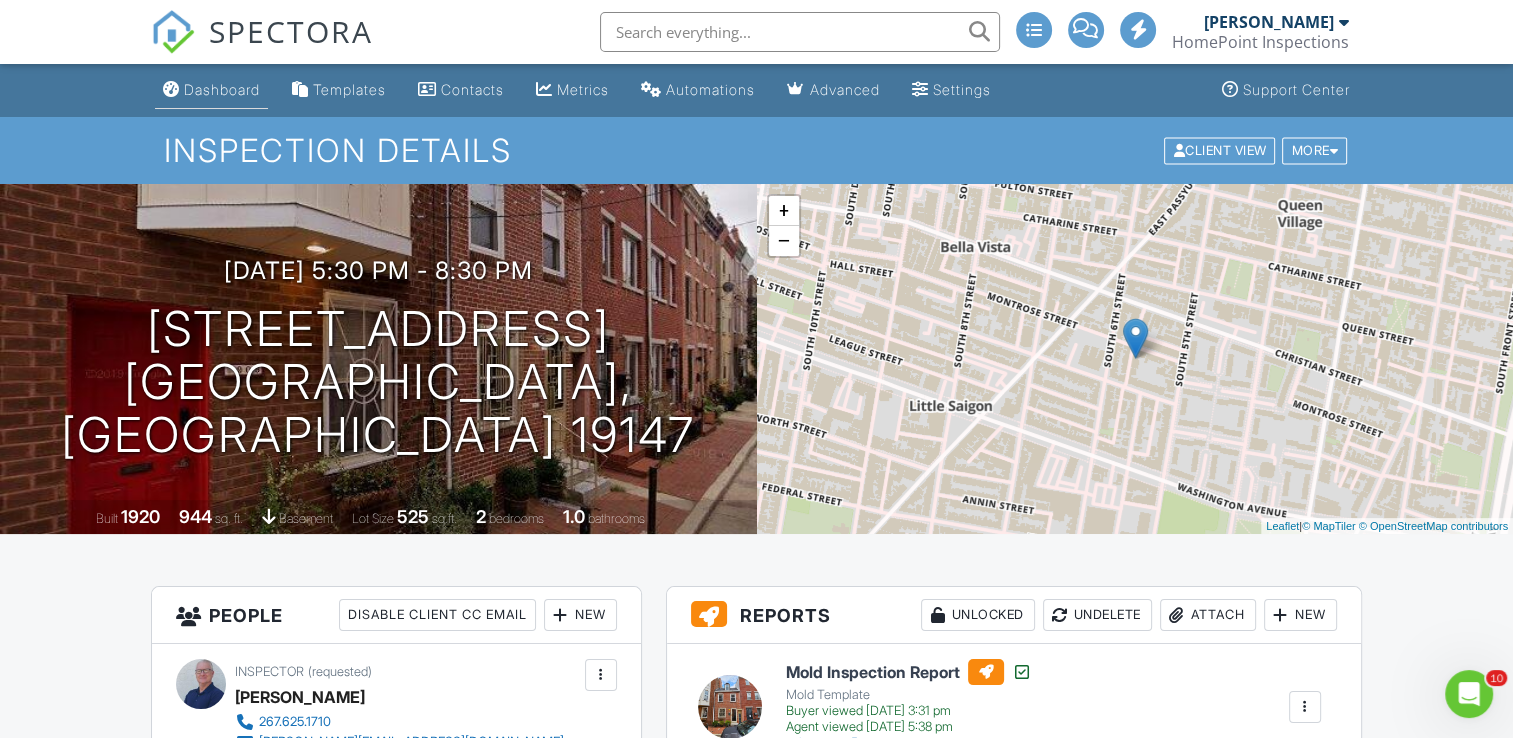 click on "Dashboard" at bounding box center (222, 89) 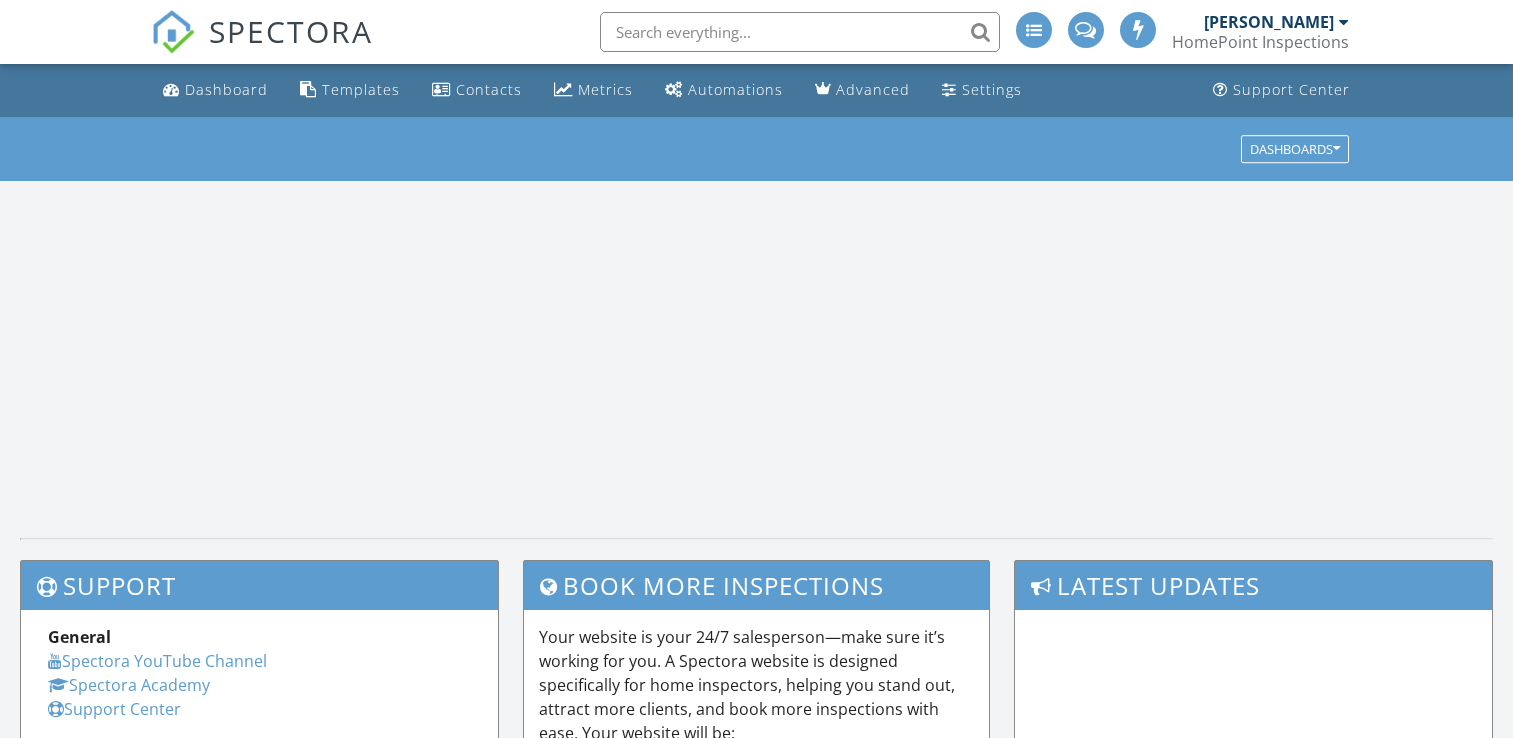 scroll, scrollTop: 0, scrollLeft: 0, axis: both 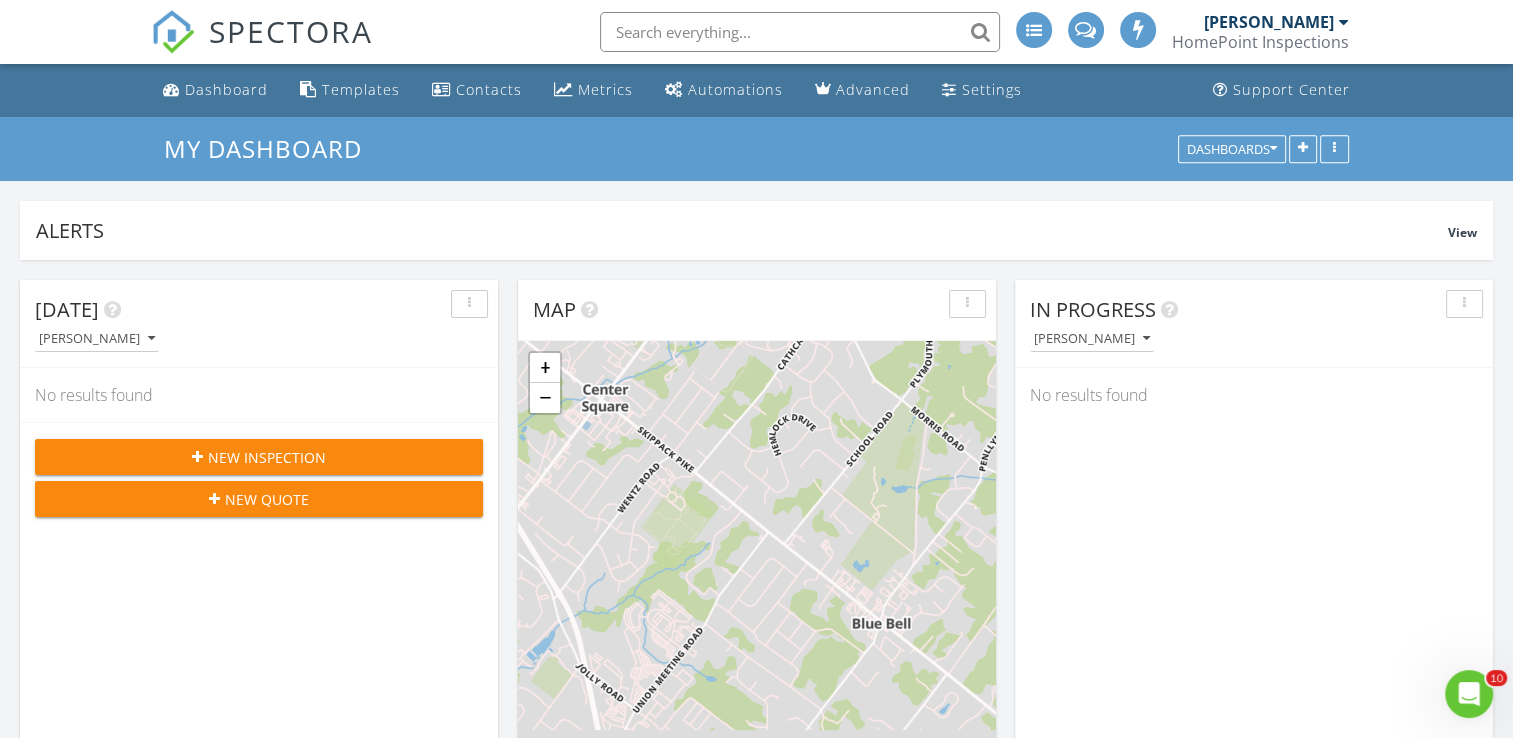 click at bounding box center (800, 32) 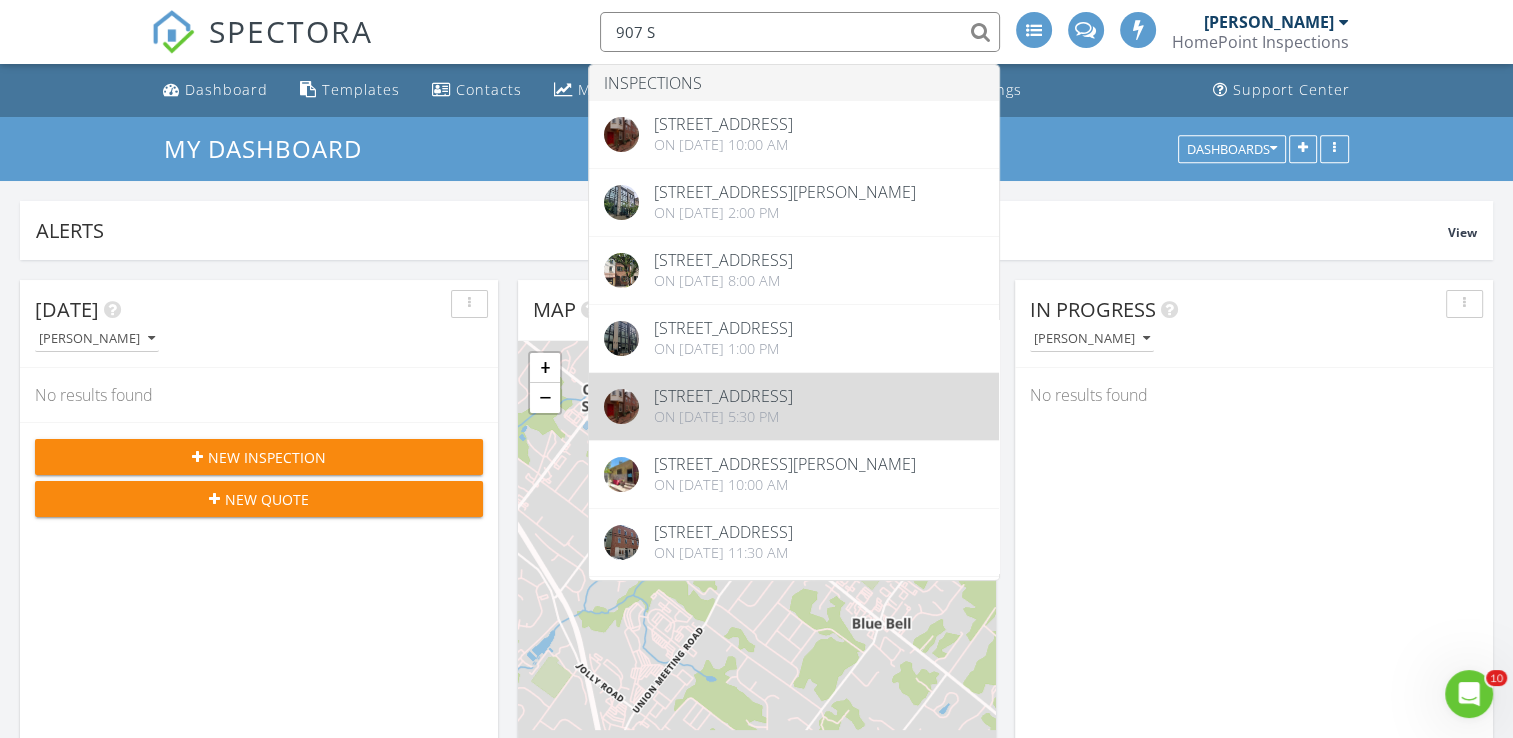 type on "907 S" 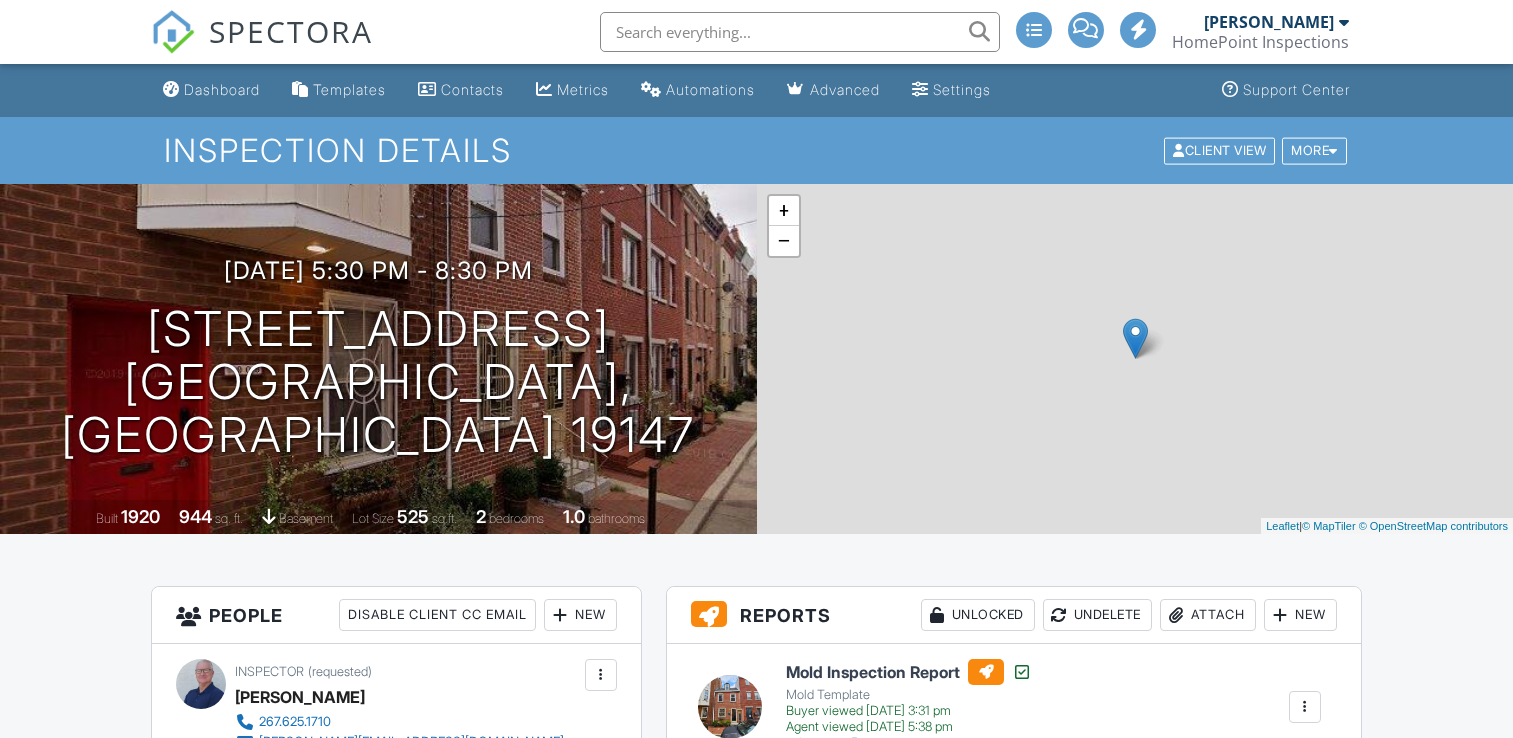 scroll, scrollTop: 0, scrollLeft: 0, axis: both 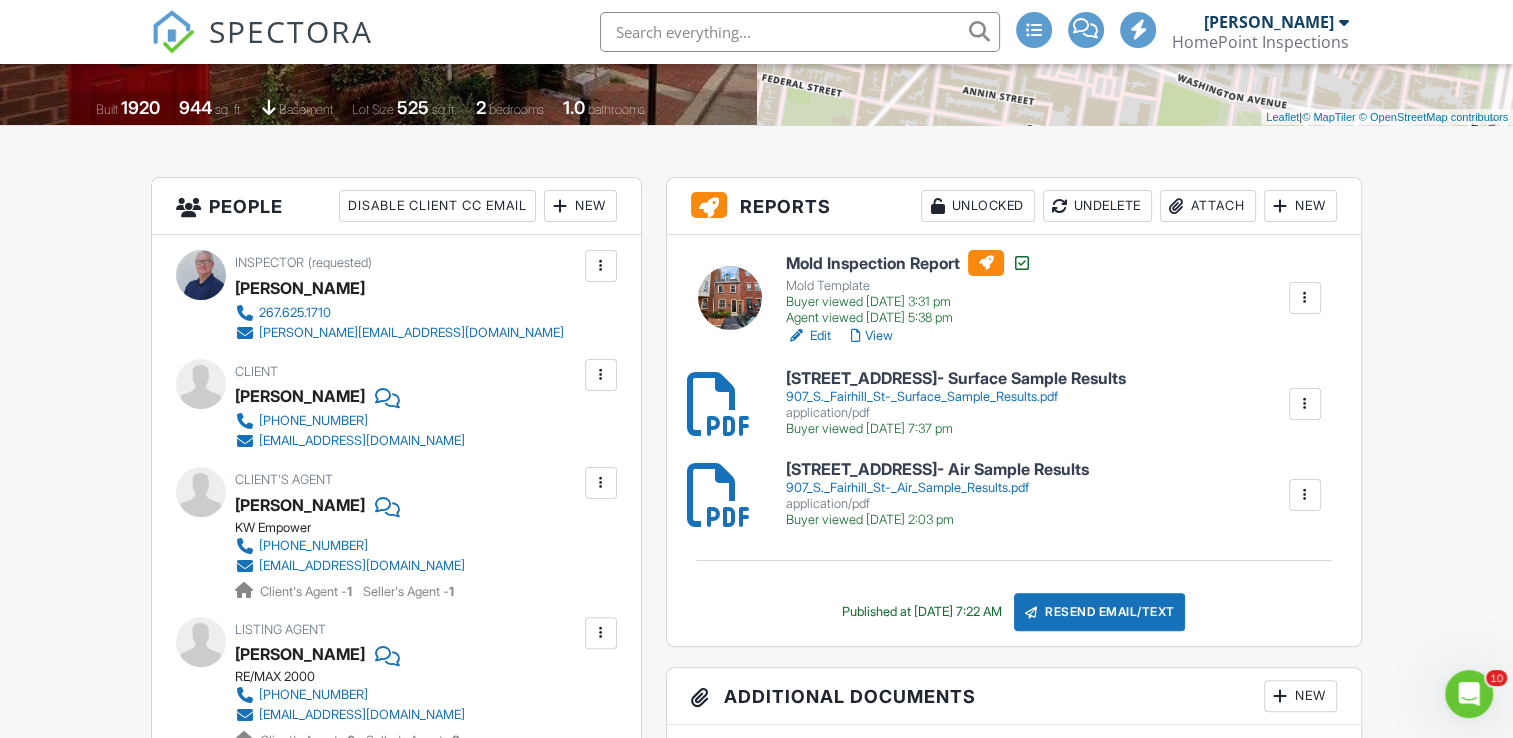 click on "View" at bounding box center (872, 336) 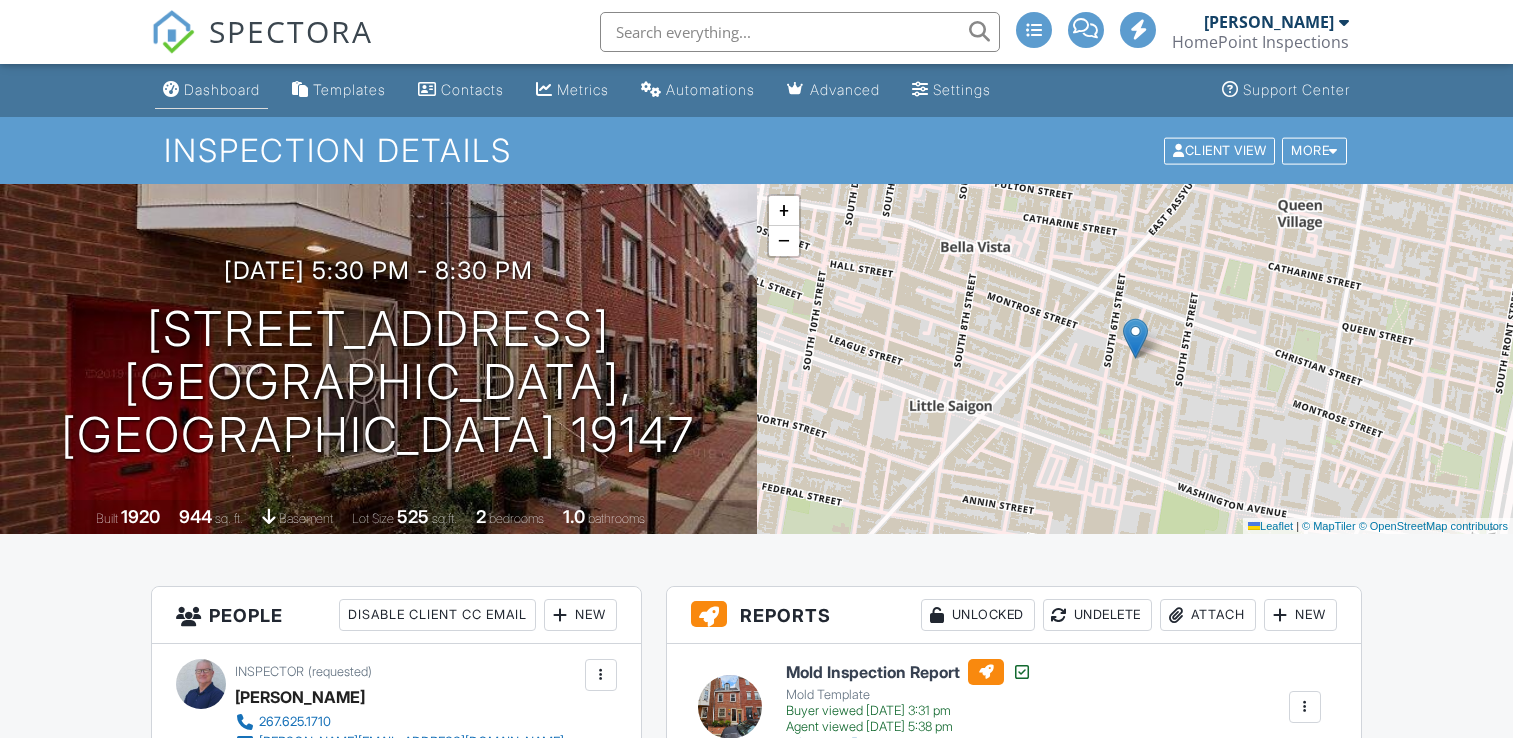 scroll, scrollTop: 0, scrollLeft: 0, axis: both 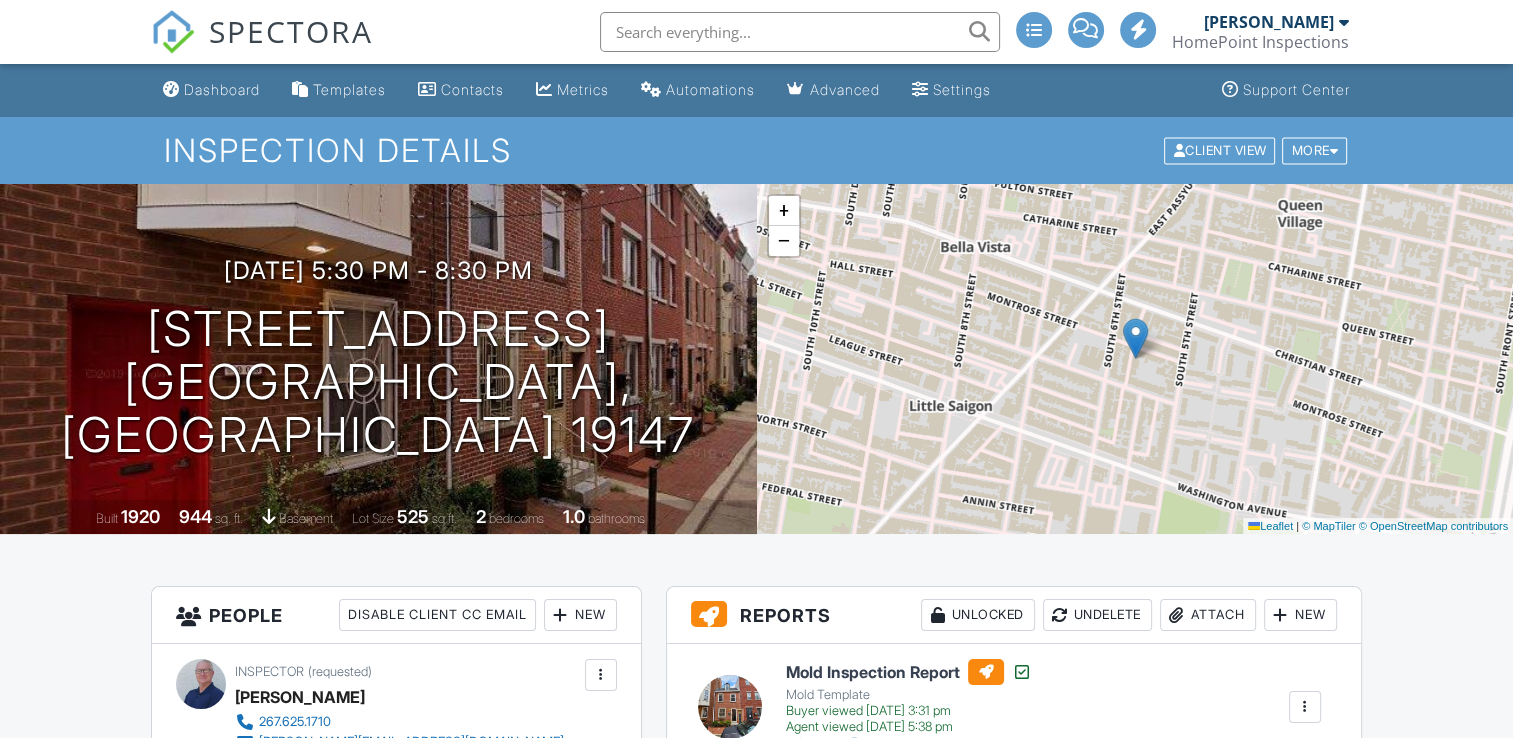 drag, startPoint x: 219, startPoint y: 95, endPoint x: 518, endPoint y: 57, distance: 301.40503 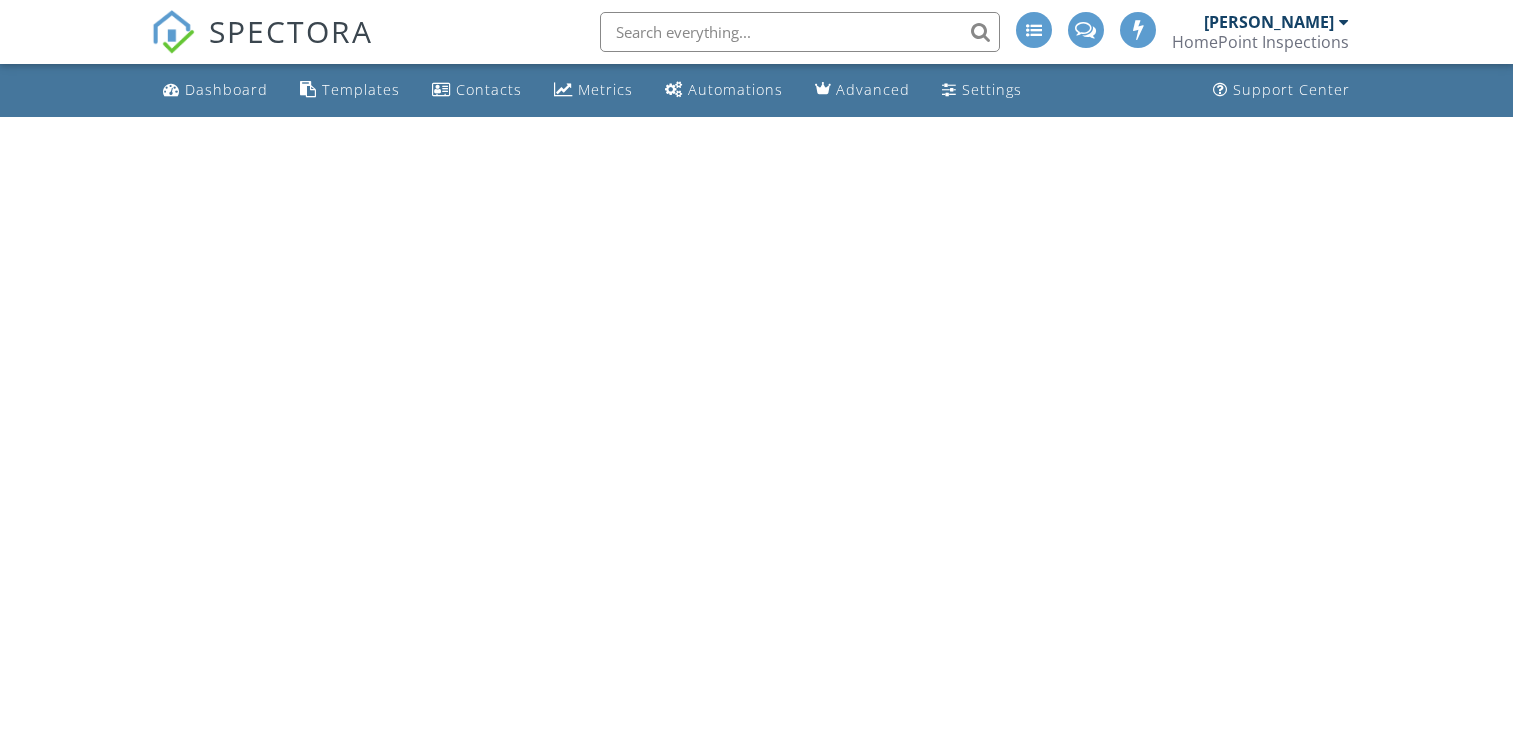scroll, scrollTop: 0, scrollLeft: 0, axis: both 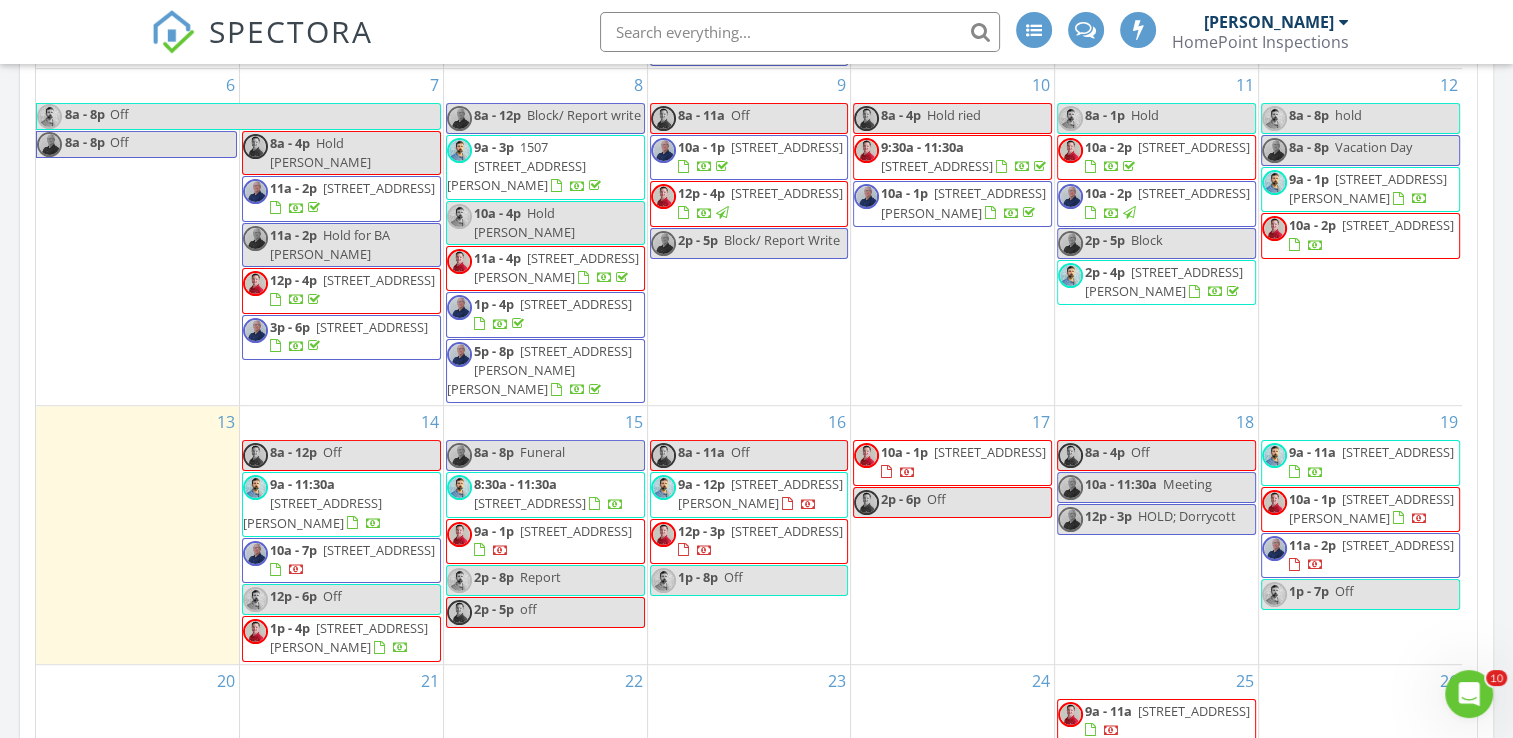 click on "[DATE]
[PERSON_NAME]
No results found       New Inspection     New Quote         Map               + − Leaflet  |  © MapTiler   © OpenStreetMap contributors     In Progress
[PERSON_NAME]
No results found       Calendar                 [DATE] [DATE] list day week cal wk 4 wk month Sun Mon Tue Wed Thu Fri Sat 29
12a - 8p
Vacation
30
8a - 5p
Off
10a - 1p
[STREET_ADDRESS][PERSON_NAME]
2p - 2:30p
PICK UP" at bounding box center [756, 148] 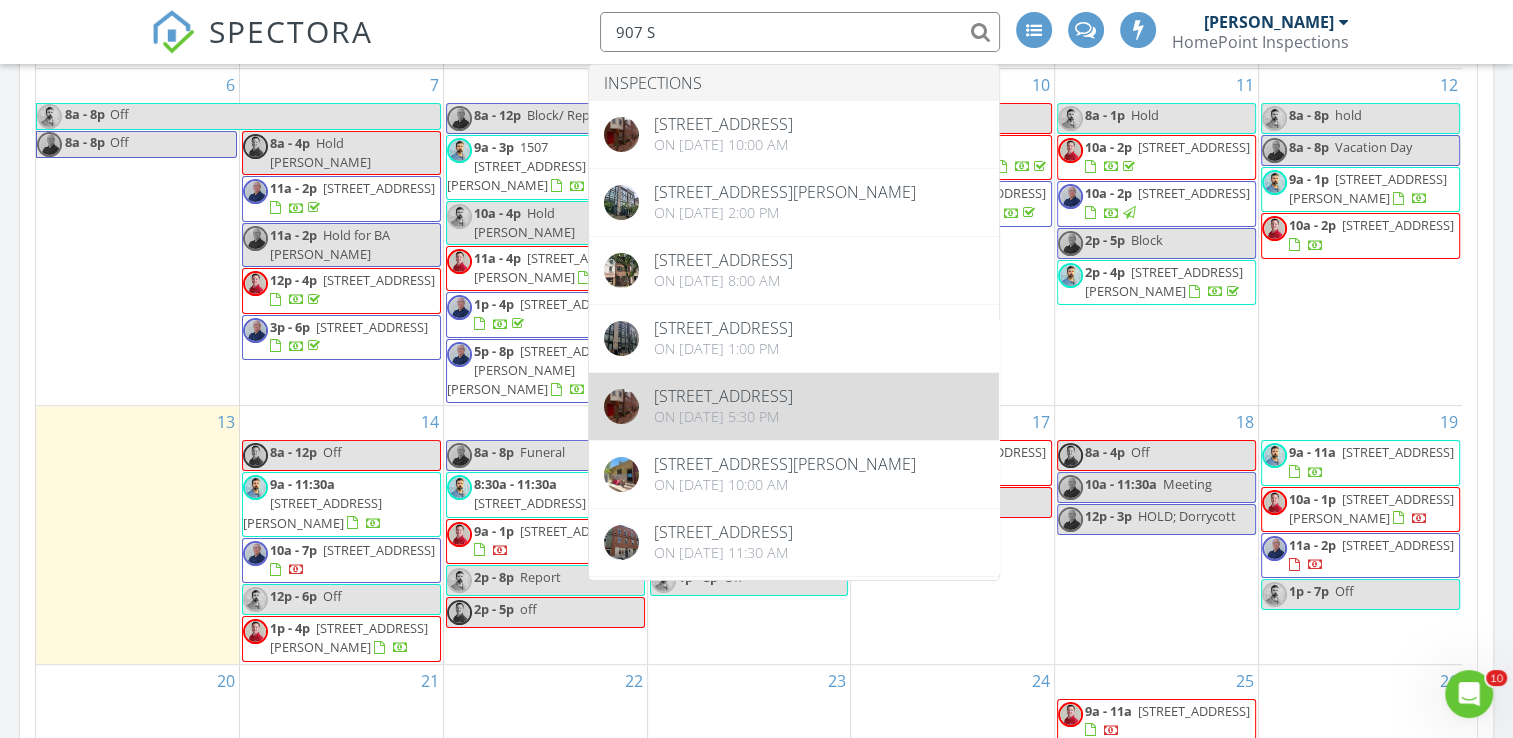 type on "907 S" 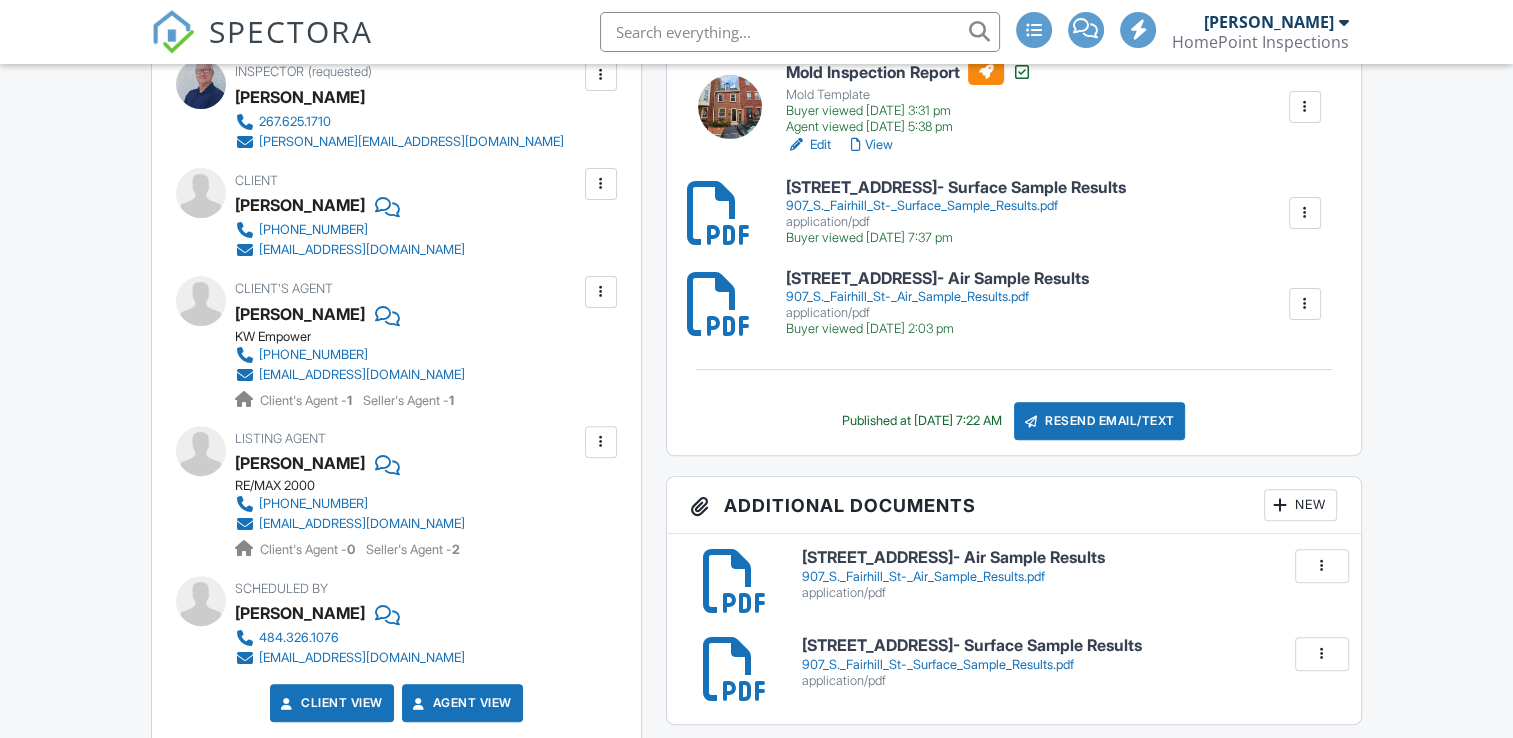 scroll, scrollTop: 600, scrollLeft: 0, axis: vertical 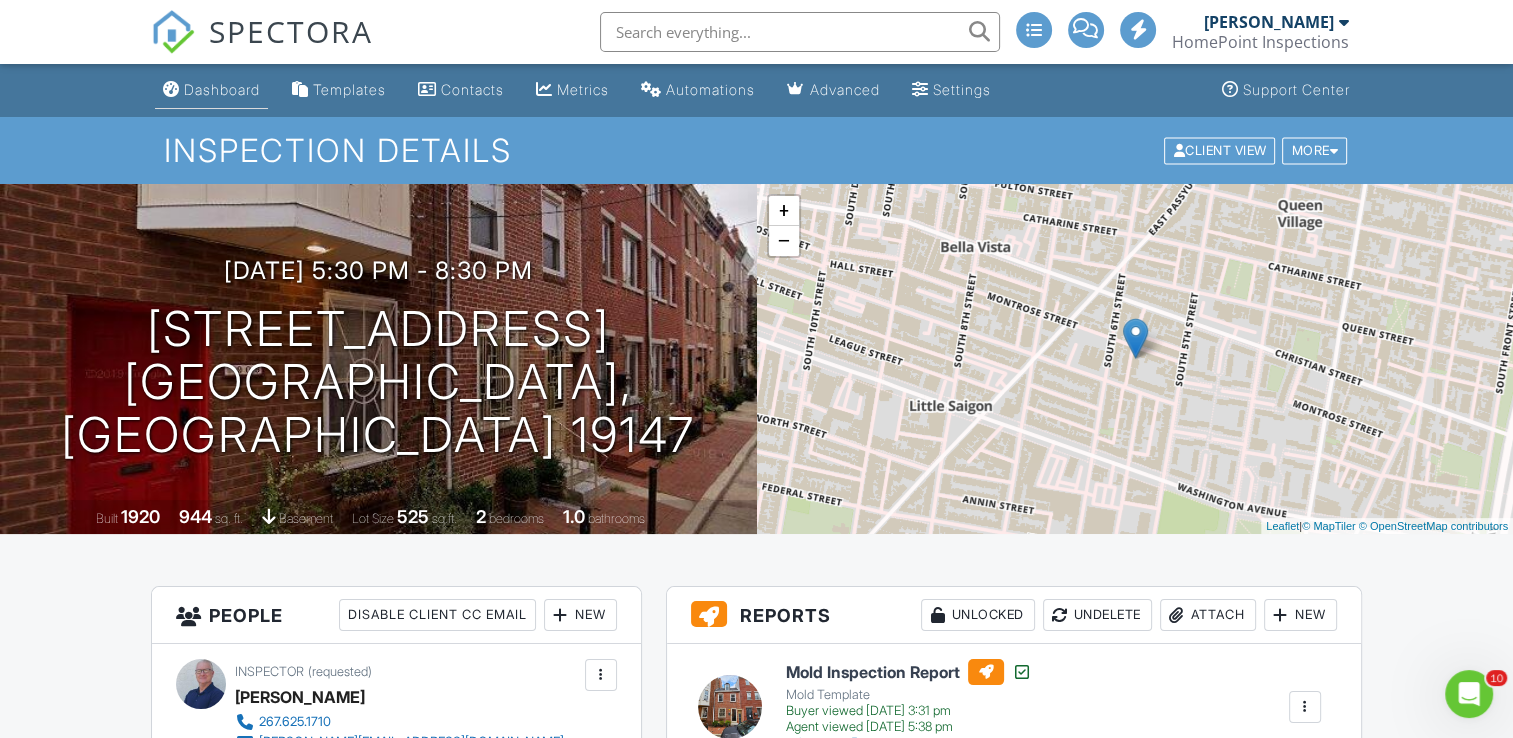 click on "Dashboard" at bounding box center [222, 89] 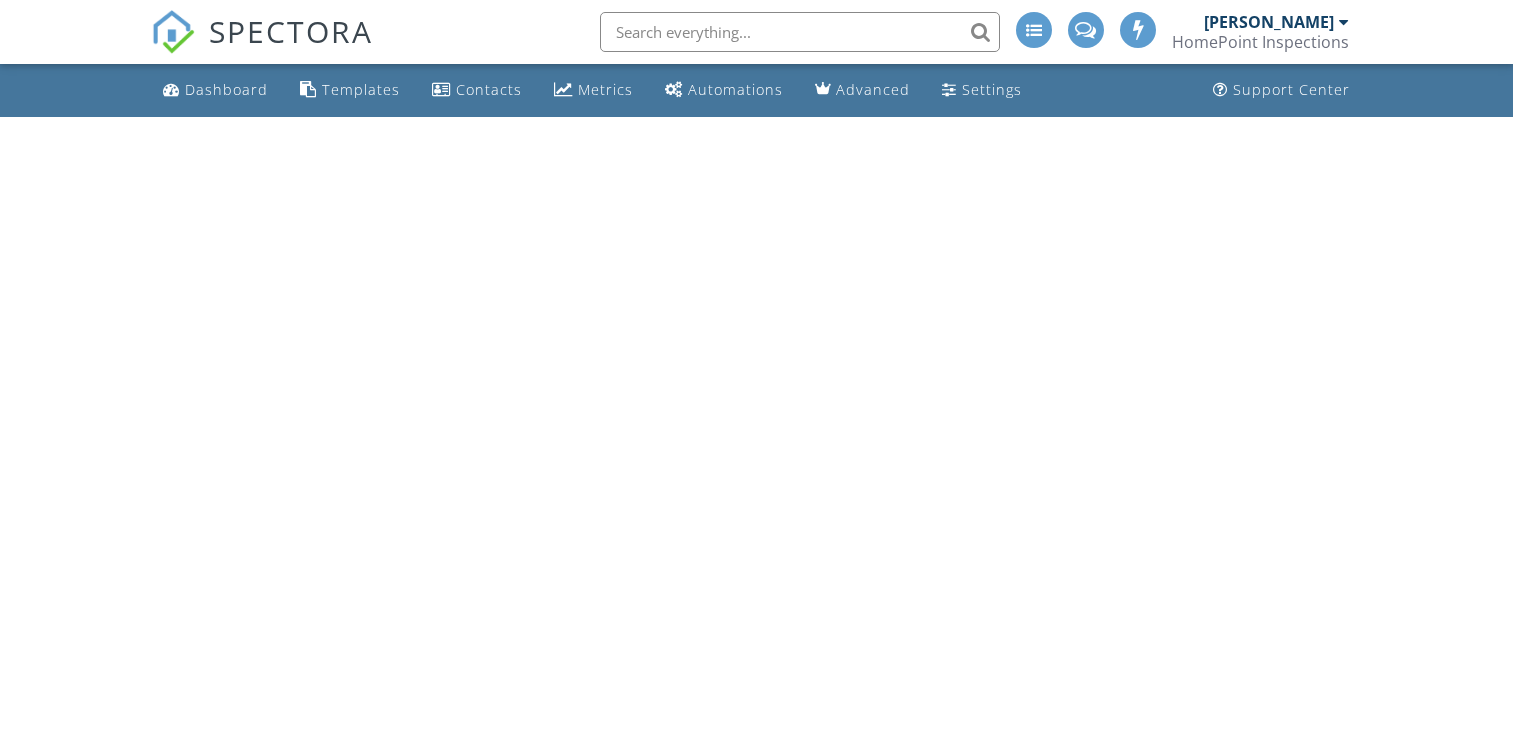scroll, scrollTop: 0, scrollLeft: 0, axis: both 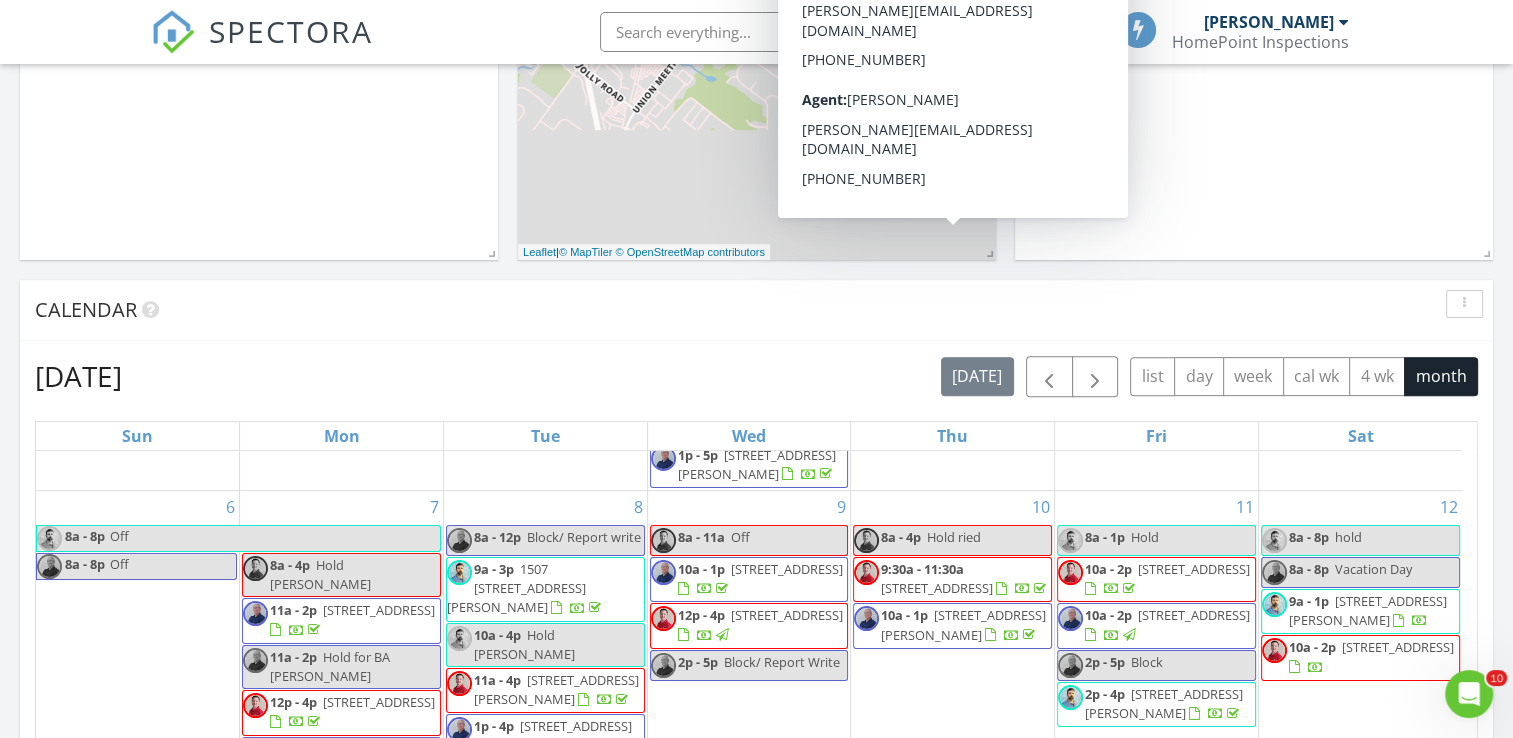 click on "[DATE]
[PERSON_NAME]
No results found       New Inspection     New Quote         Map               + − Leaflet  |  © MapTiler   © OpenStreetMap contributors     In Progress
[PERSON_NAME]
No results found       Calendar                 [DATE] [DATE] list day week cal wk 4 wk month Sun Mon Tue Wed Thu Fri Sat 29
12a - 8p
Vacation
30
8a - 5p
Off
10a - 1p
[STREET_ADDRESS][PERSON_NAME]
2p - 2:30p
PICK UP" at bounding box center (756, 570) 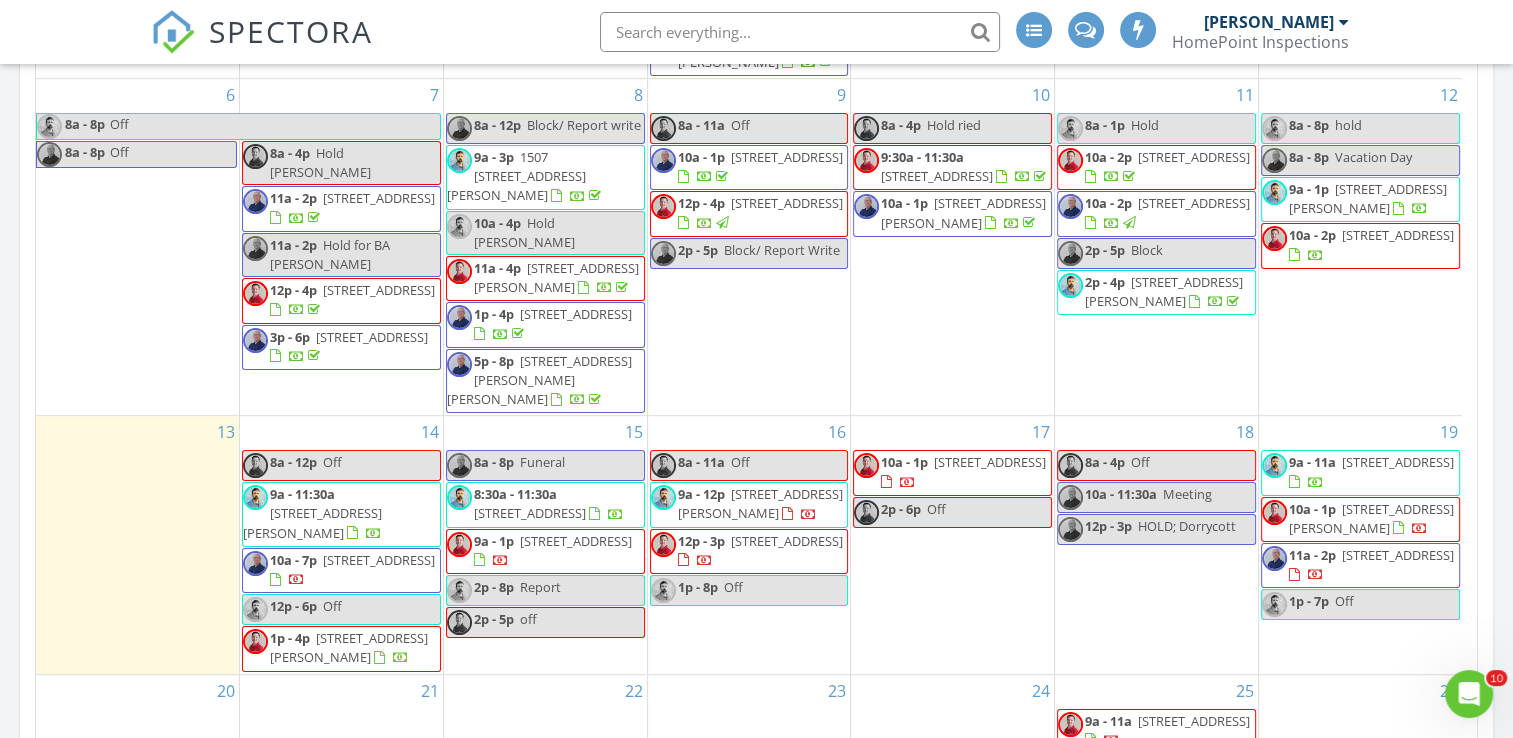 scroll, scrollTop: 1005, scrollLeft: 0, axis: vertical 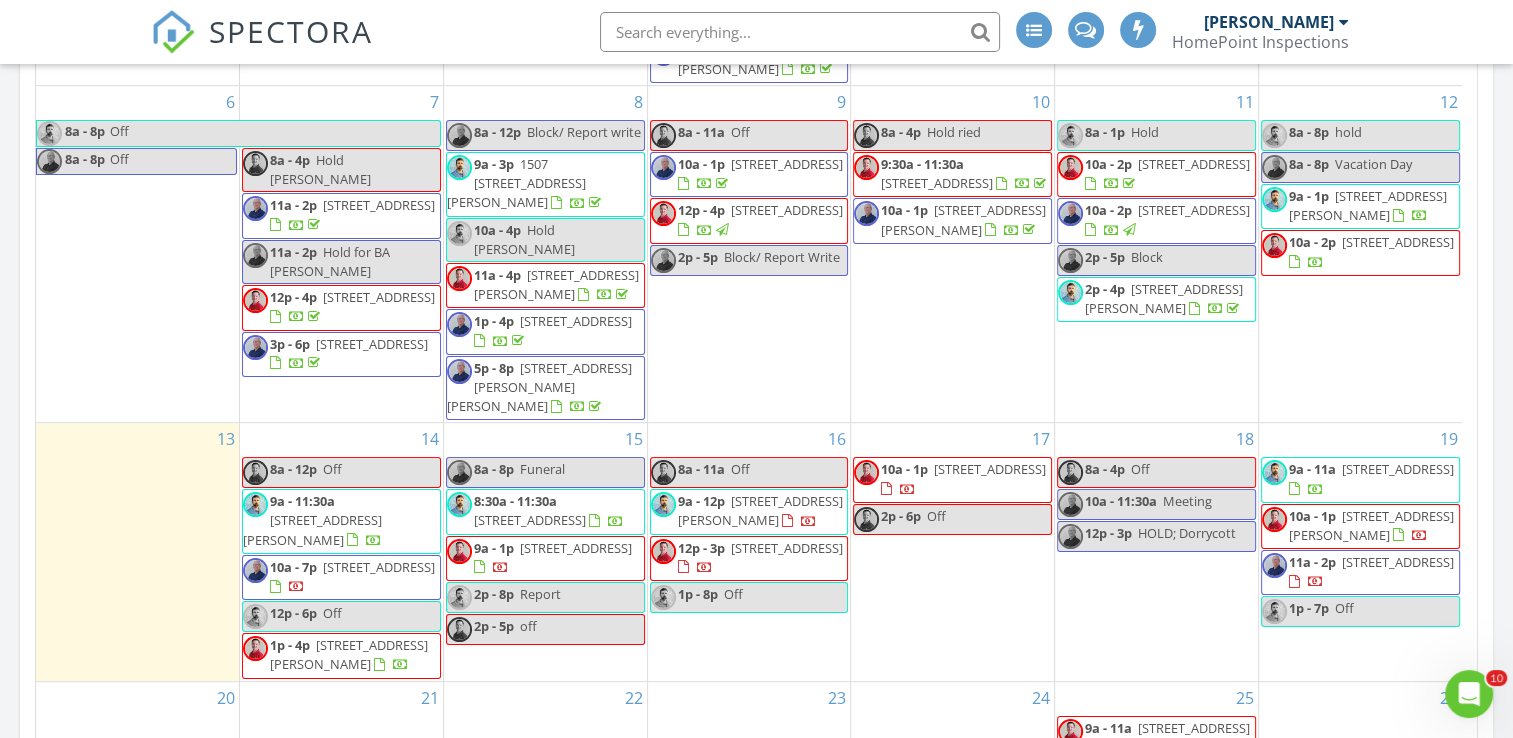 click on "[STREET_ADDRESS]" at bounding box center [1194, 210] 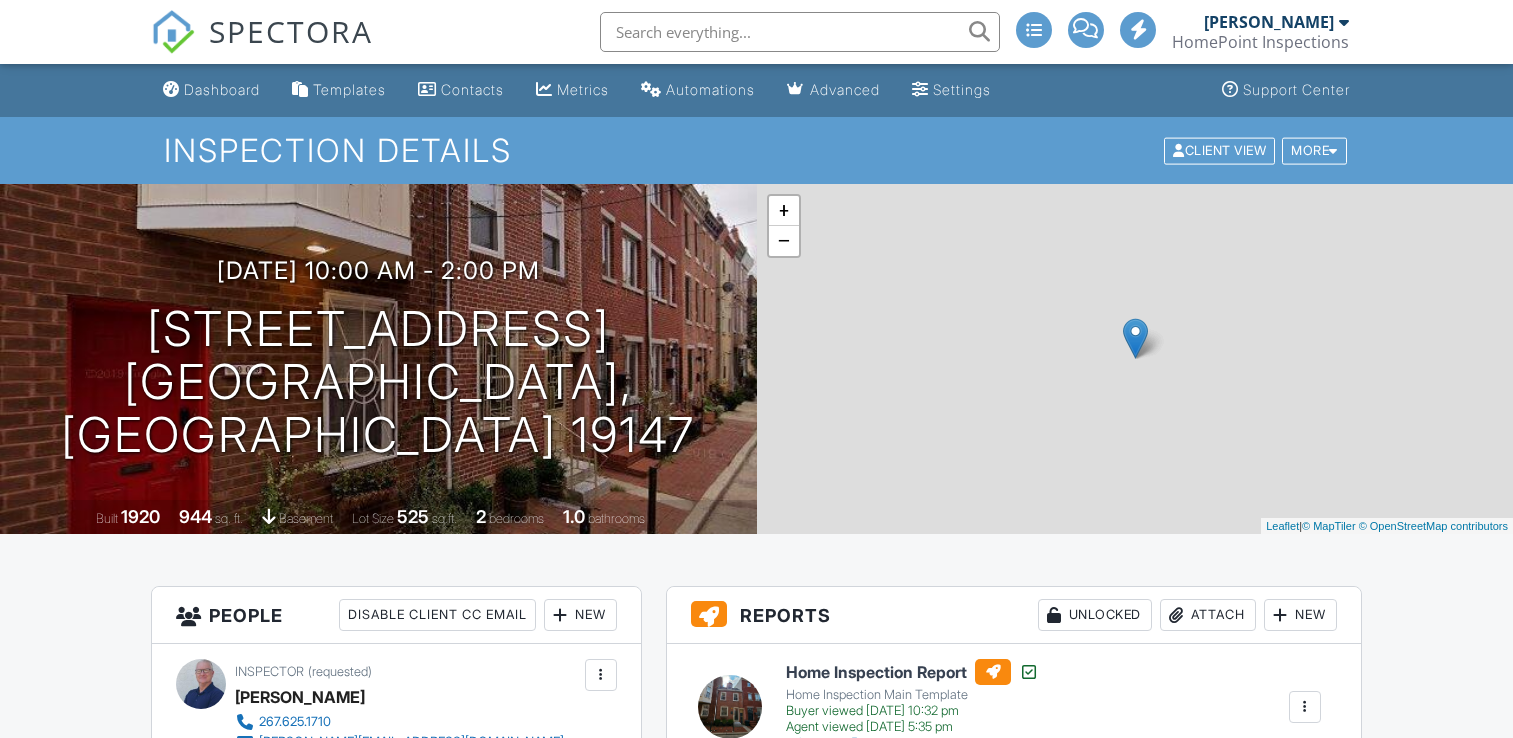 scroll, scrollTop: 0, scrollLeft: 0, axis: both 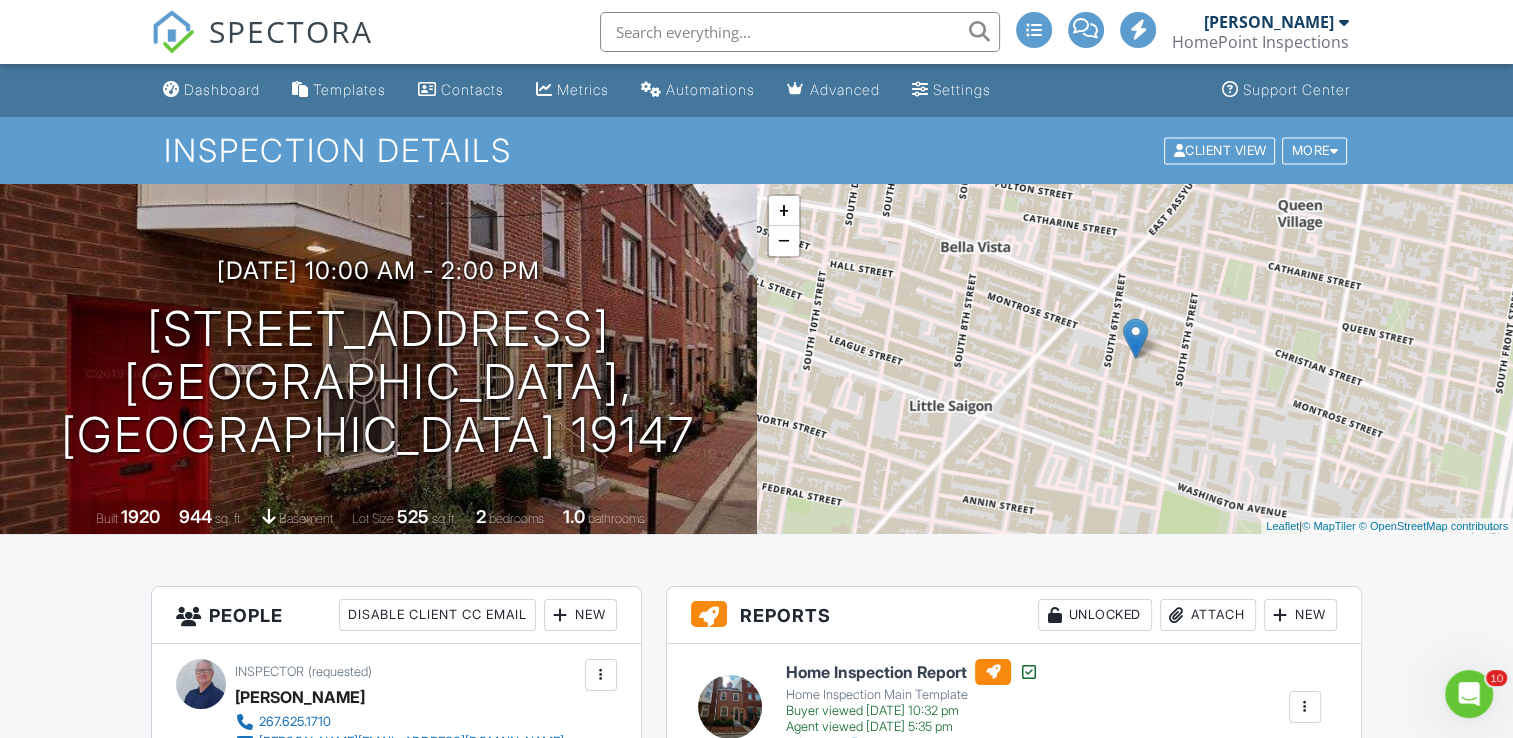 click on "Dashboard
Templates
Contacts
Metrics
Automations
Advanced
Settings
Support Center
Inspection Details
Client View
More
Property Details
Reschedule
Reorder / Copy
Share
Cancel
[GEOGRAPHIC_DATA]
Print Order
Convert to V9
View Change Log
[DATE] 10:00 am
- 2:00 pm
[STREET_ADDRESS]
[GEOGRAPHIC_DATA], [GEOGRAPHIC_DATA] 19147
Built
1920
944
sq. ft.
basement
Lot Size
525
sq.ft.
2
bedrooms
1.0
bathrooms
+ − Leaflet  |  © MapTiler   © OpenStreetMap contributors
All emails and texts are disabled for this inspection!
Turn on emails and texts
Reports
Unlocked
Attach
New
Home Inspection Report
Home Inspection Main Template
Edit" at bounding box center [756, 2234] 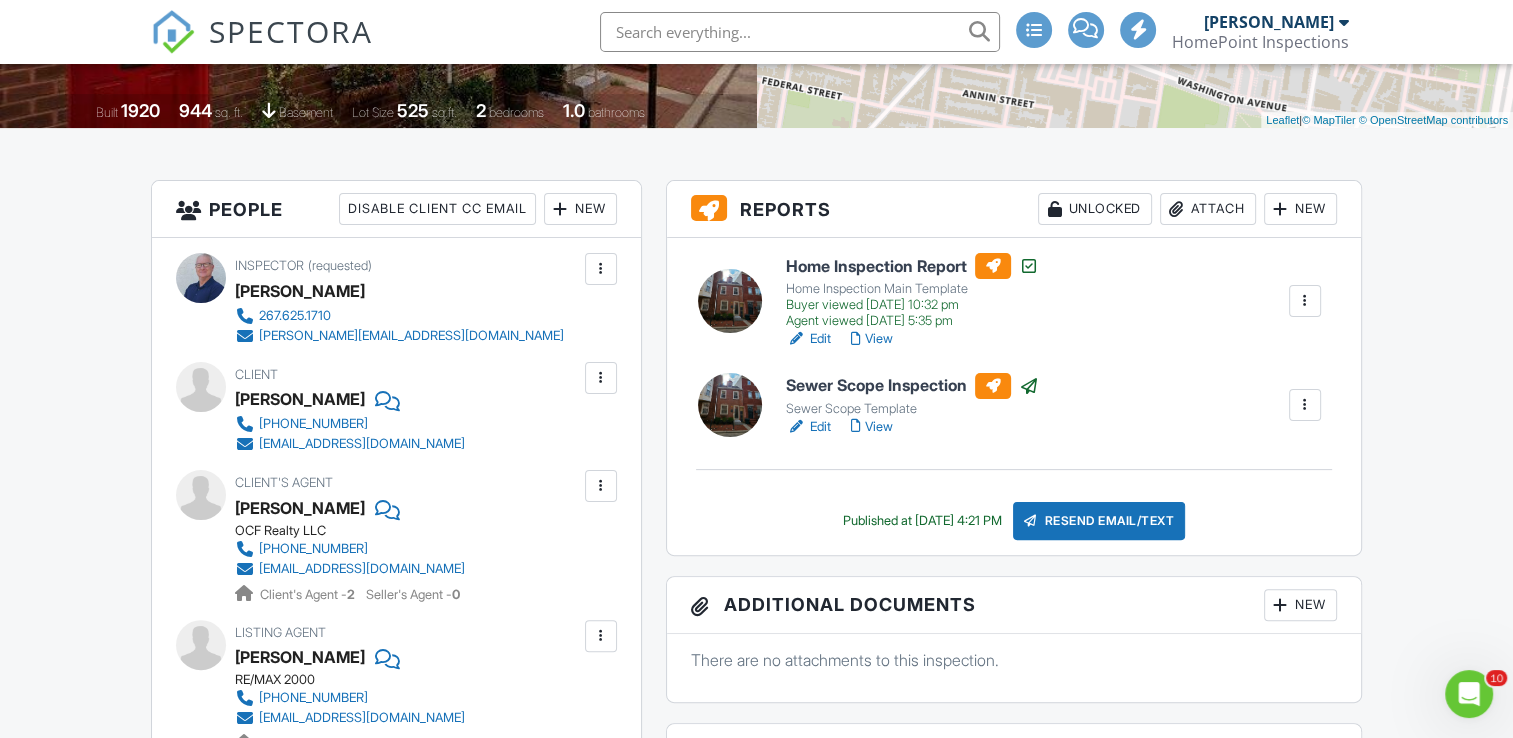 scroll, scrollTop: 500, scrollLeft: 0, axis: vertical 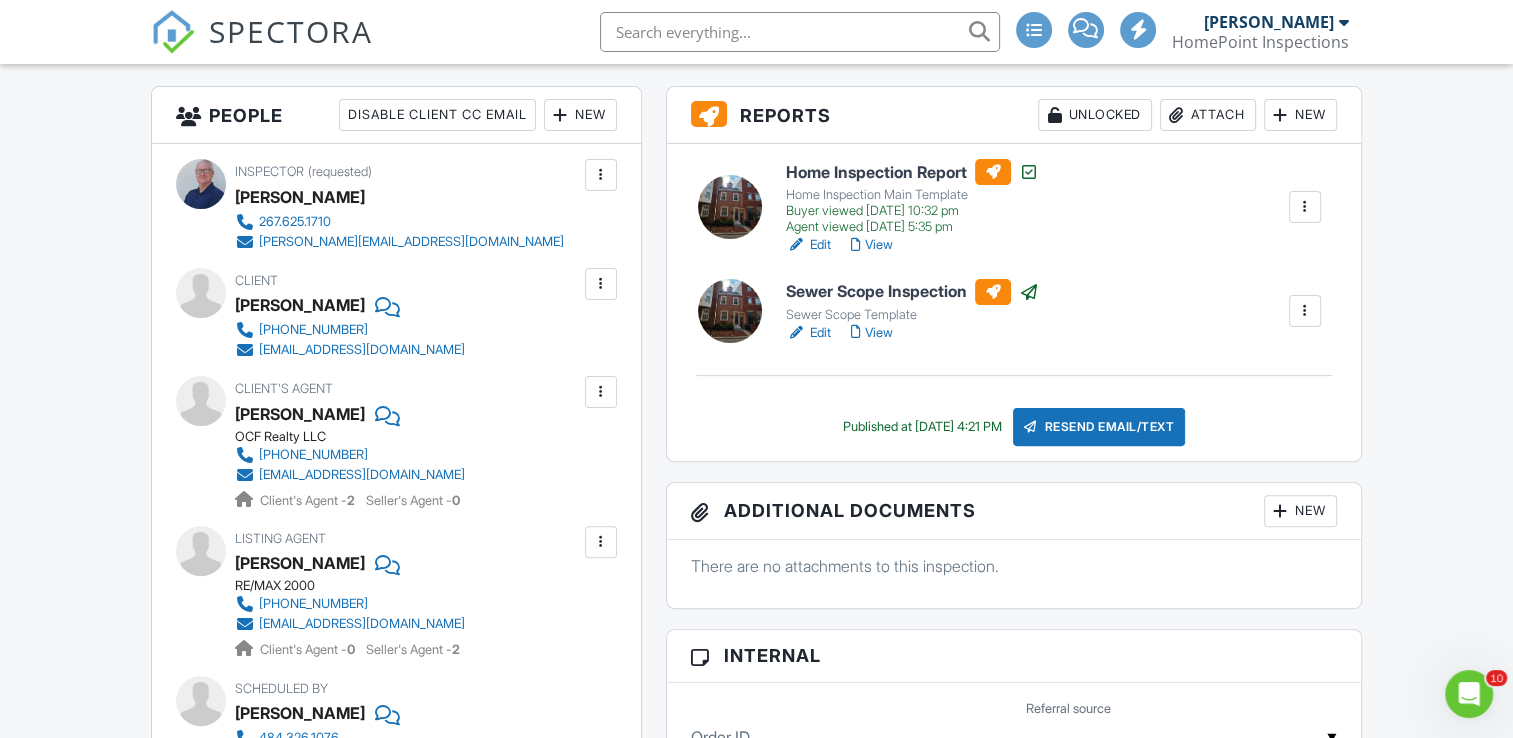 click on "View" at bounding box center (872, 245) 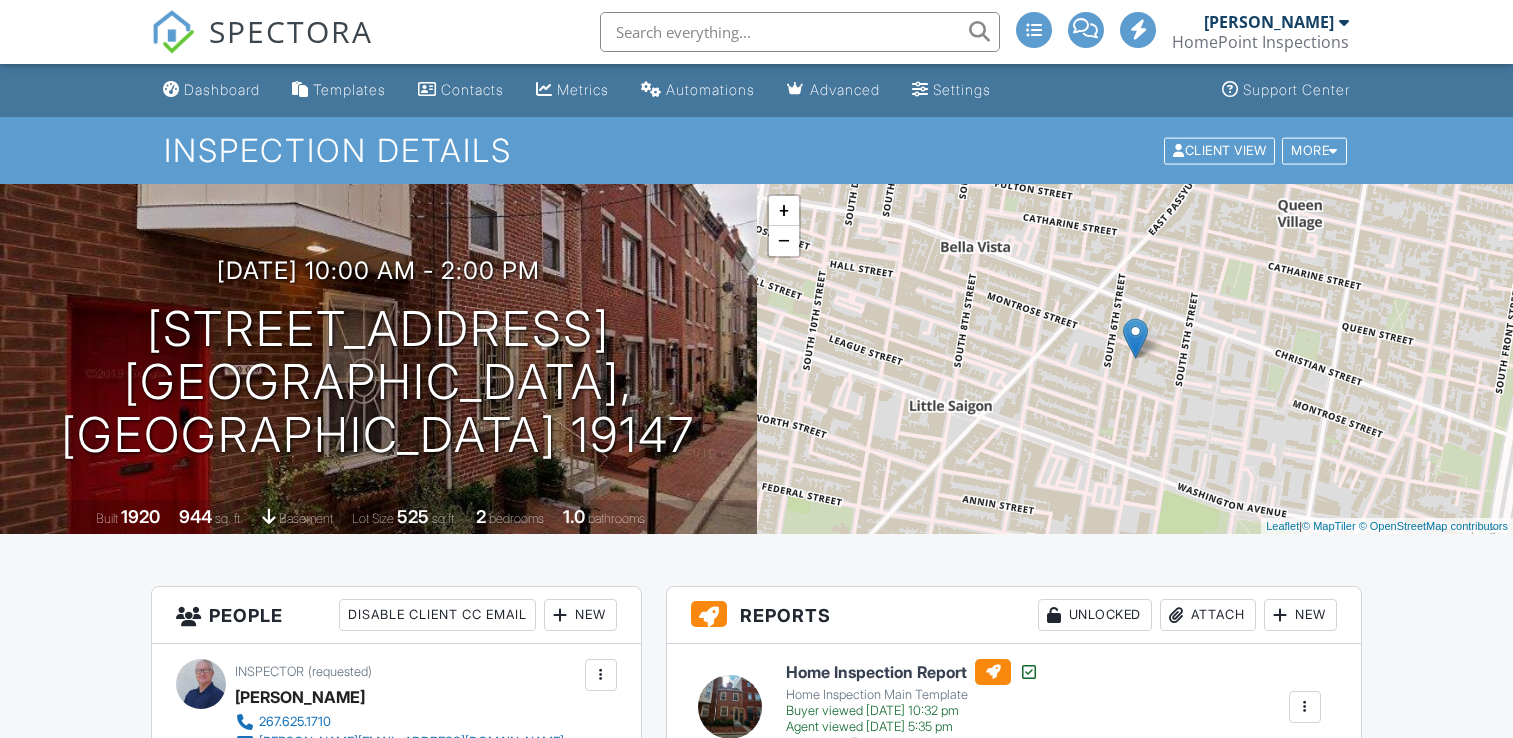 scroll, scrollTop: 0, scrollLeft: 0, axis: both 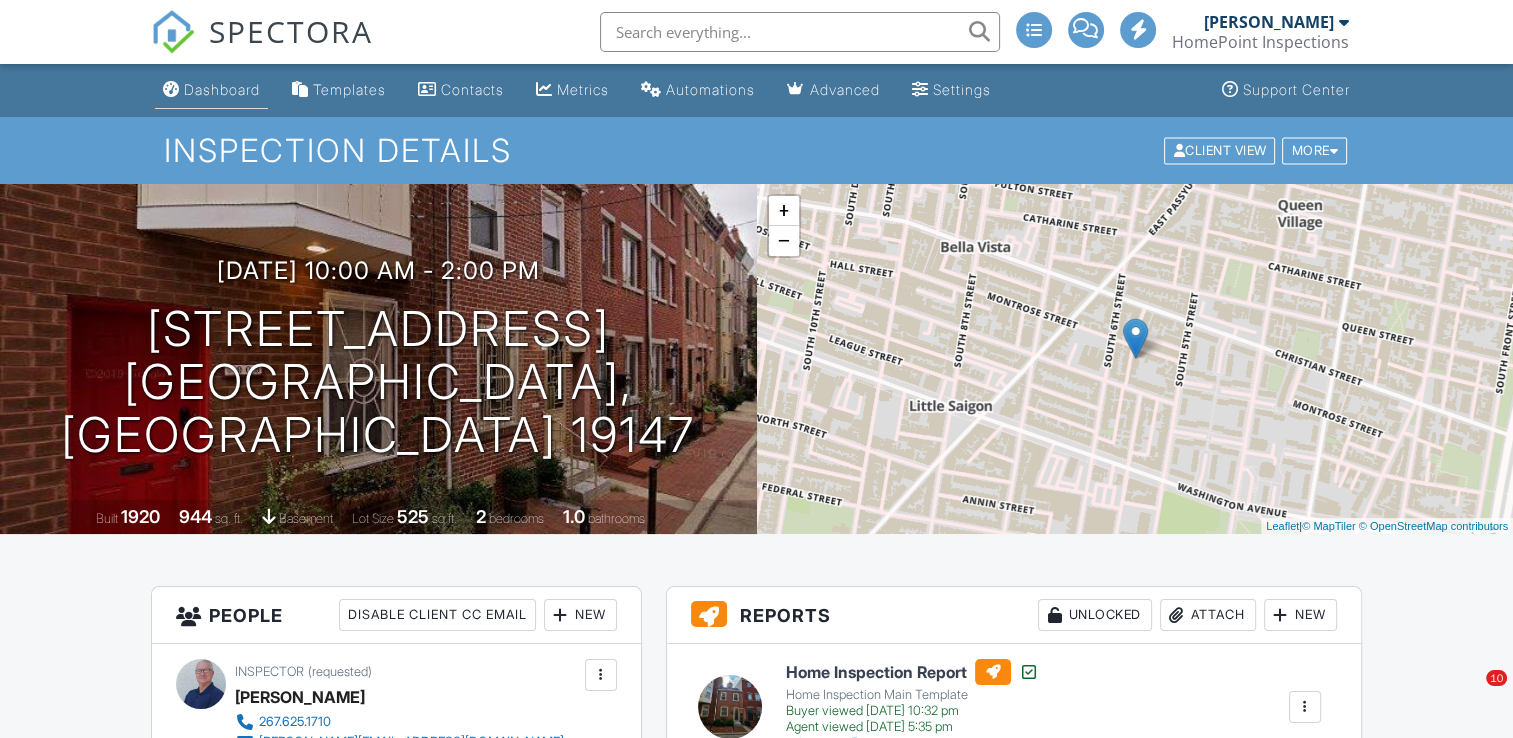 click on "Dashboard" at bounding box center (222, 89) 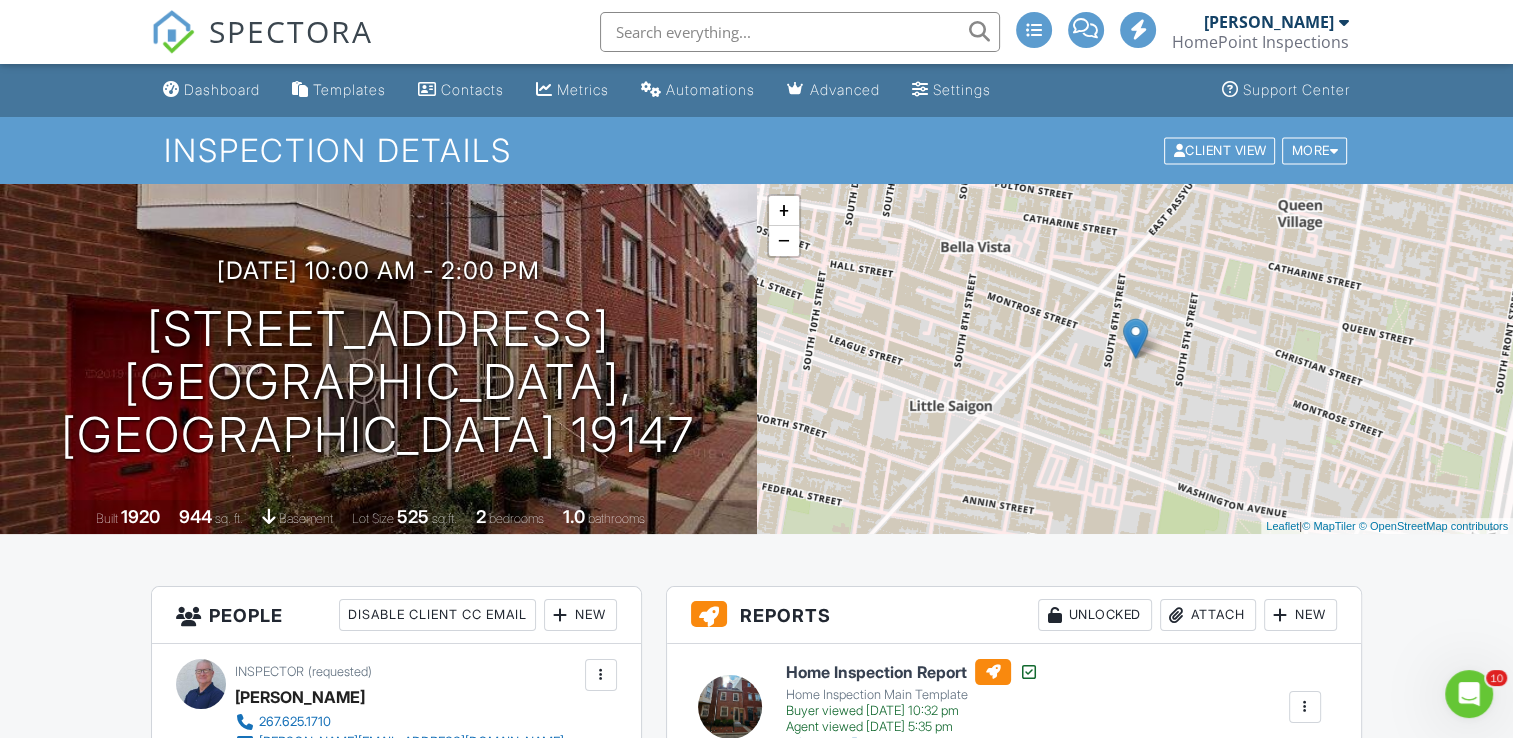 scroll, scrollTop: 0, scrollLeft: 0, axis: both 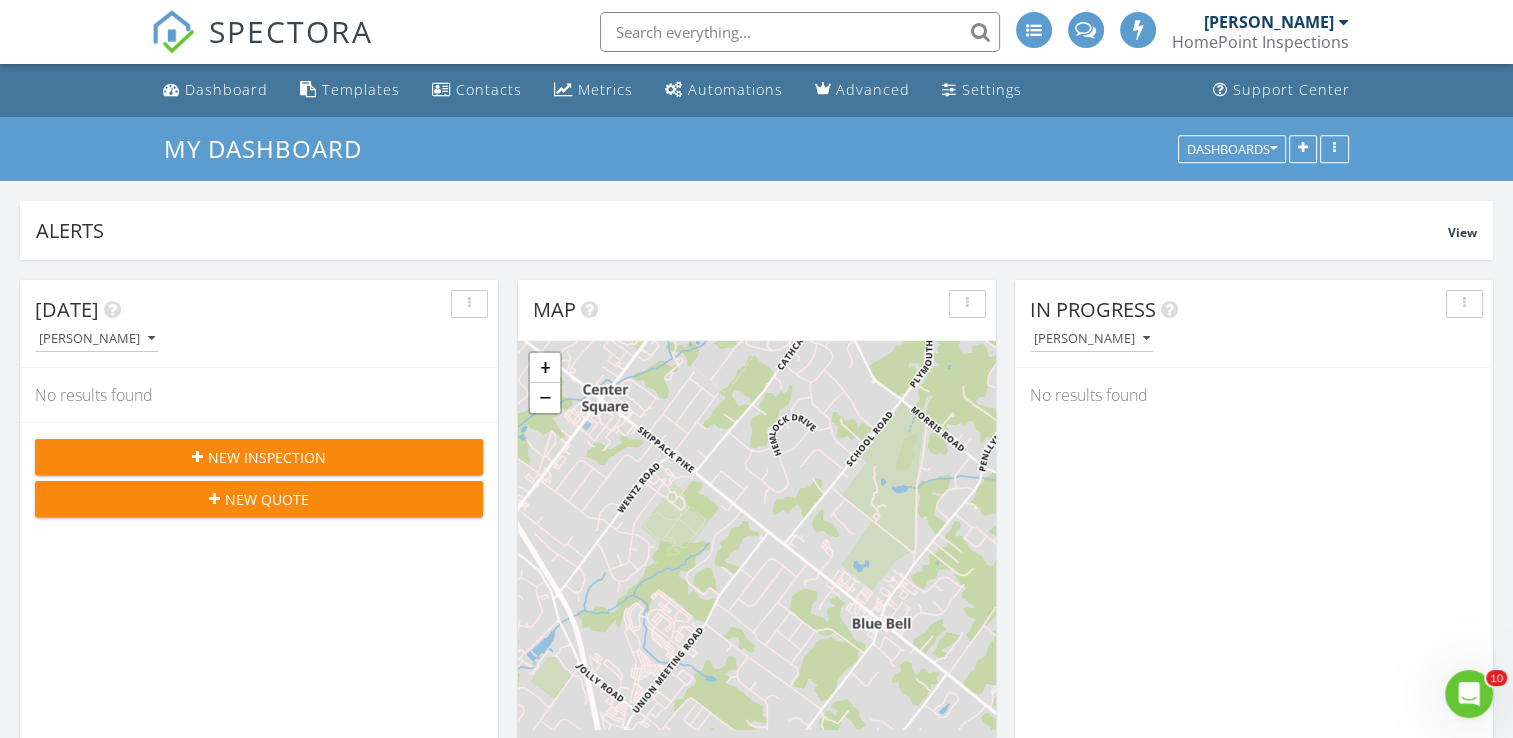 click on "Today
Daniel McLaughlin
No results found       New Inspection     New Quote         Map               + − Leaflet  |  © MapTiler   © OpenStreetMap contributors     In Progress
Daniel McLaughlin
No results found       Calendar                 July 2025 today list day week cal wk 4 wk month Sun Mon Tue Wed Thu Fri Sat 29
12a - 8p
Vacation
30
8a - 5p
Off
10a - 1p
7363 Woolston Ave, Philadelphia 19138
2p - 2:30p
PICK UP" at bounding box center (756, 1170) 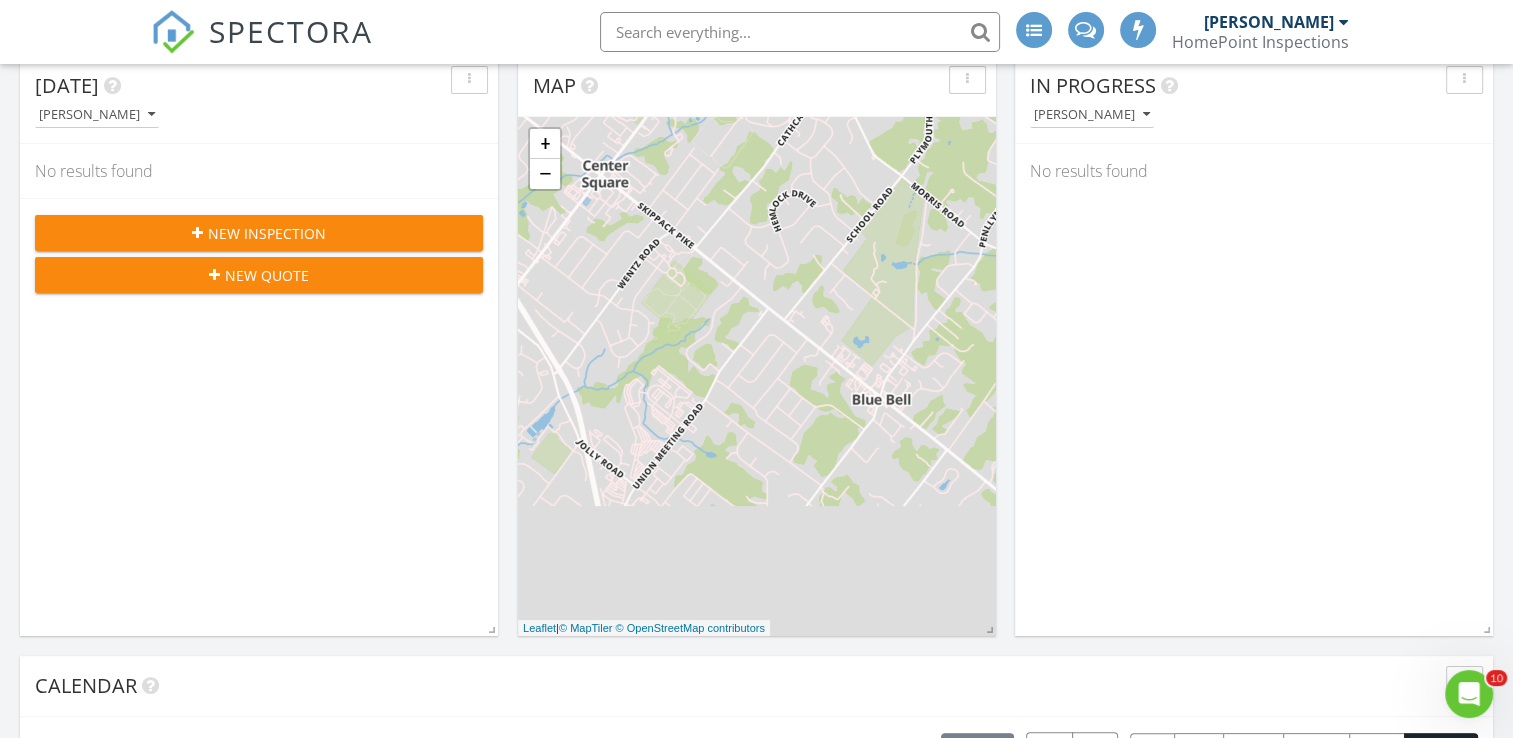 scroll, scrollTop: 500, scrollLeft: 0, axis: vertical 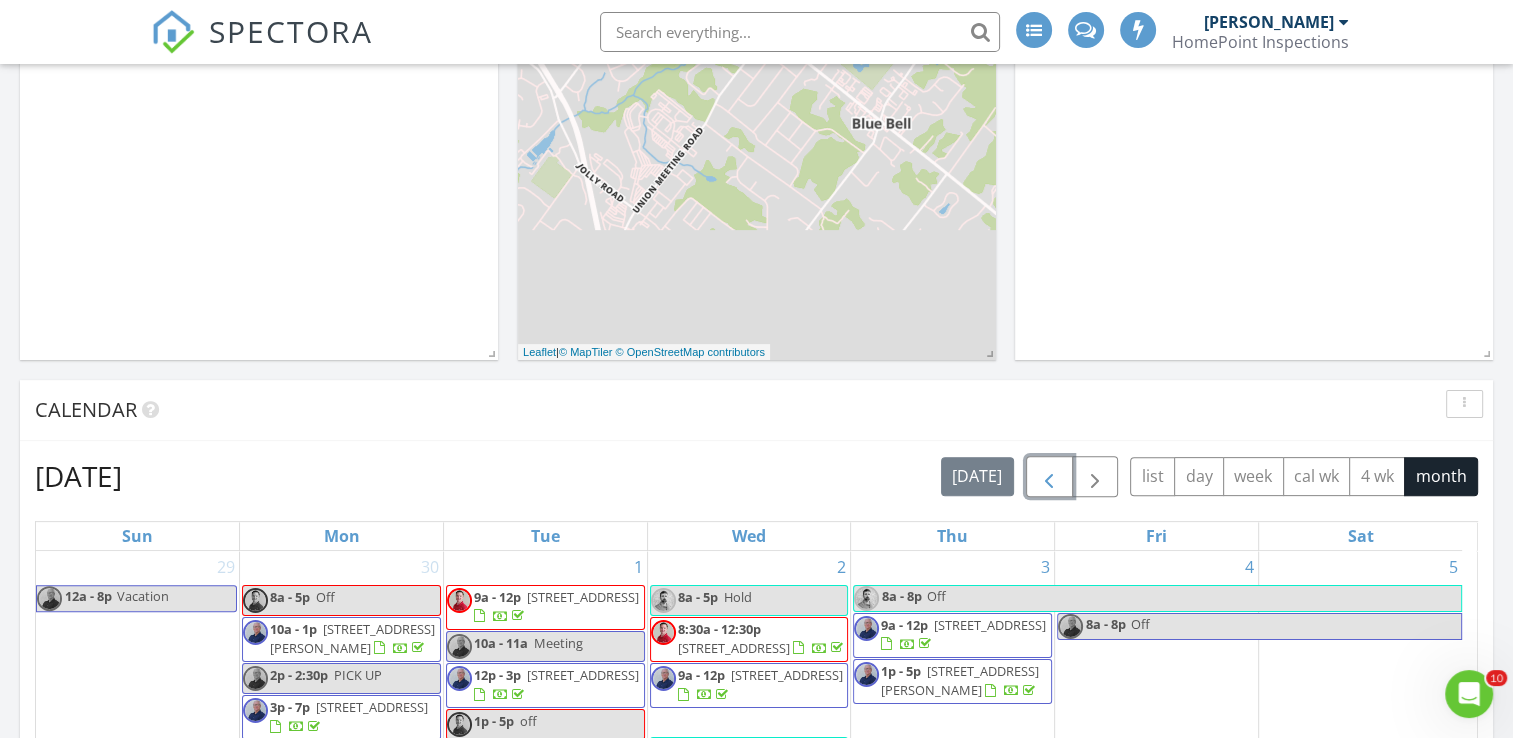 click at bounding box center (1049, 477) 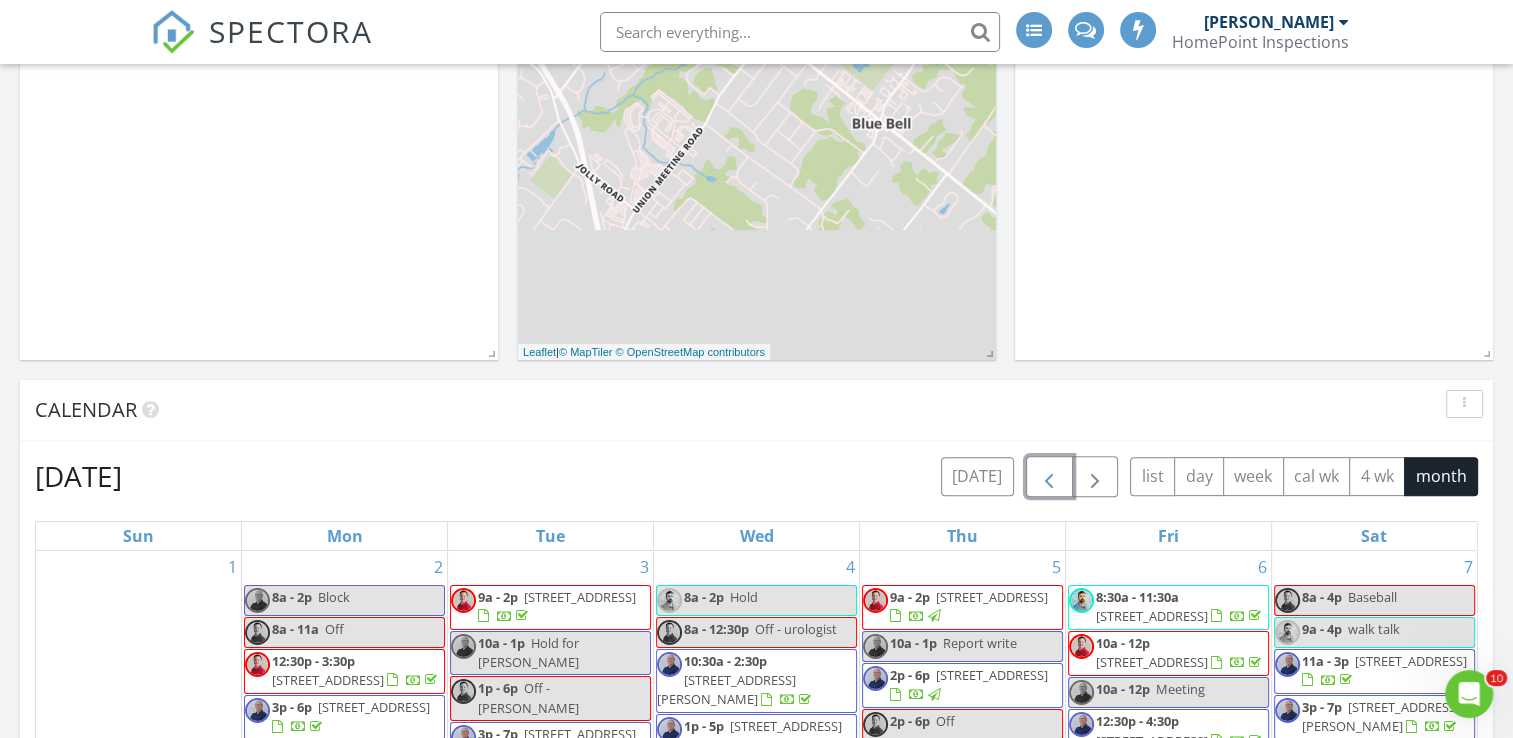 click at bounding box center (1049, 477) 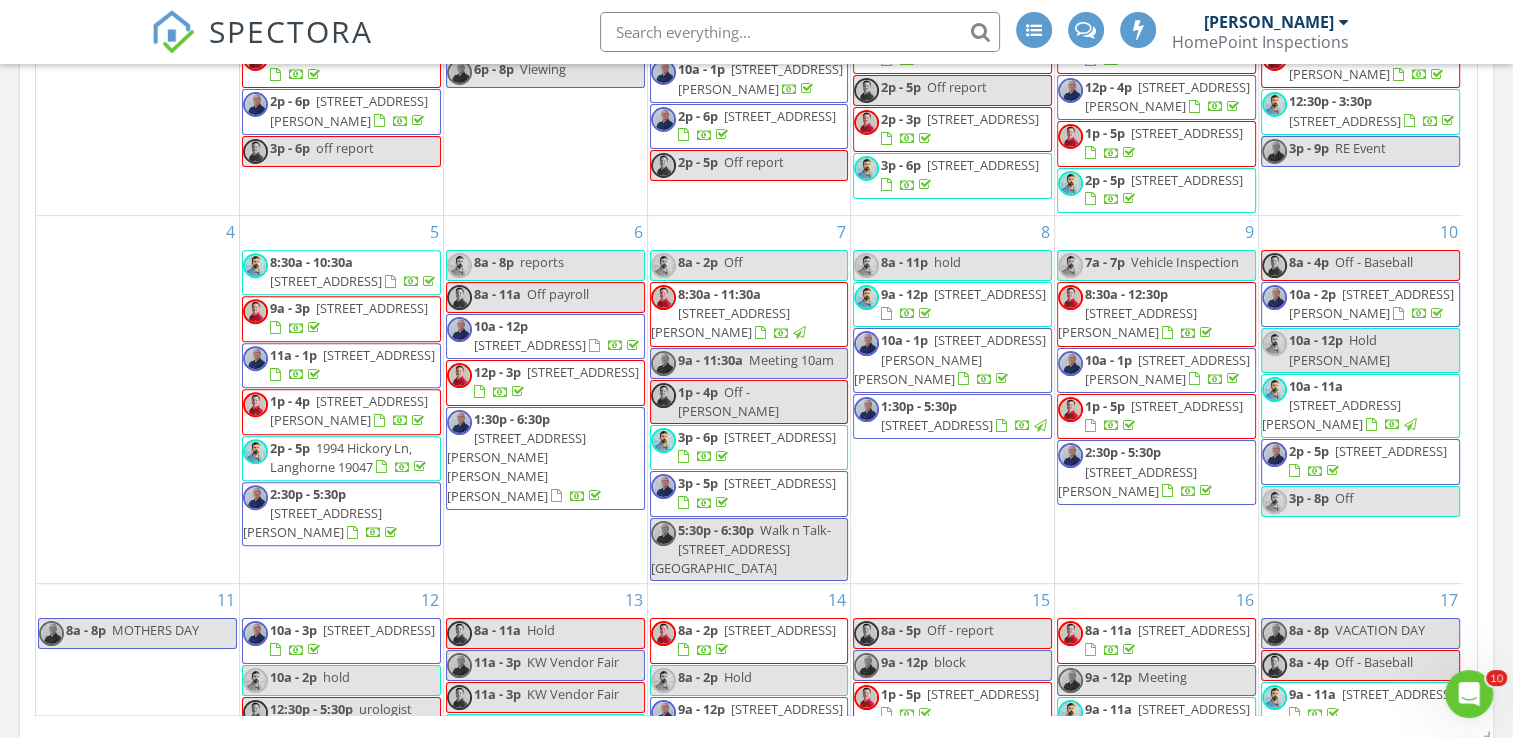 scroll, scrollTop: 1200, scrollLeft: 0, axis: vertical 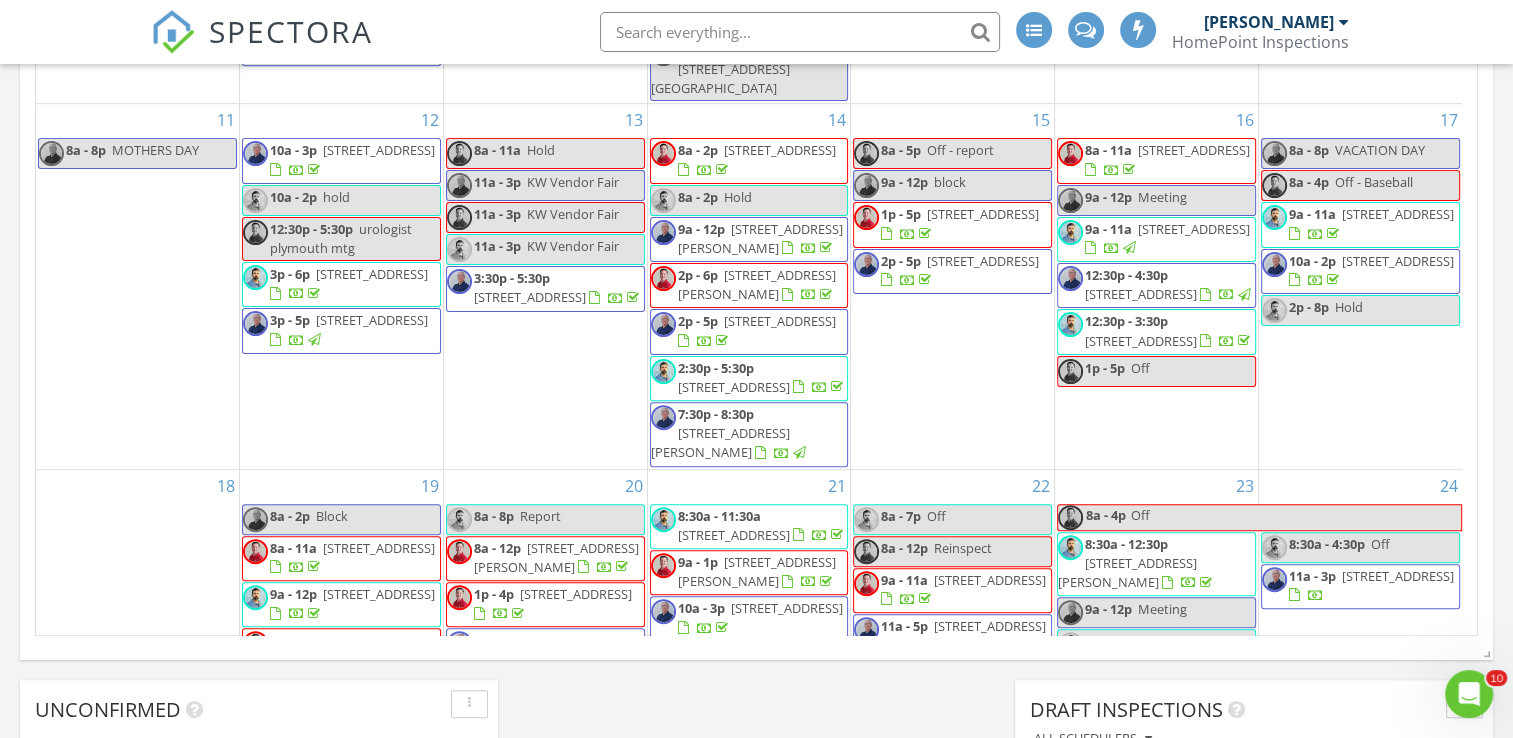 click on "1131 S 26th St, Philadelphia 19146" at bounding box center (1398, 261) 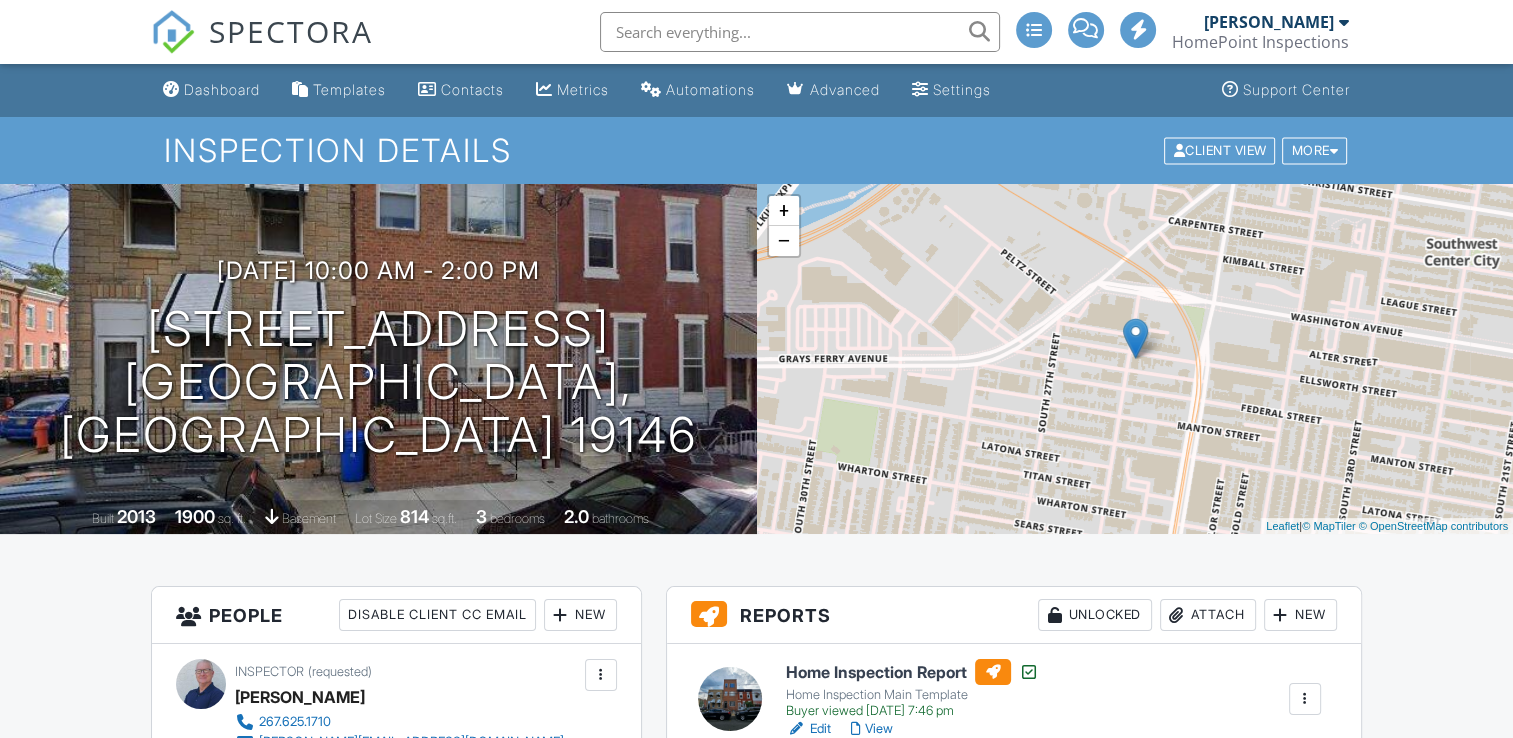 scroll, scrollTop: 200, scrollLeft: 0, axis: vertical 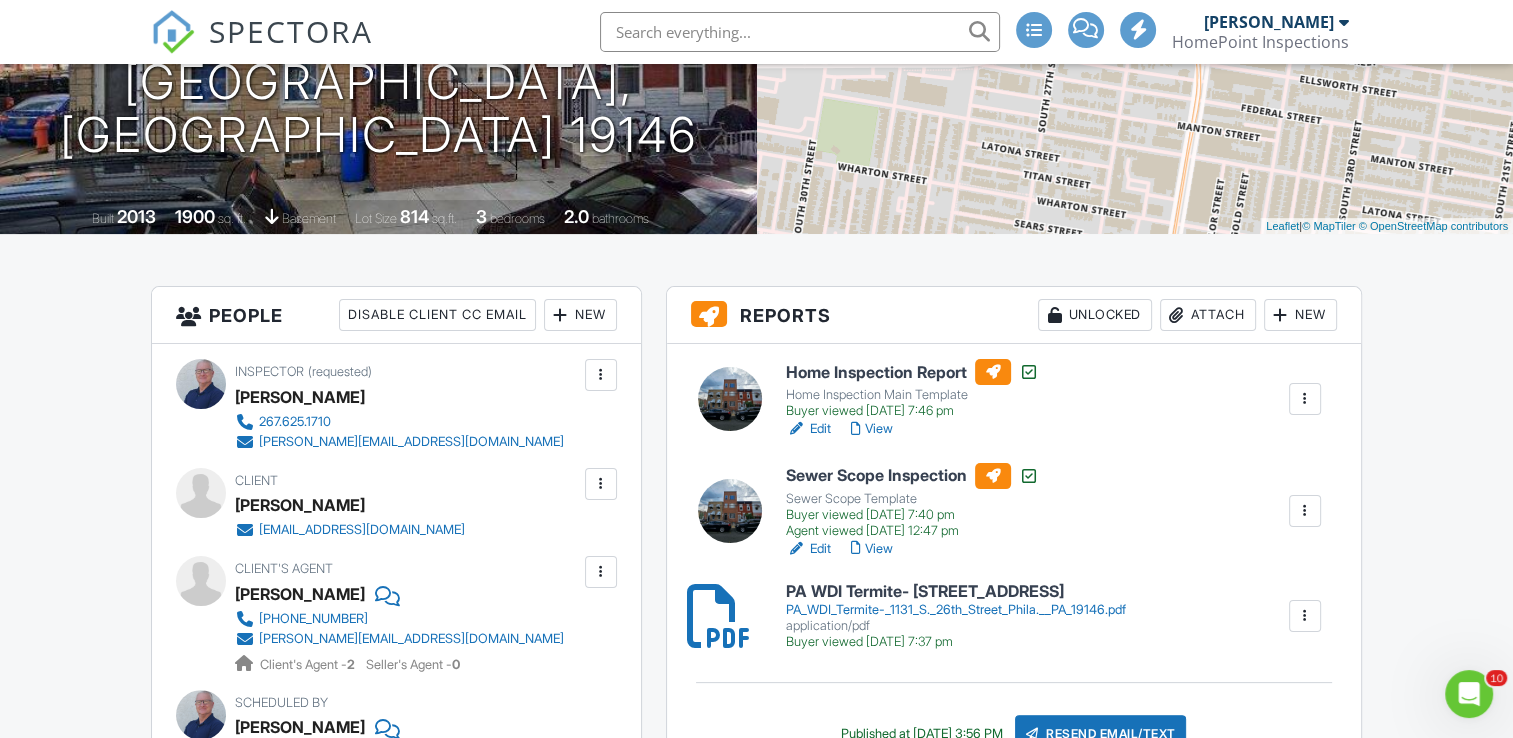 click on "View" at bounding box center [872, 429] 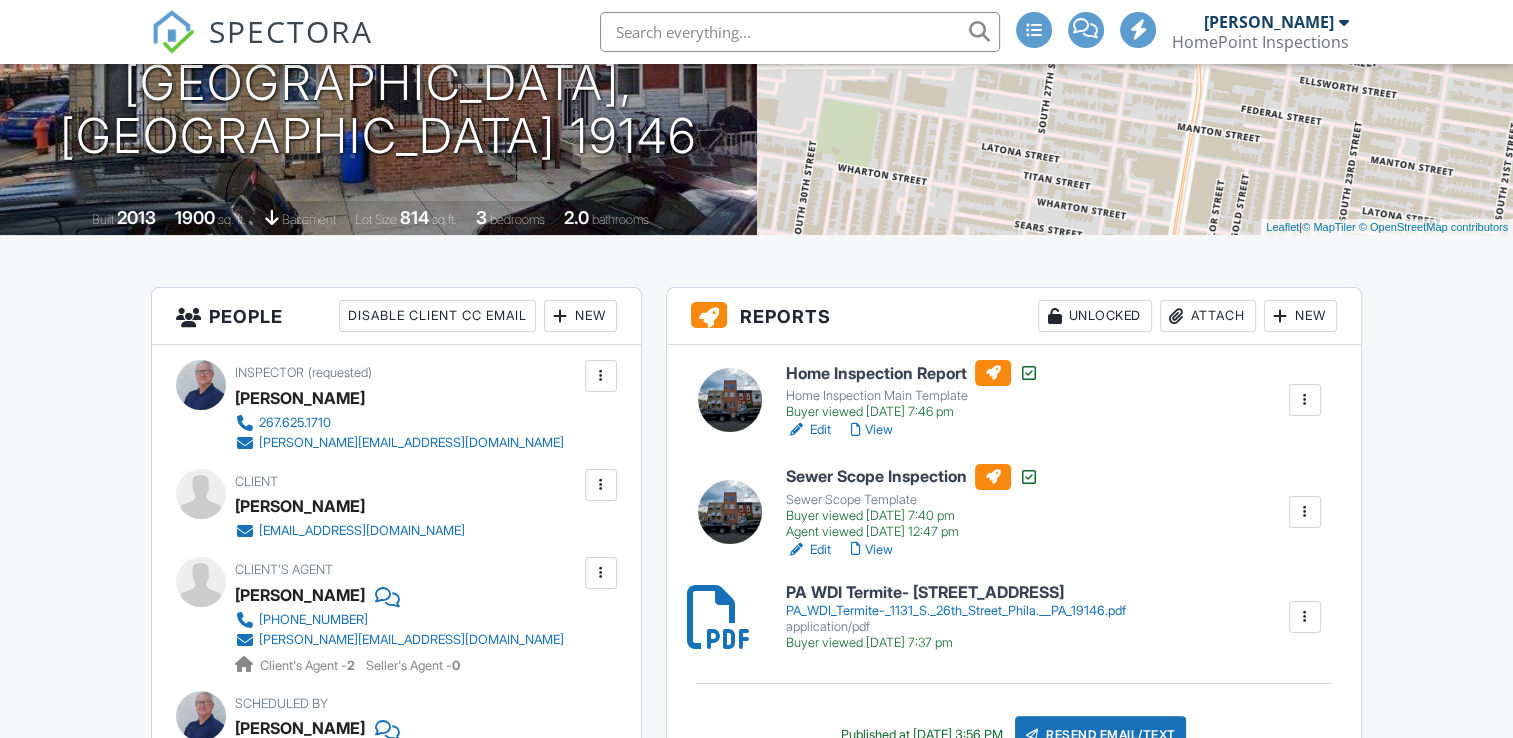 scroll, scrollTop: 299, scrollLeft: 0, axis: vertical 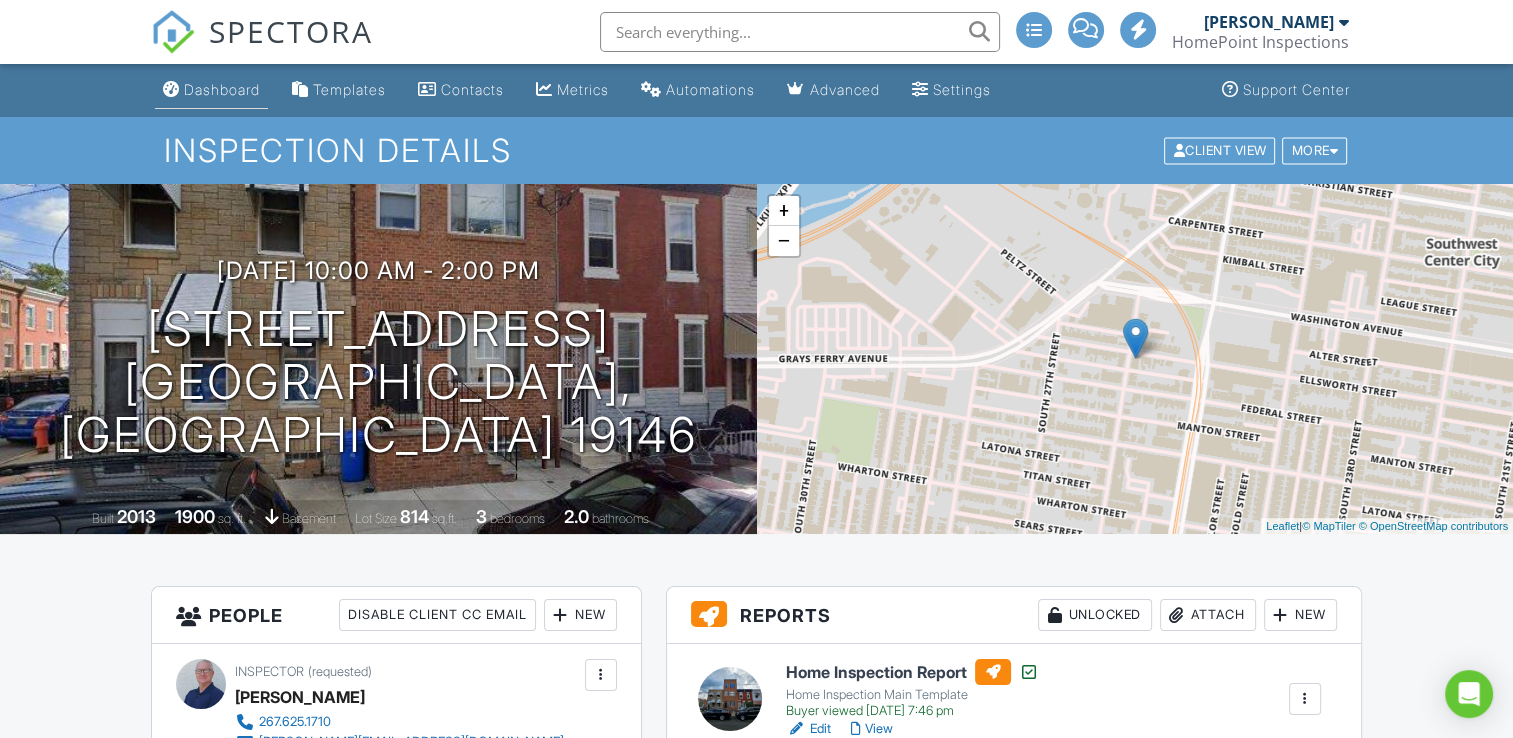 click on "Dashboard" at bounding box center [222, 89] 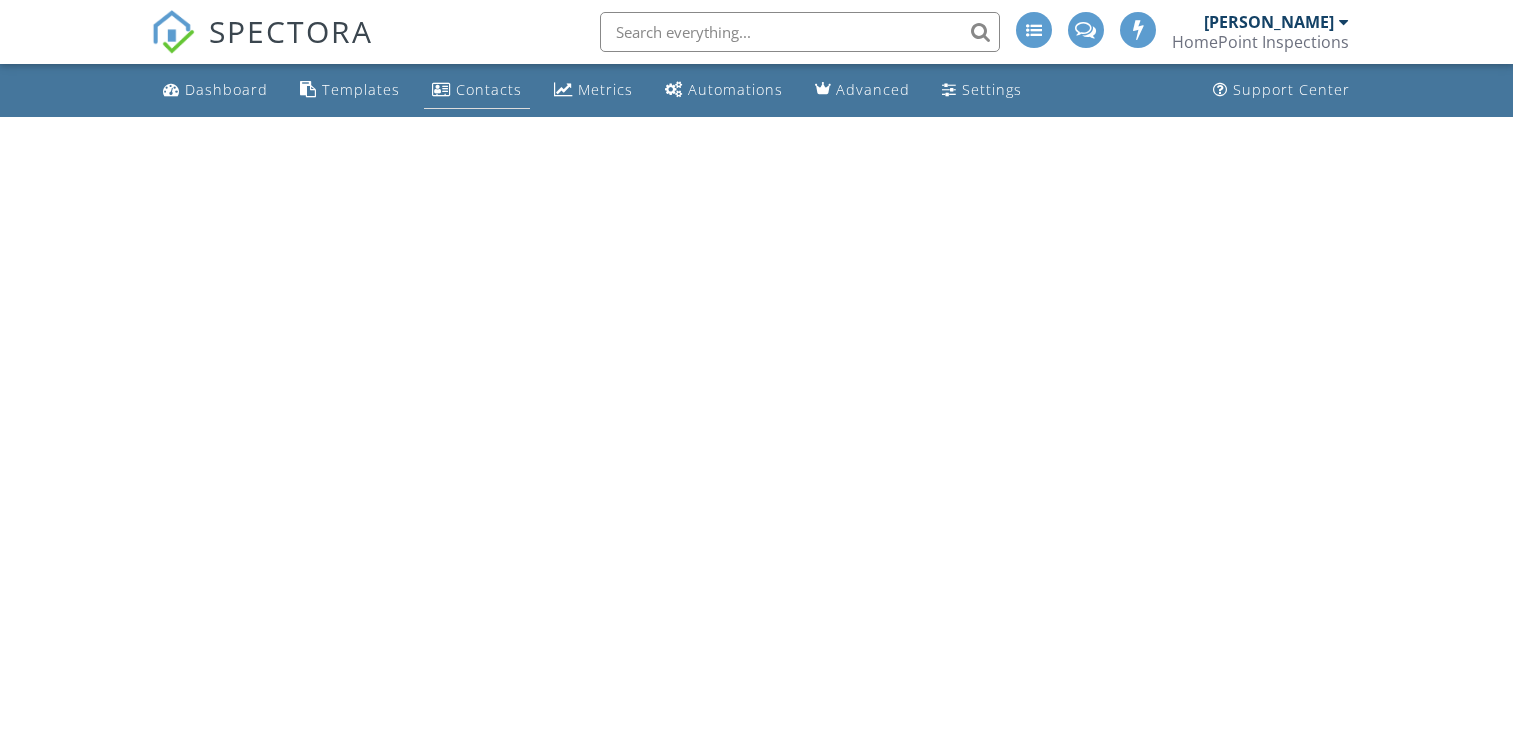 scroll, scrollTop: 0, scrollLeft: 0, axis: both 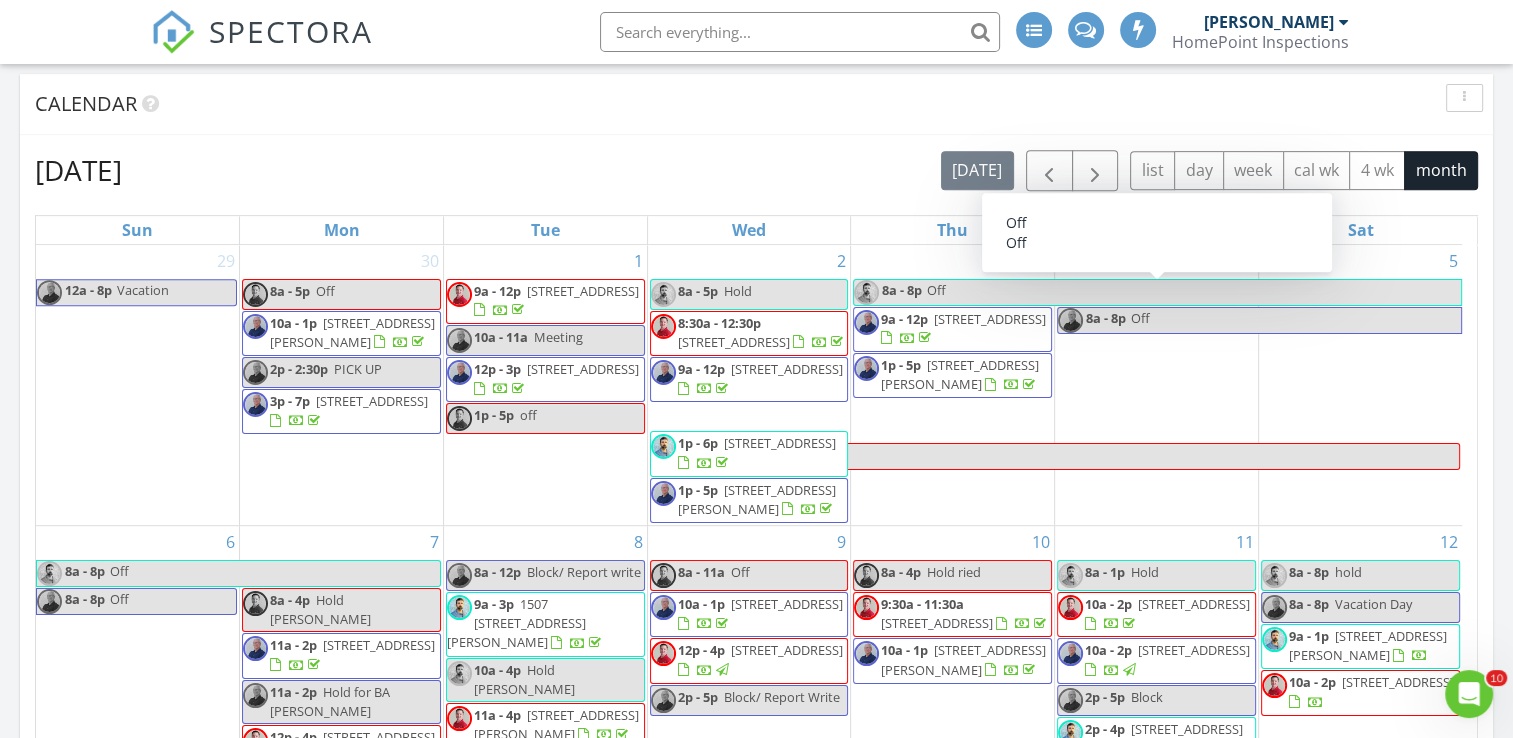 click on "Calendar" at bounding box center [741, 104] 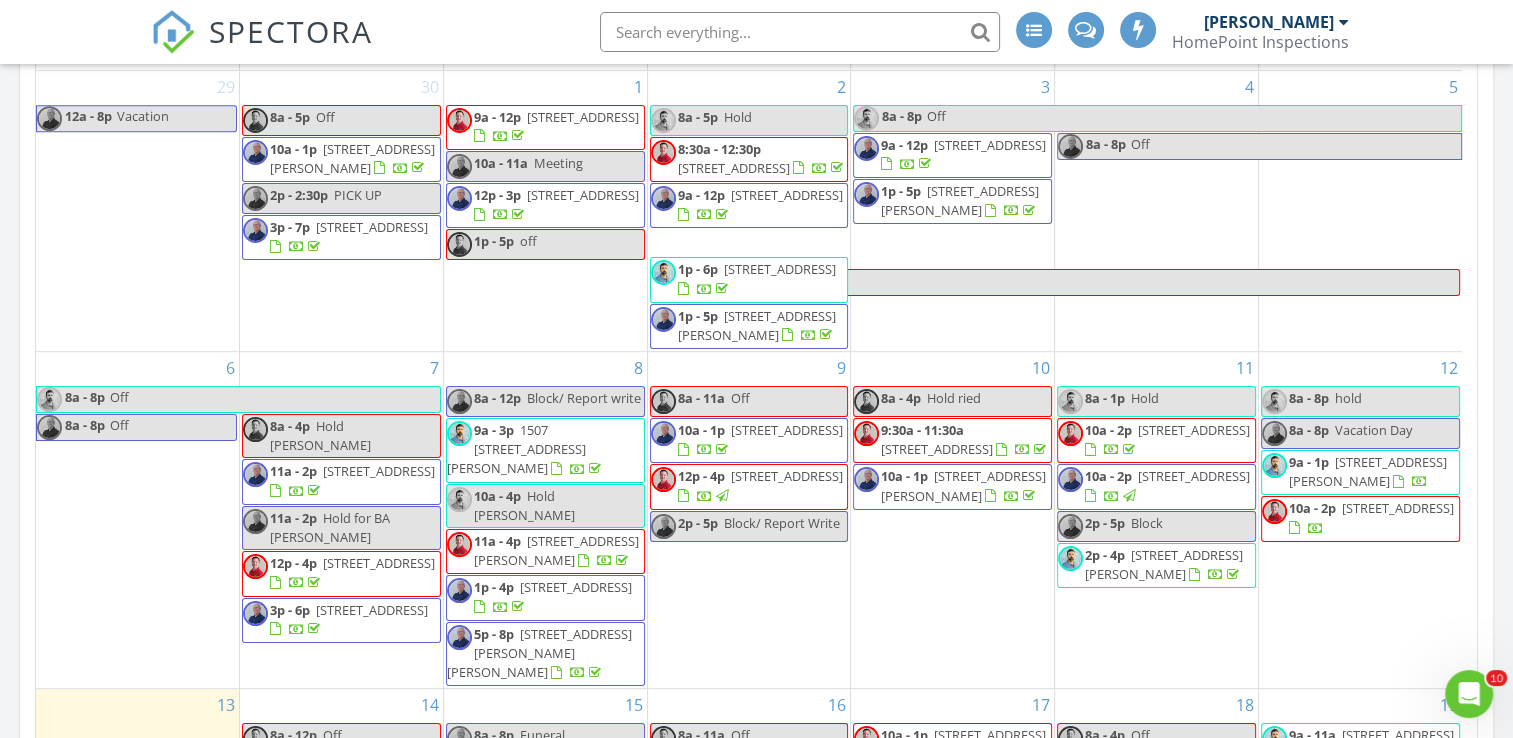 scroll, scrollTop: 1041, scrollLeft: 0, axis: vertical 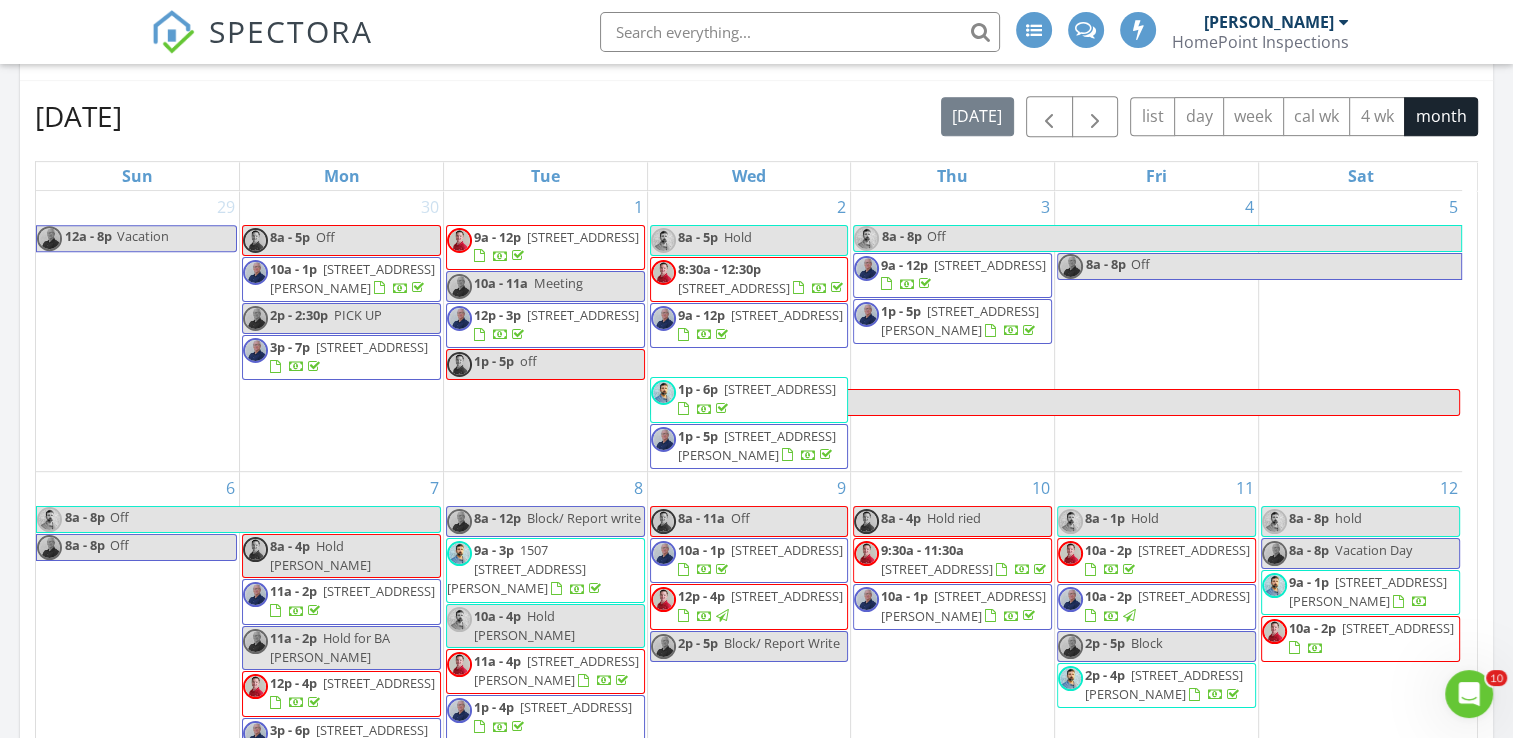 click at bounding box center (1344, 22) 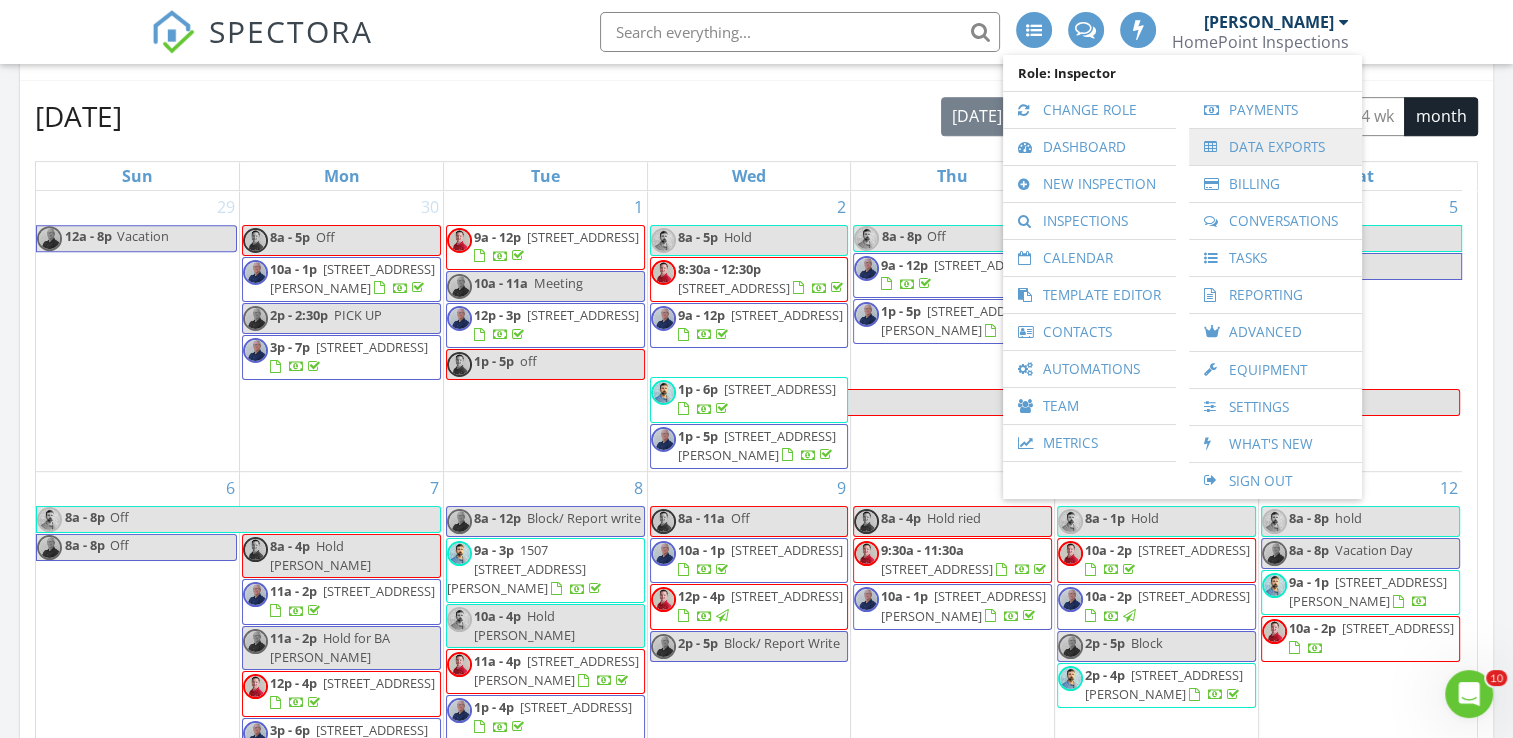 click on "Data Exports" at bounding box center (1275, 147) 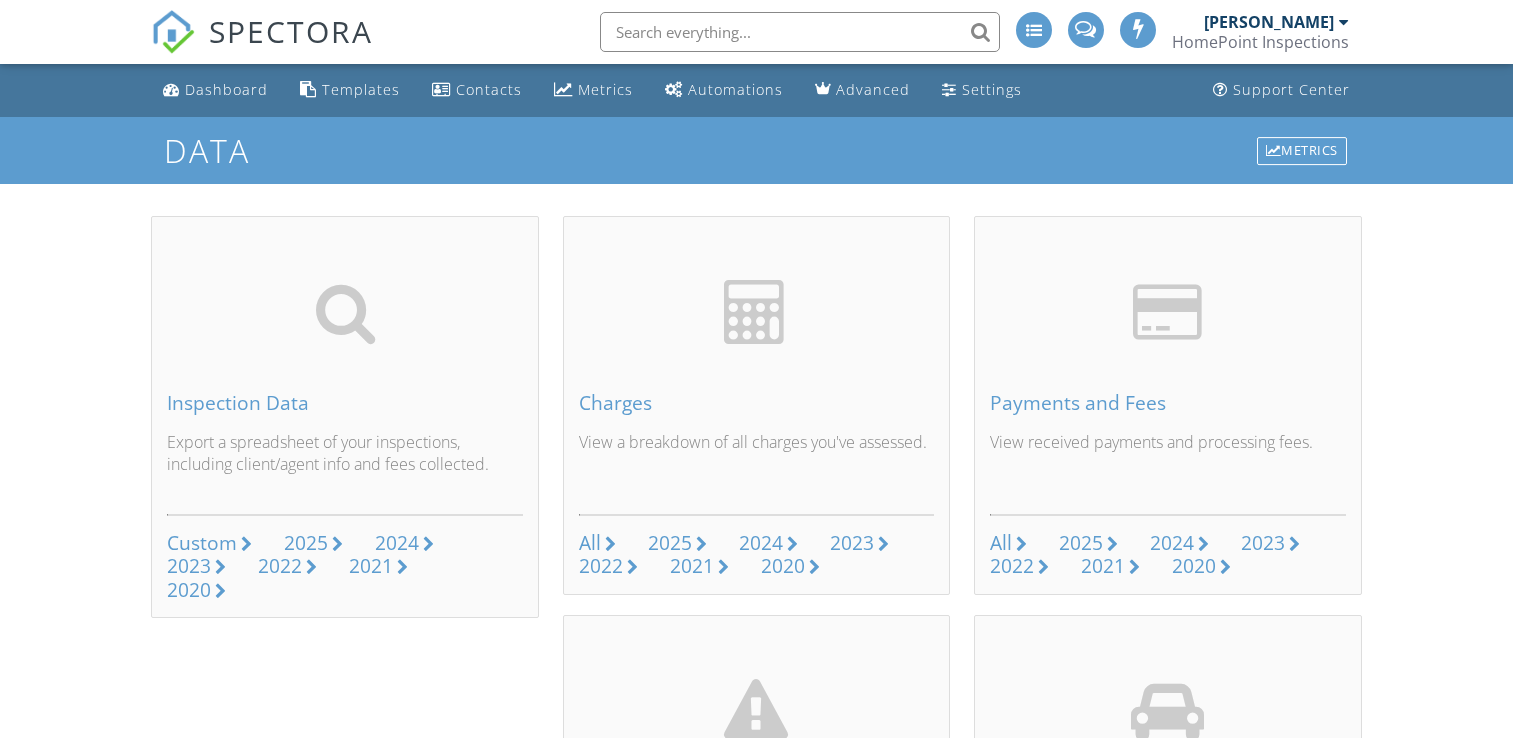 scroll, scrollTop: 0, scrollLeft: 0, axis: both 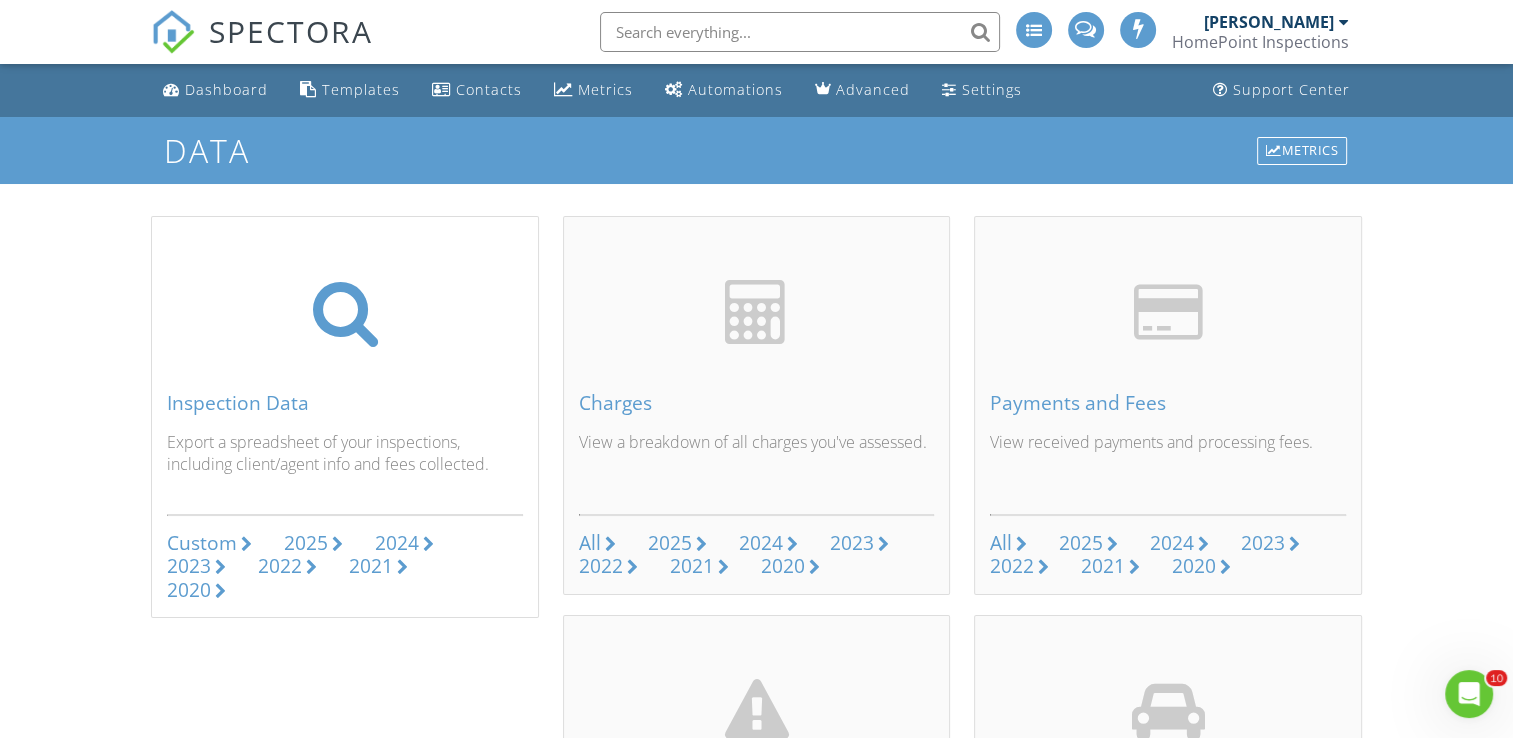click on "Custom" at bounding box center (202, 542) 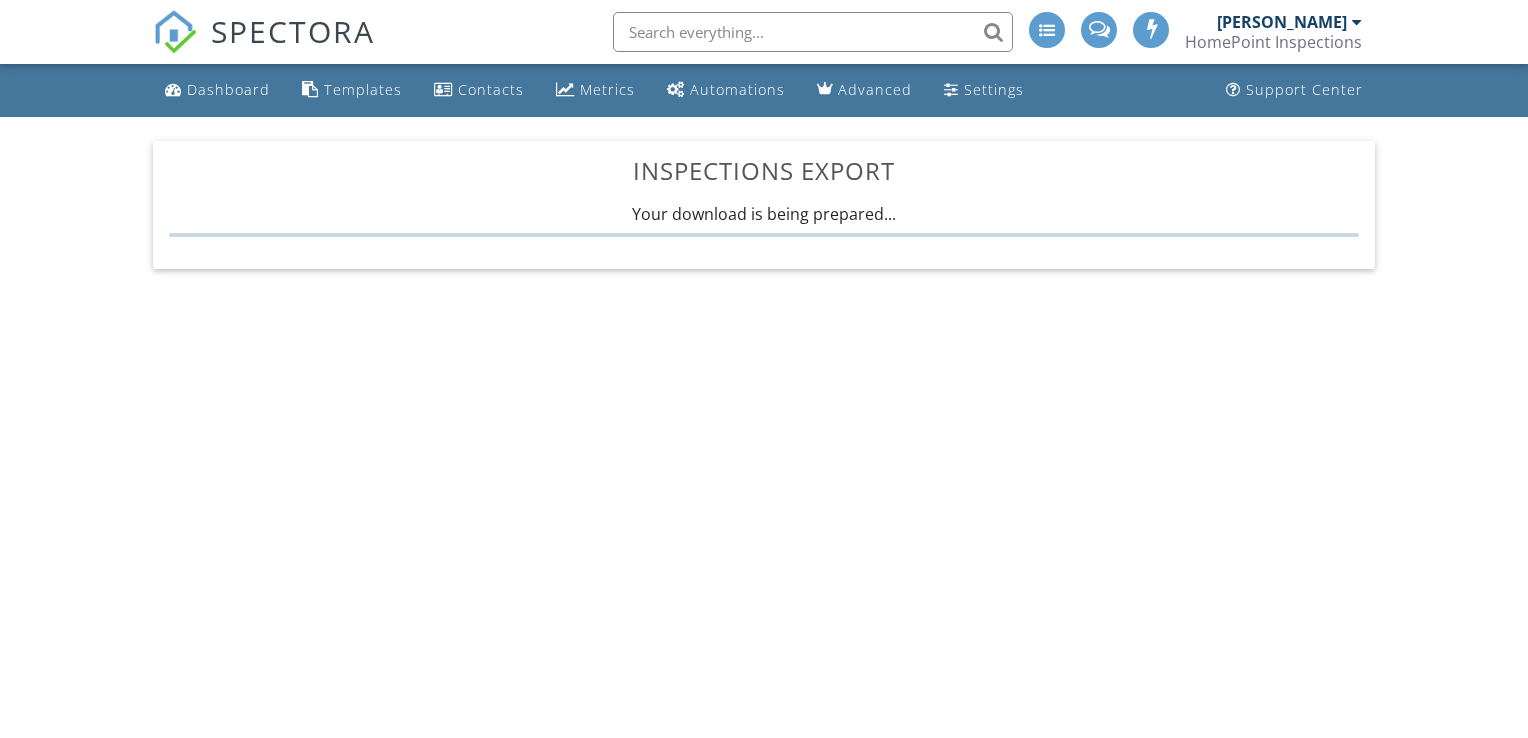 scroll, scrollTop: 0, scrollLeft: 0, axis: both 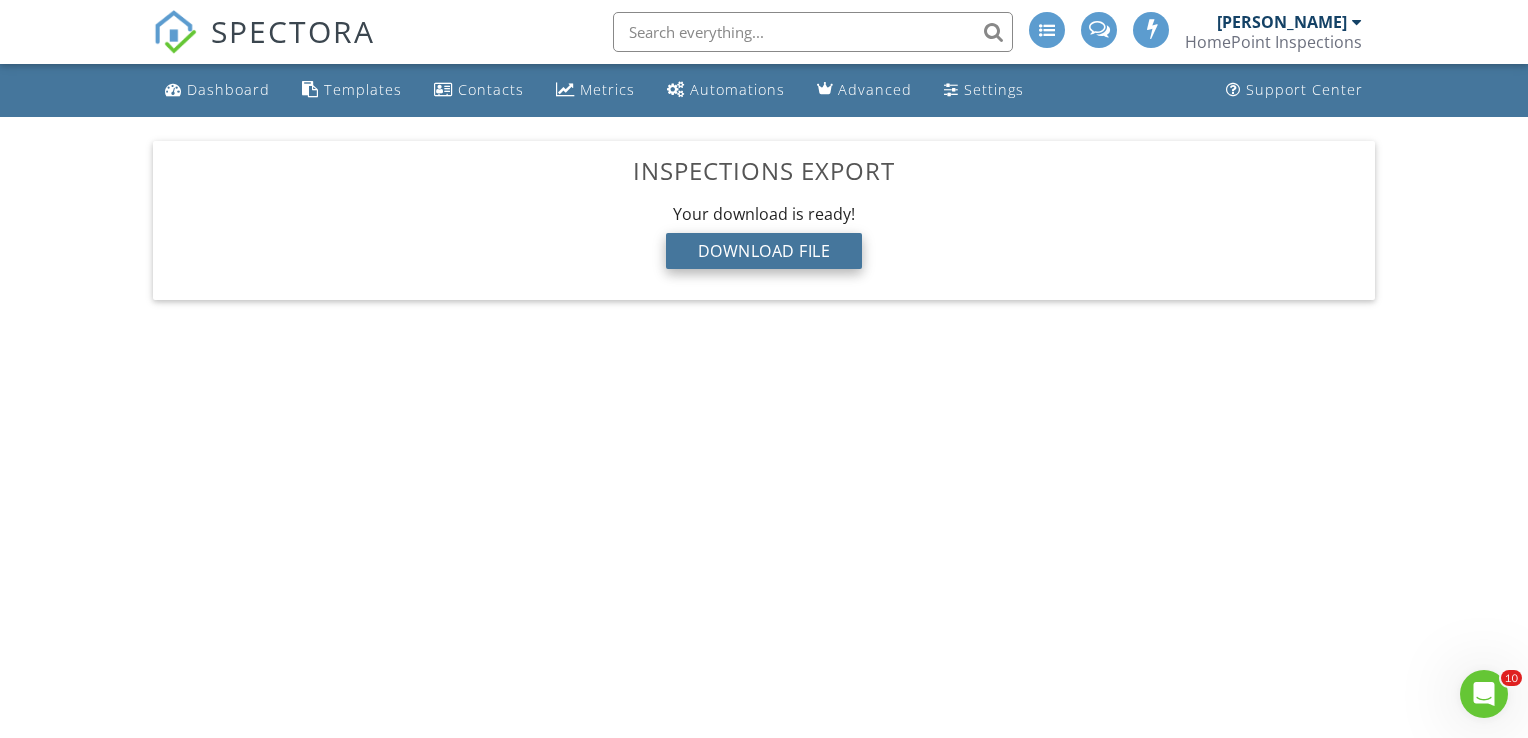 click on "Download File" at bounding box center (764, 251) 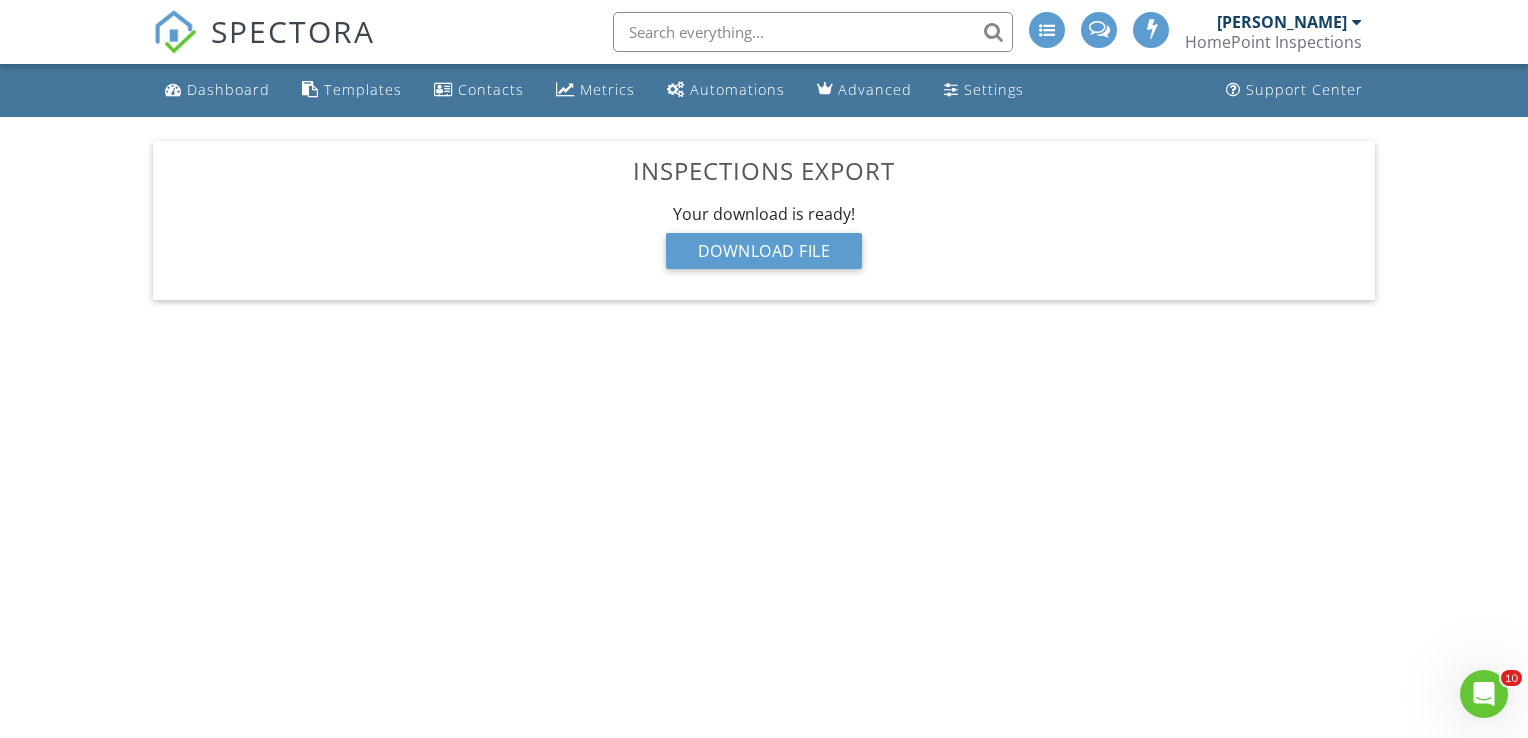 click on "SPECTORA
[PERSON_NAME]
HomePoint Inspections
Role:
Inspector
Change Role
Dashboard
New Inspection
Inspections
Calendar
Template Editor
Contacts
Automations
Team
Metrics
Payments
Data Exports
Billing
Conversations
Tasks
Reporting
Advanced
Equipment
Settings
What's New
Sign Out
Change Active Role
Your account has more than one possible role. Please choose how you'd like to view the site:
Company/Agency
City
Role
Dashboard
Templates
Contacts
Metrics
Automations
Advanced
Settings
Support Center
Inspections Export
Your download is being prepared..." at bounding box center (764, 361) 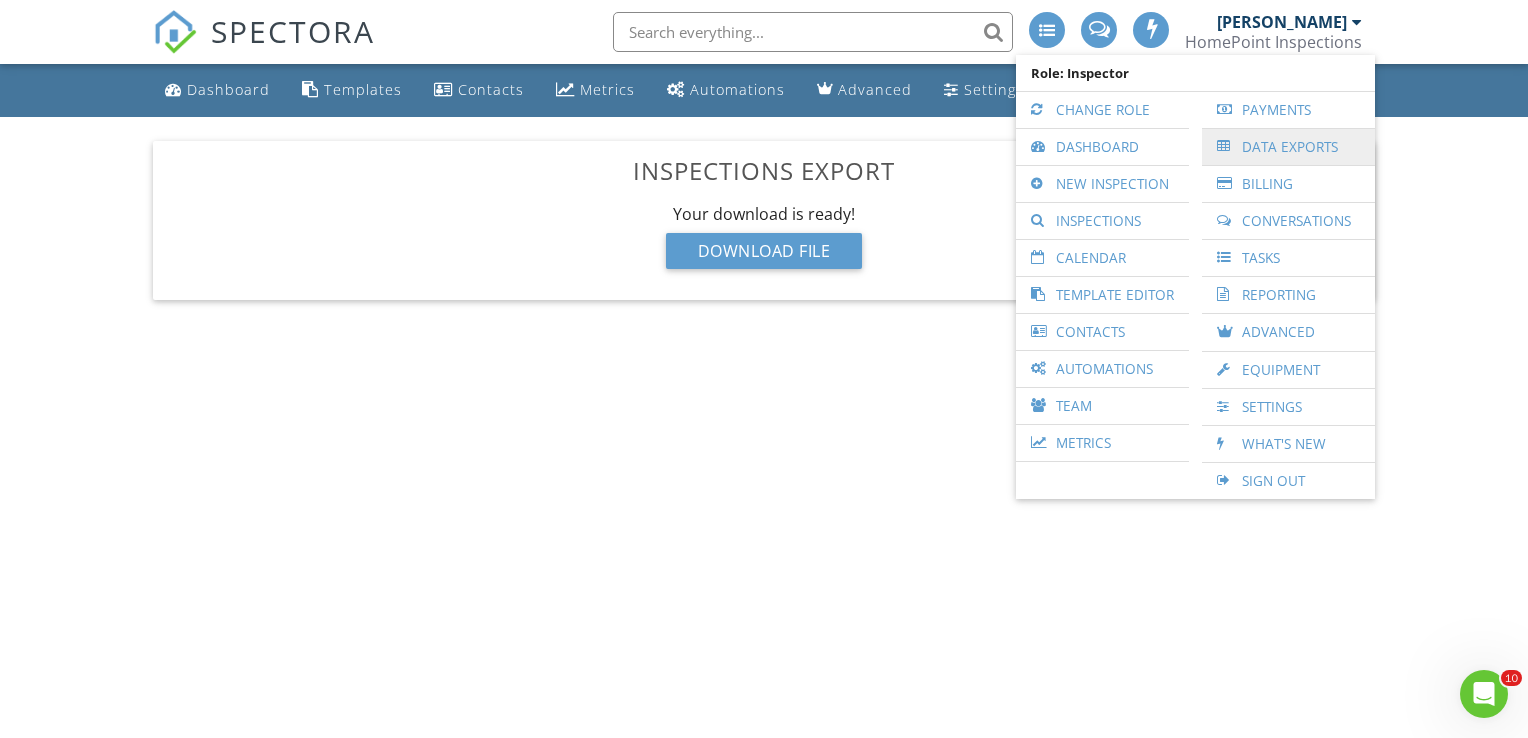 click on "Data Exports" at bounding box center (1288, 147) 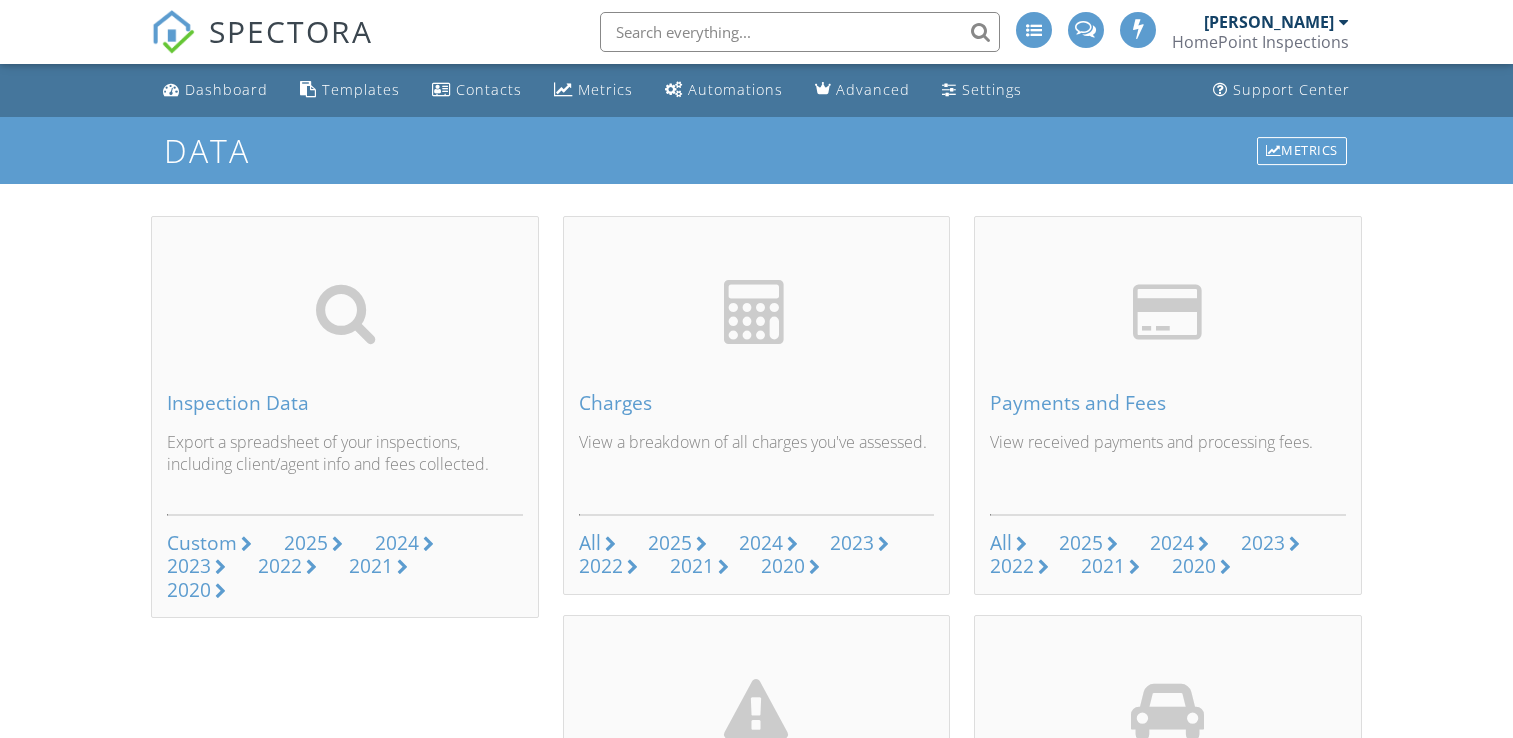 scroll, scrollTop: 0, scrollLeft: 0, axis: both 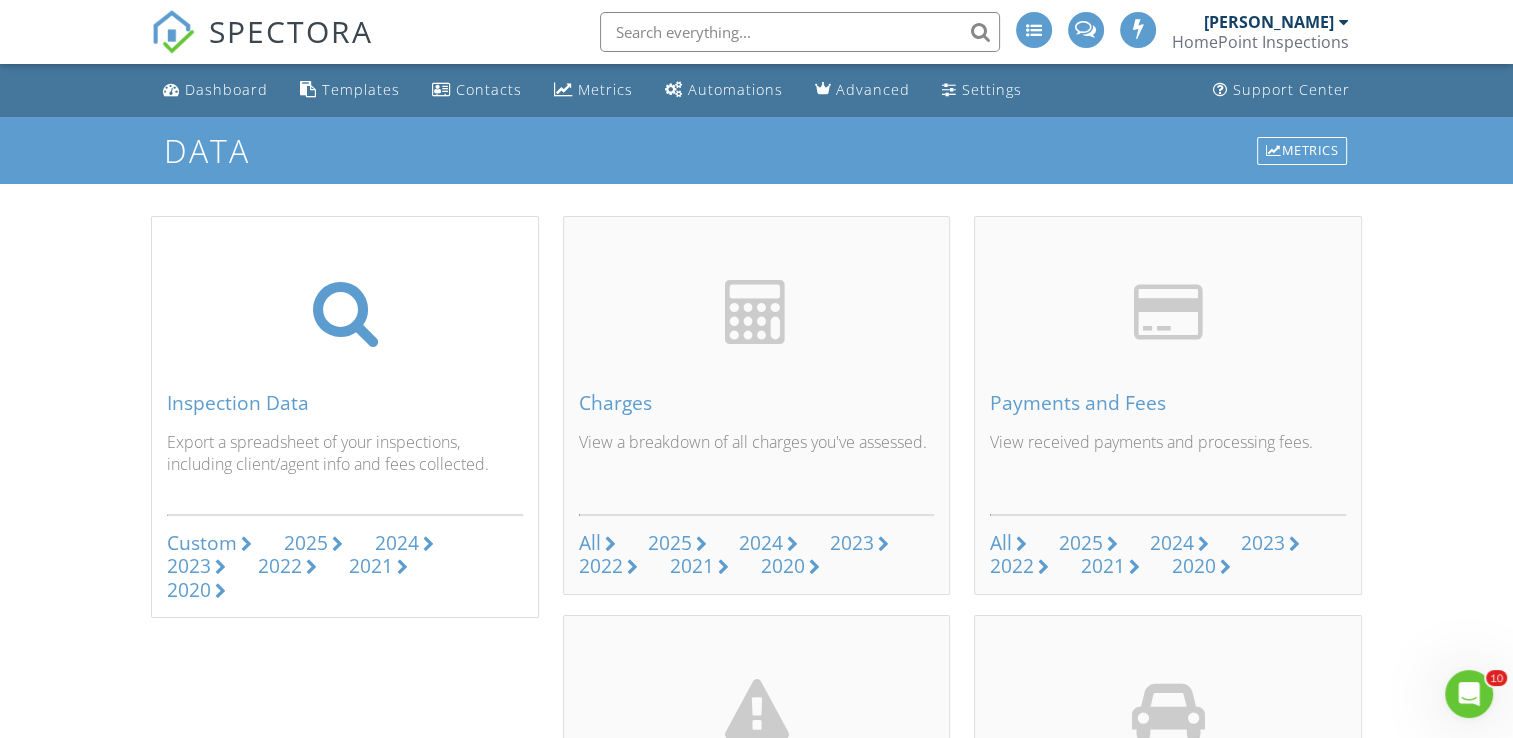click on "Custom" at bounding box center (202, 542) 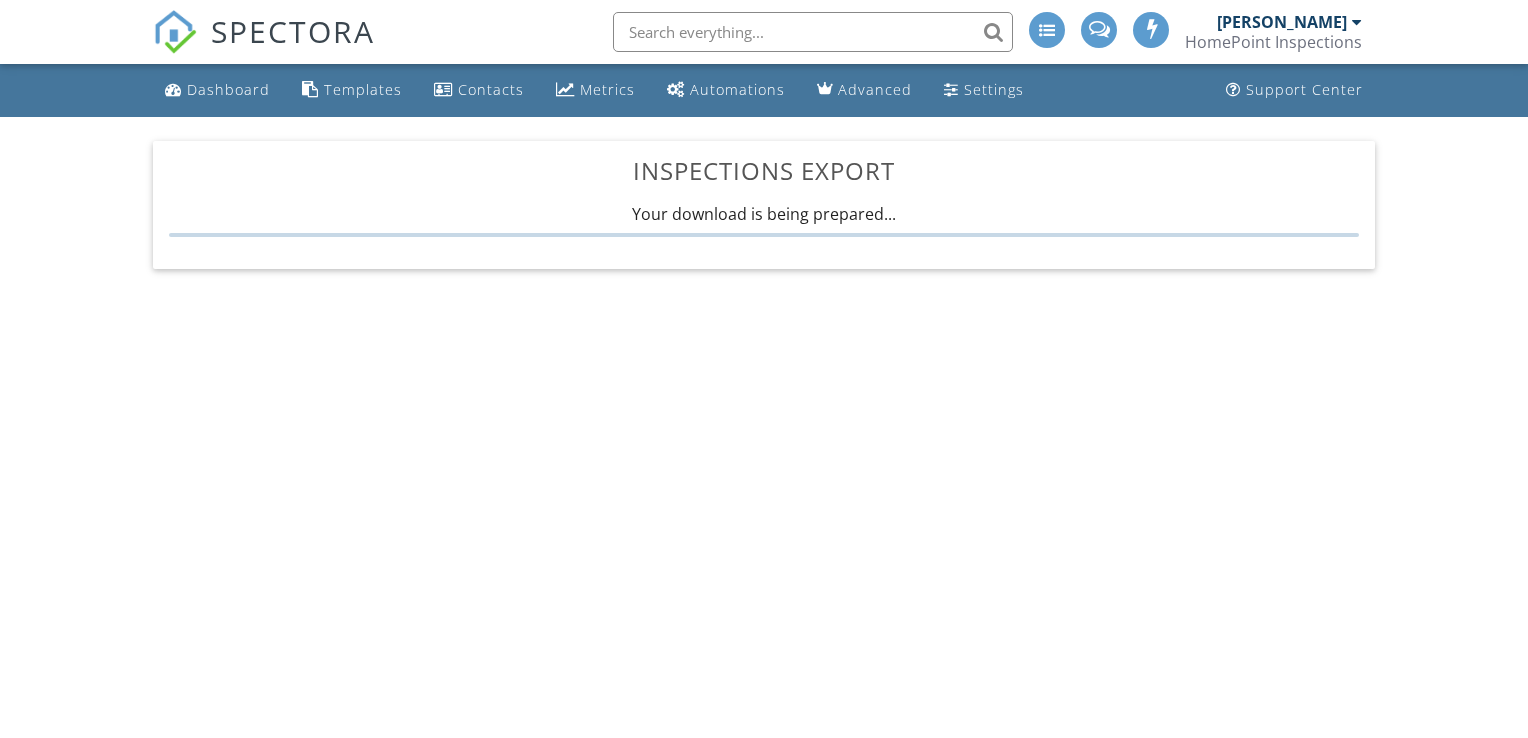 scroll, scrollTop: 0, scrollLeft: 0, axis: both 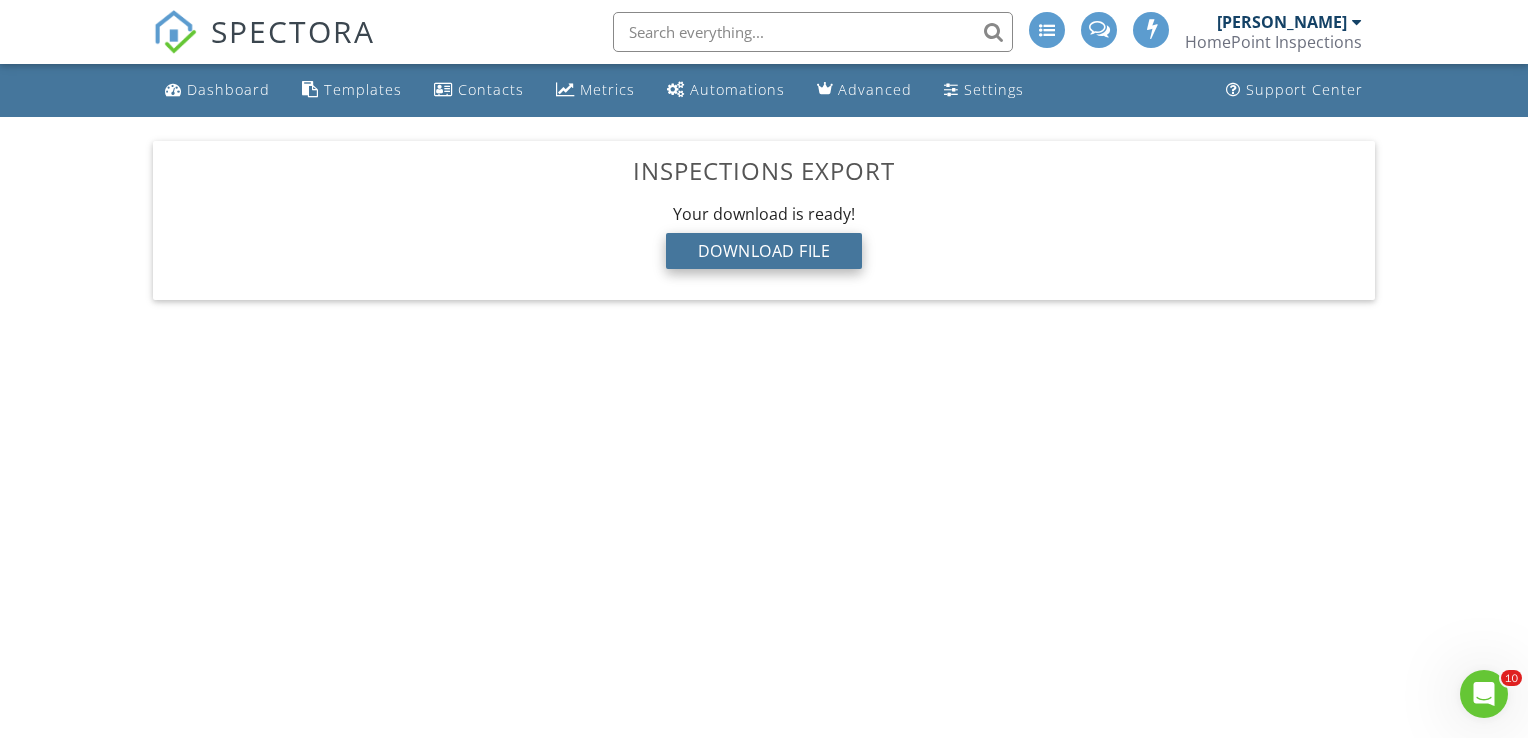 click on "Download File" at bounding box center [764, 251] 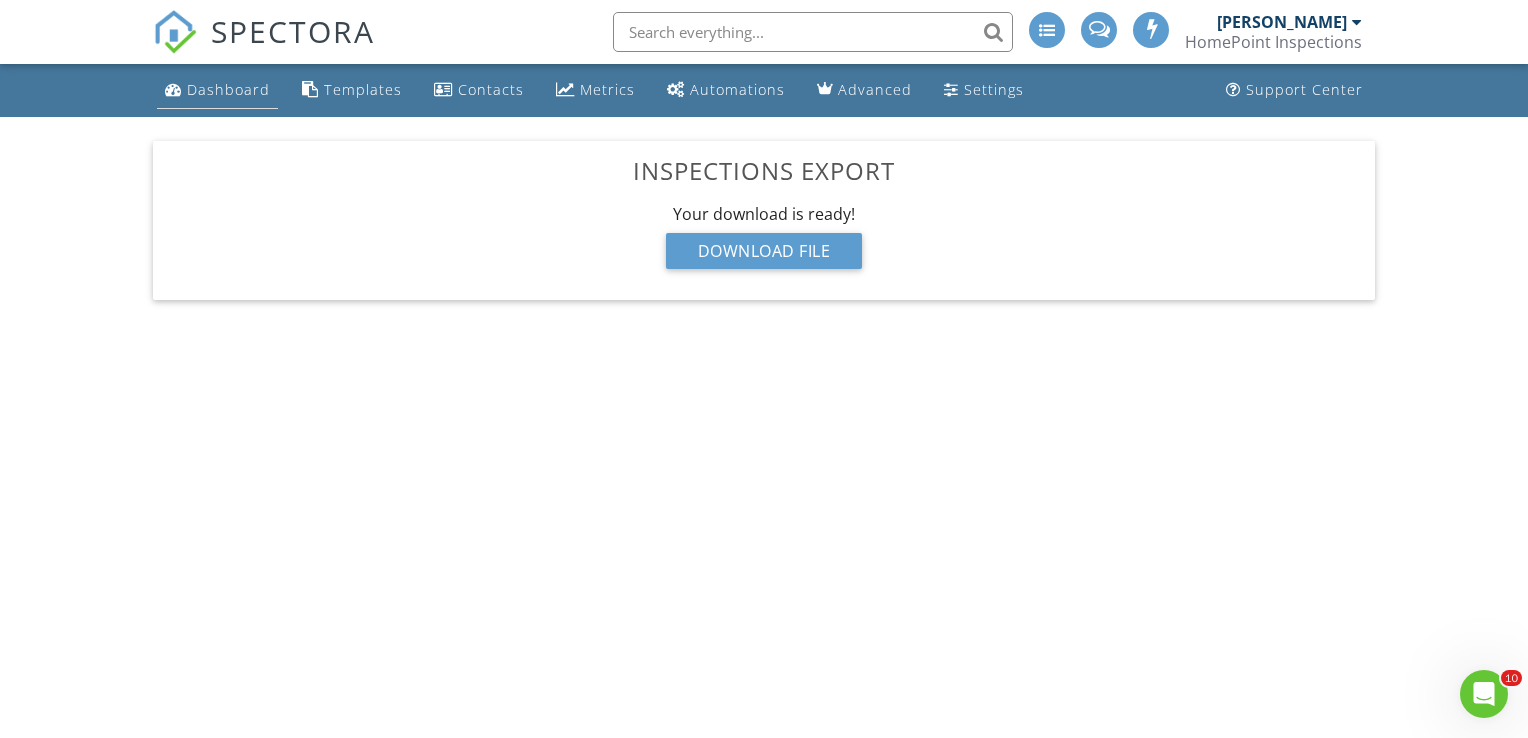 click on "Dashboard" at bounding box center (217, 90) 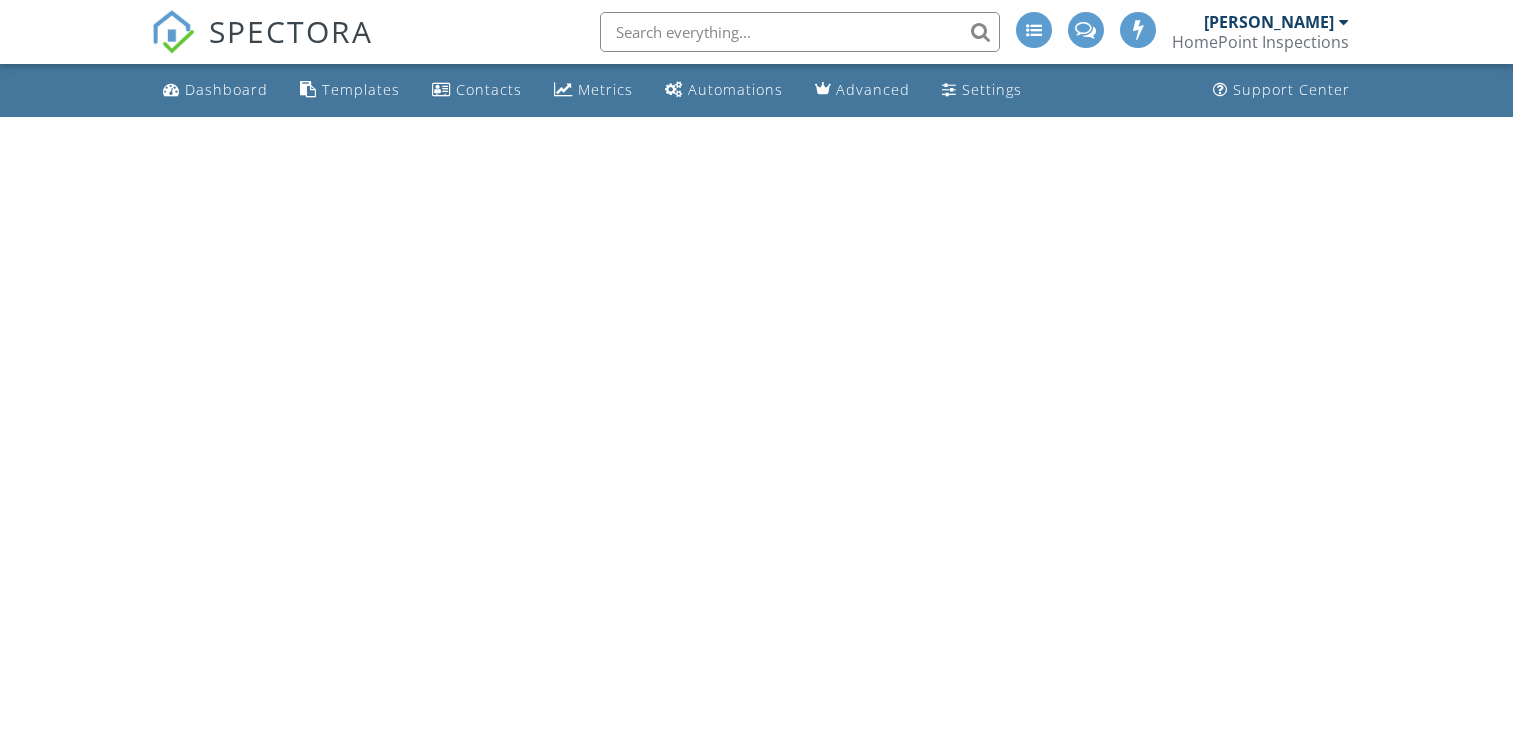 scroll, scrollTop: 0, scrollLeft: 0, axis: both 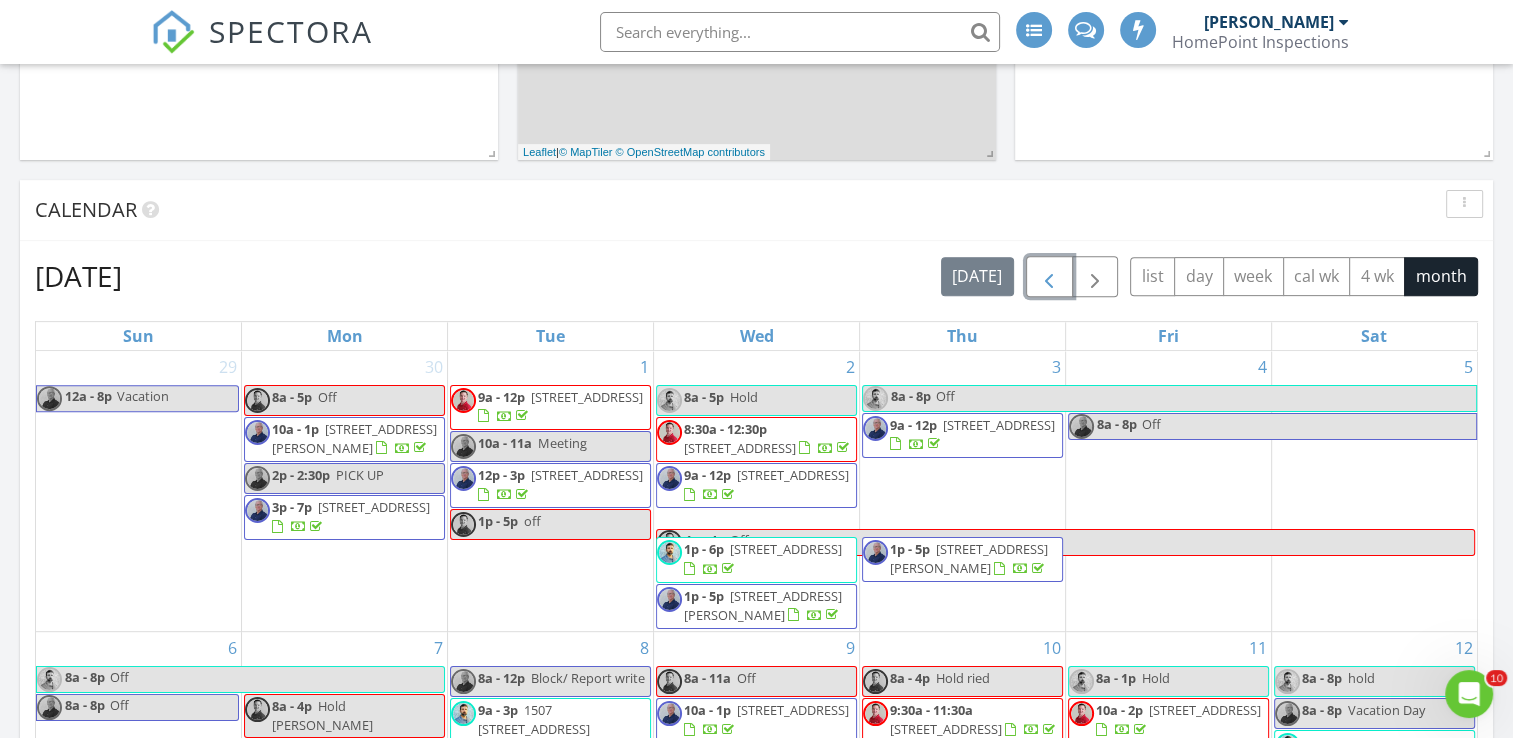 click at bounding box center [1049, 277] 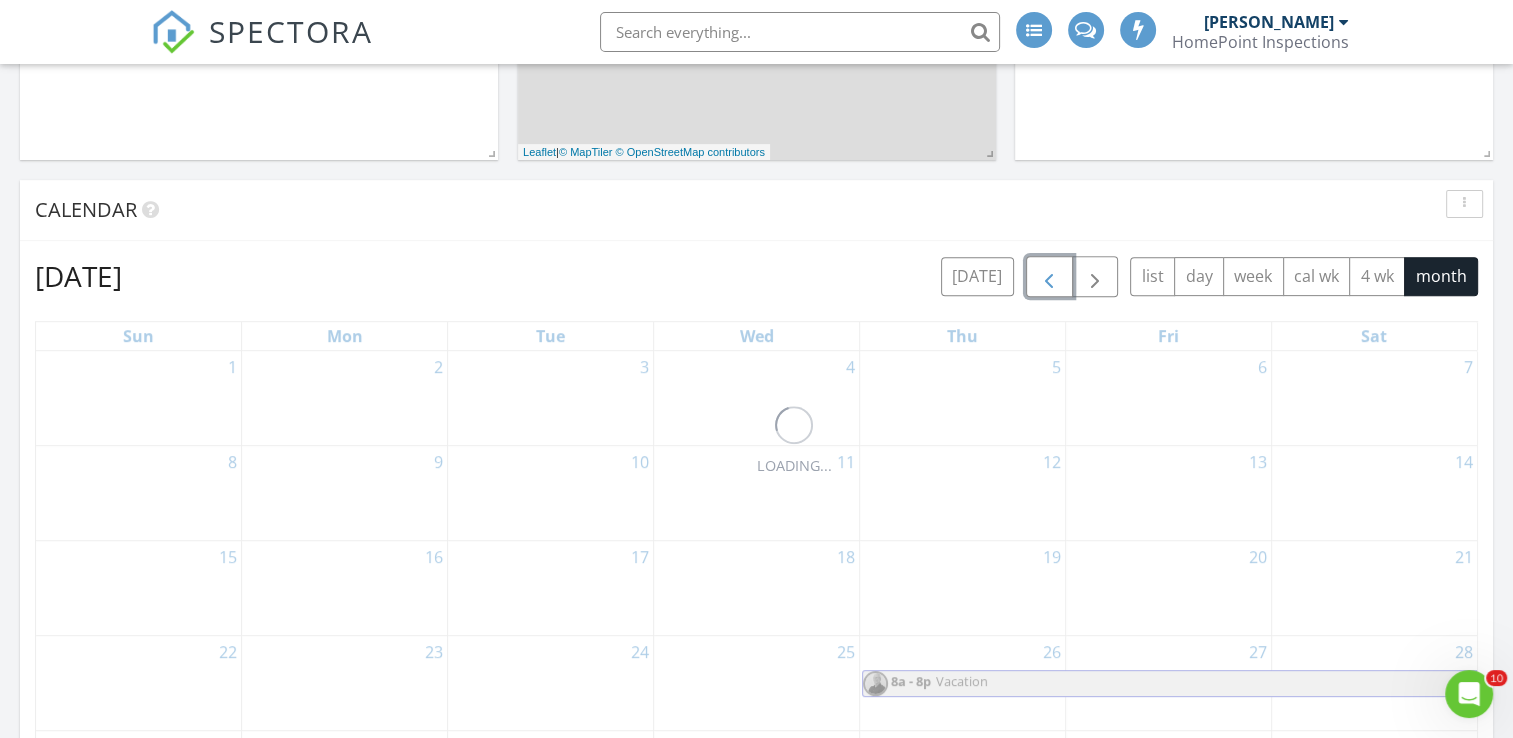click at bounding box center [1049, 277] 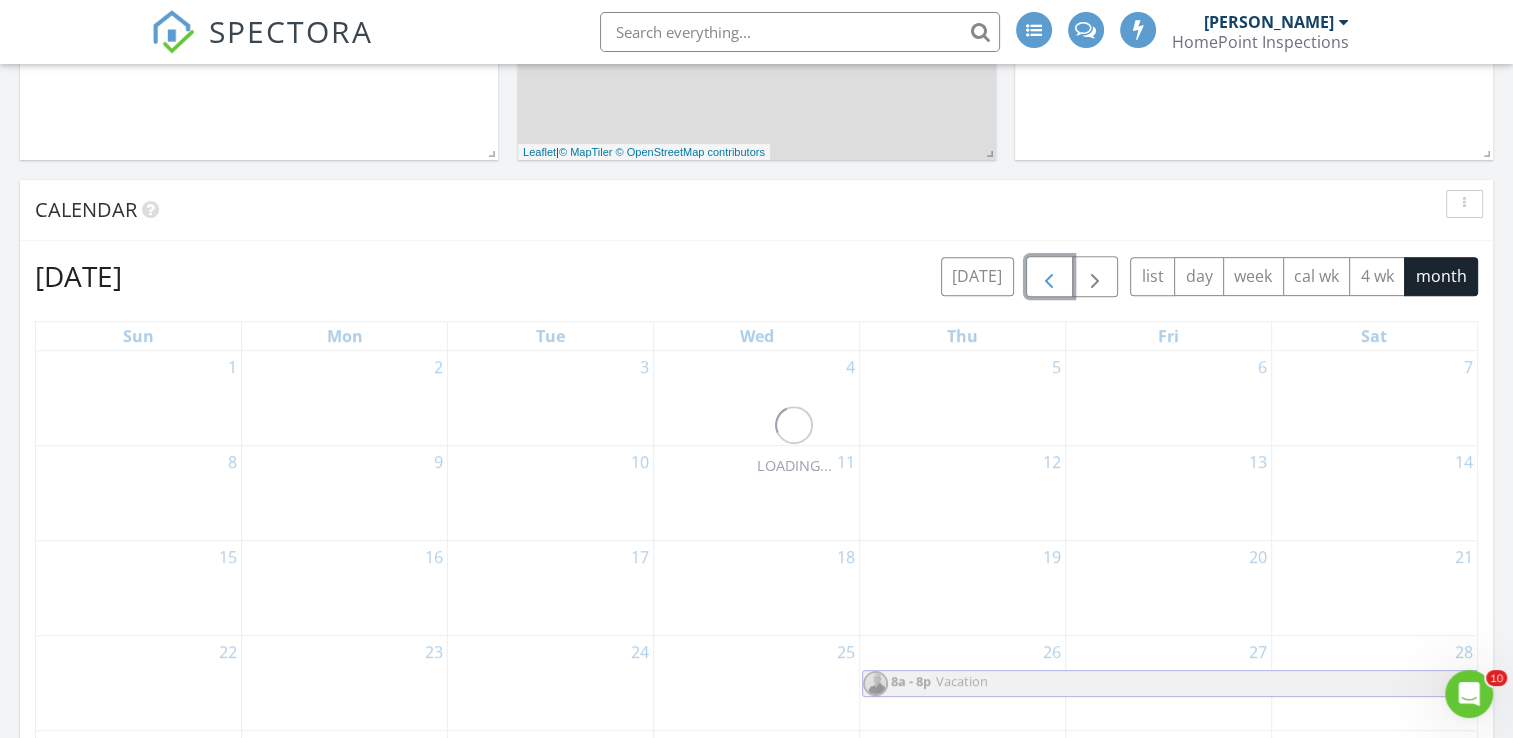 click at bounding box center [1049, 277] 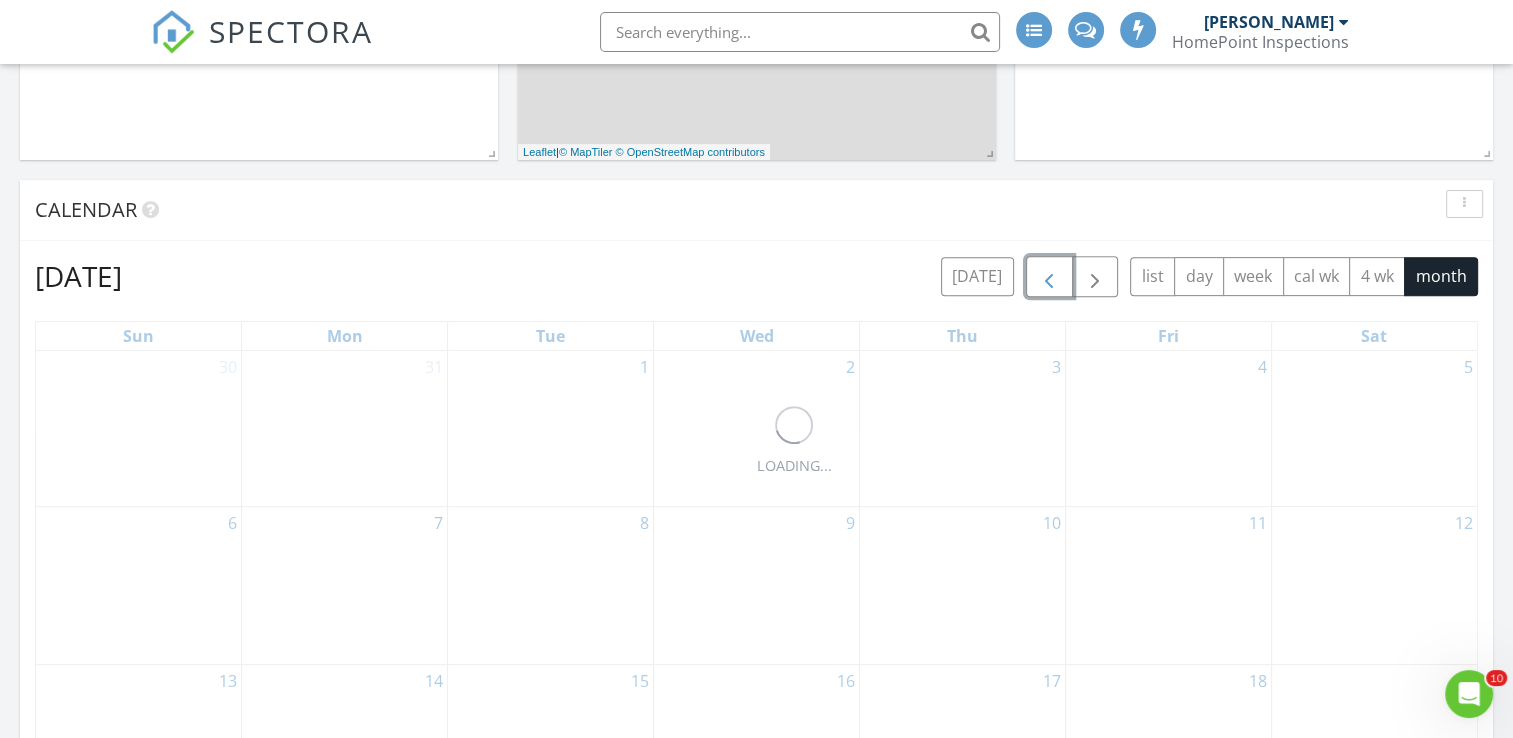 click at bounding box center (1049, 277) 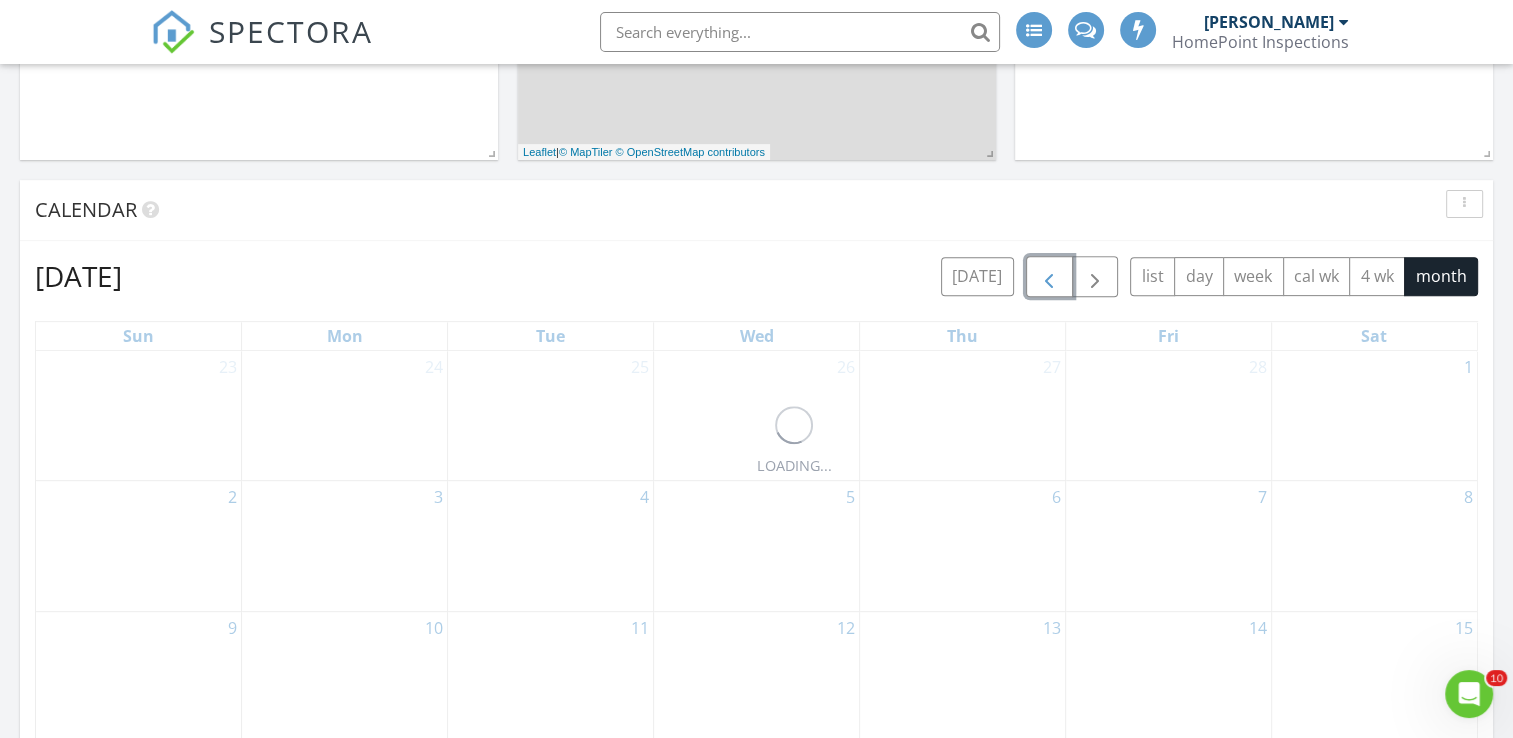 click at bounding box center (1049, 277) 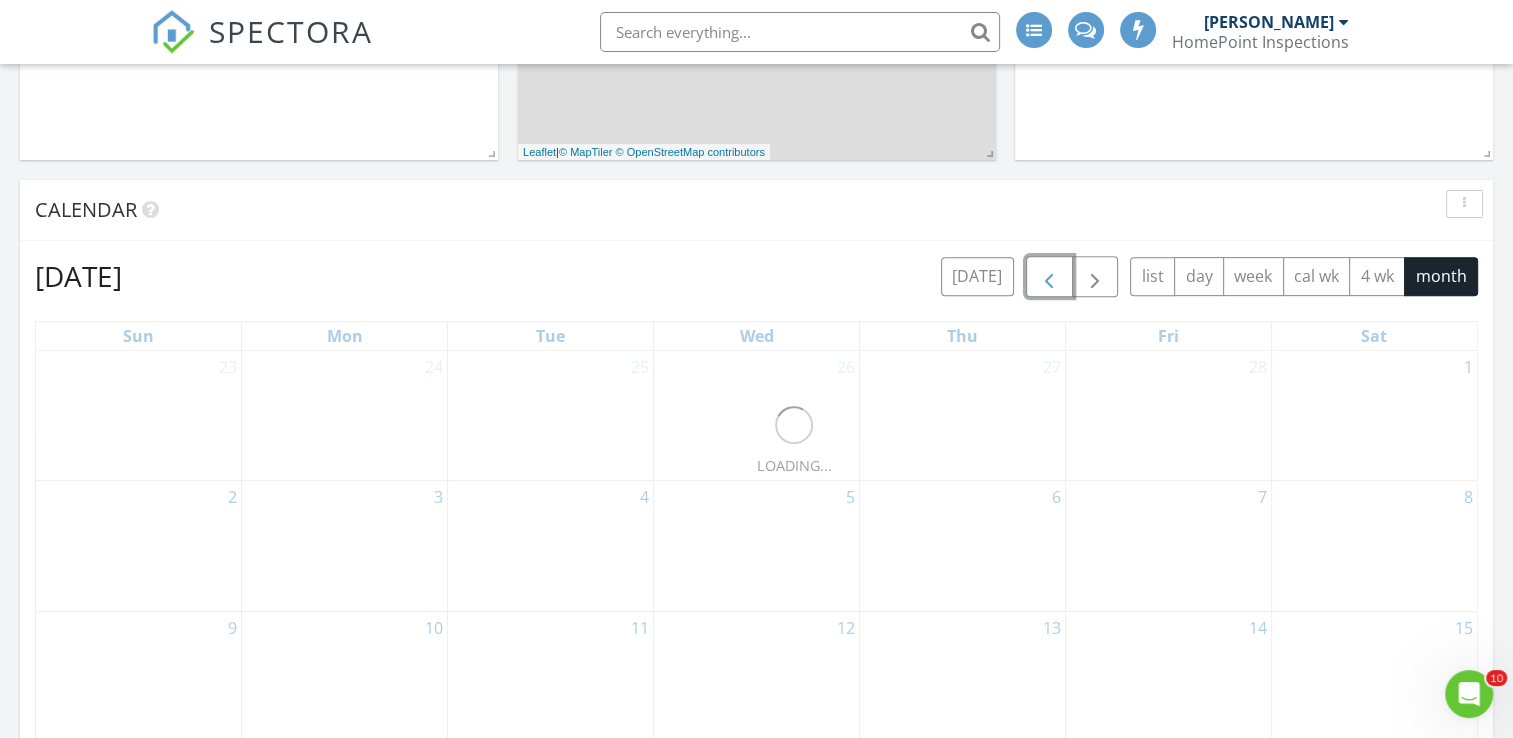 click at bounding box center (1049, 277) 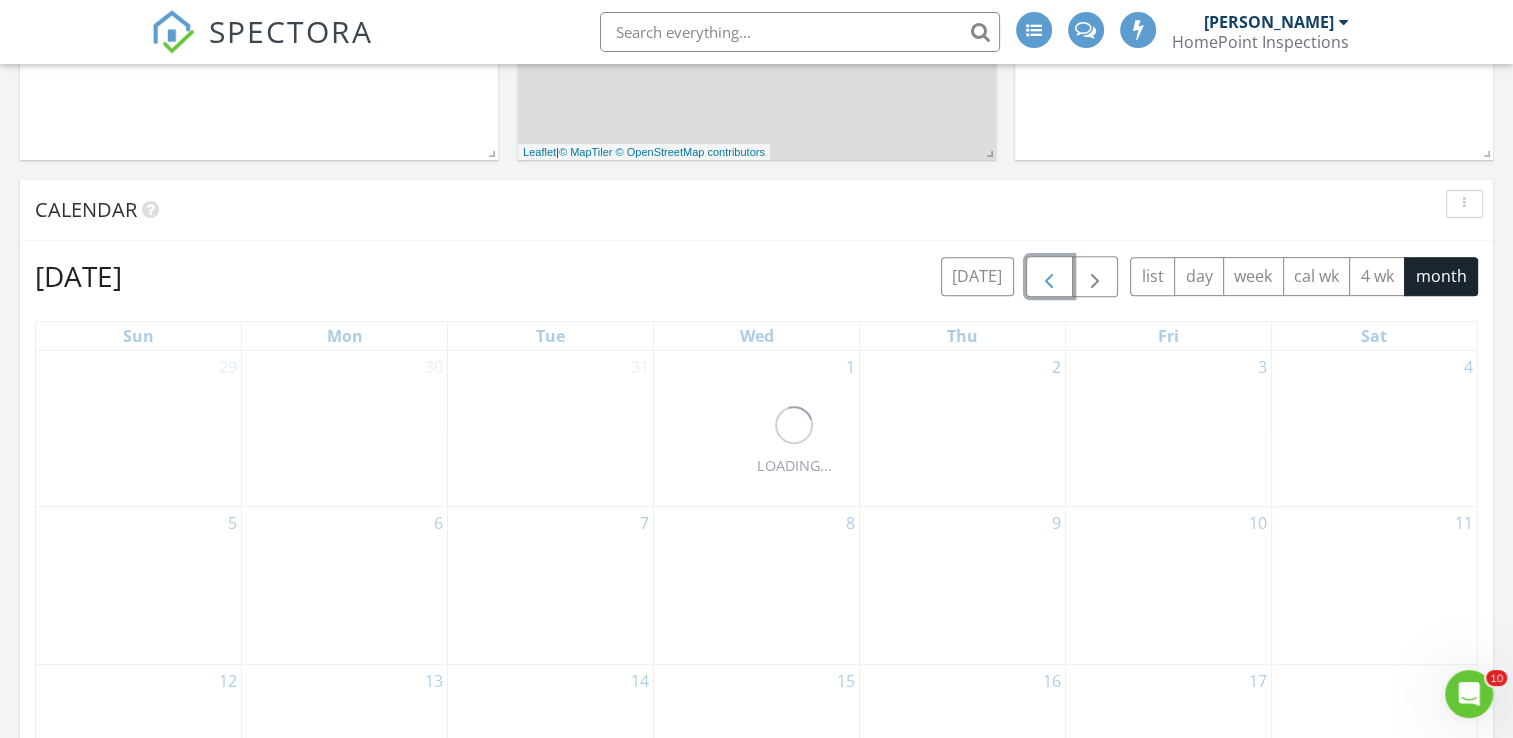 click at bounding box center [1049, 277] 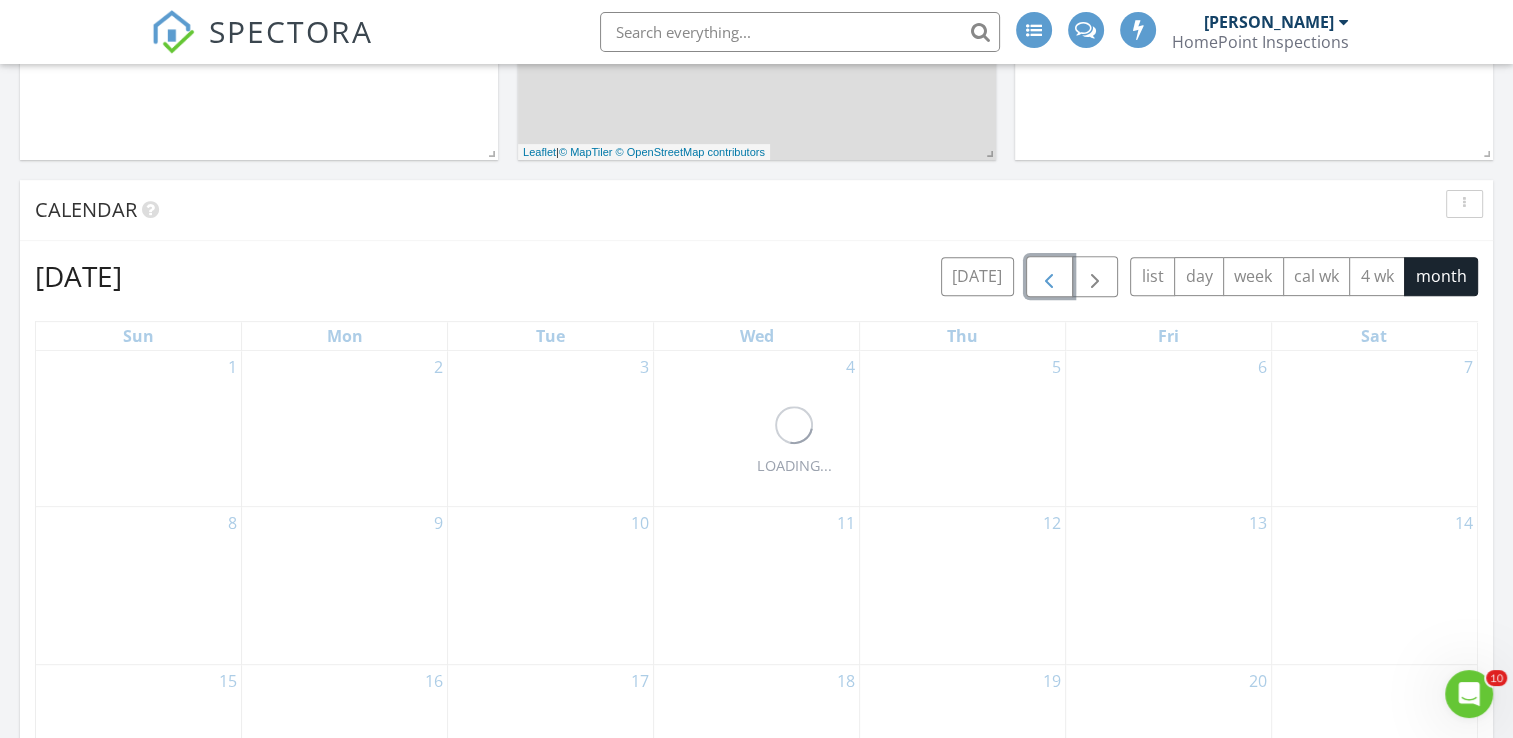 click at bounding box center [1049, 277] 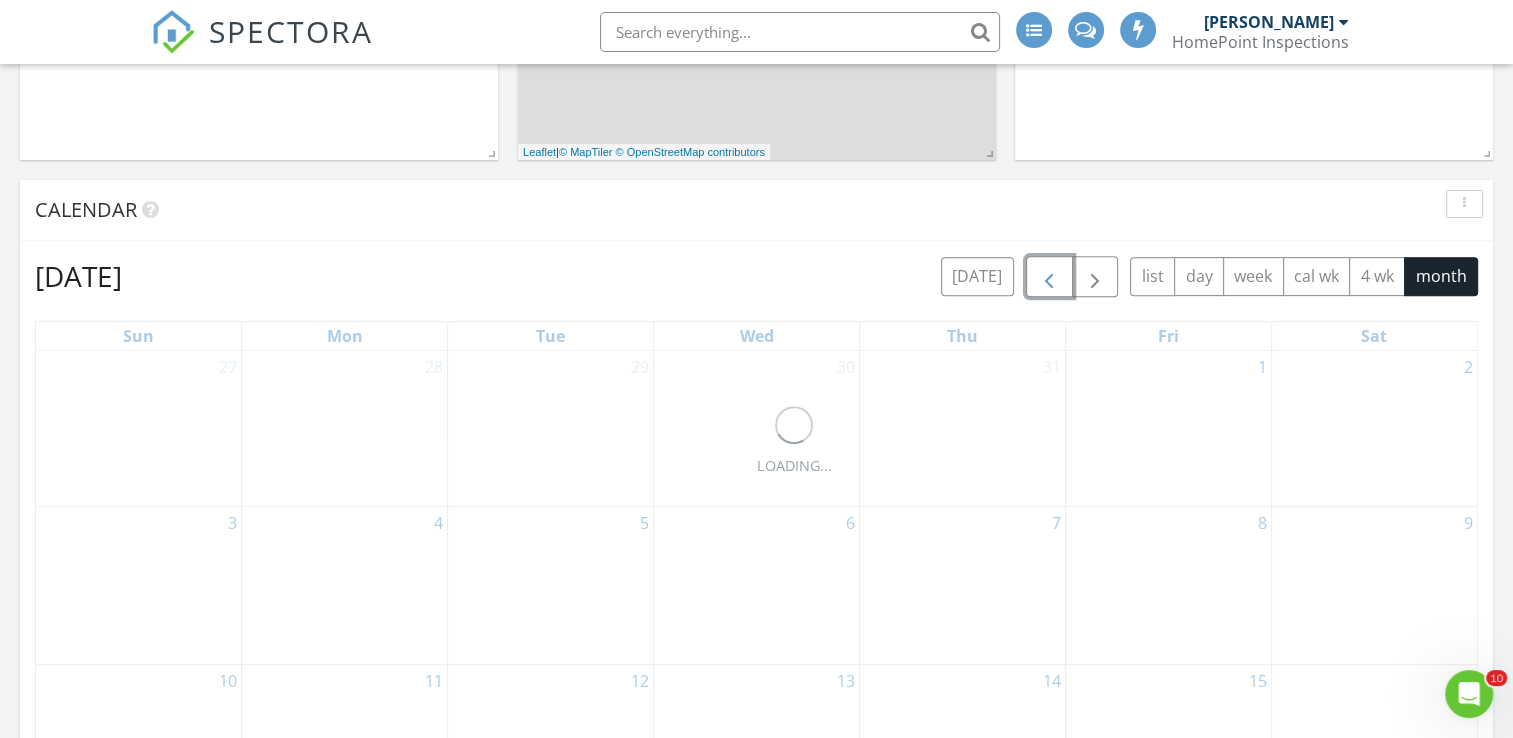 click at bounding box center (1049, 277) 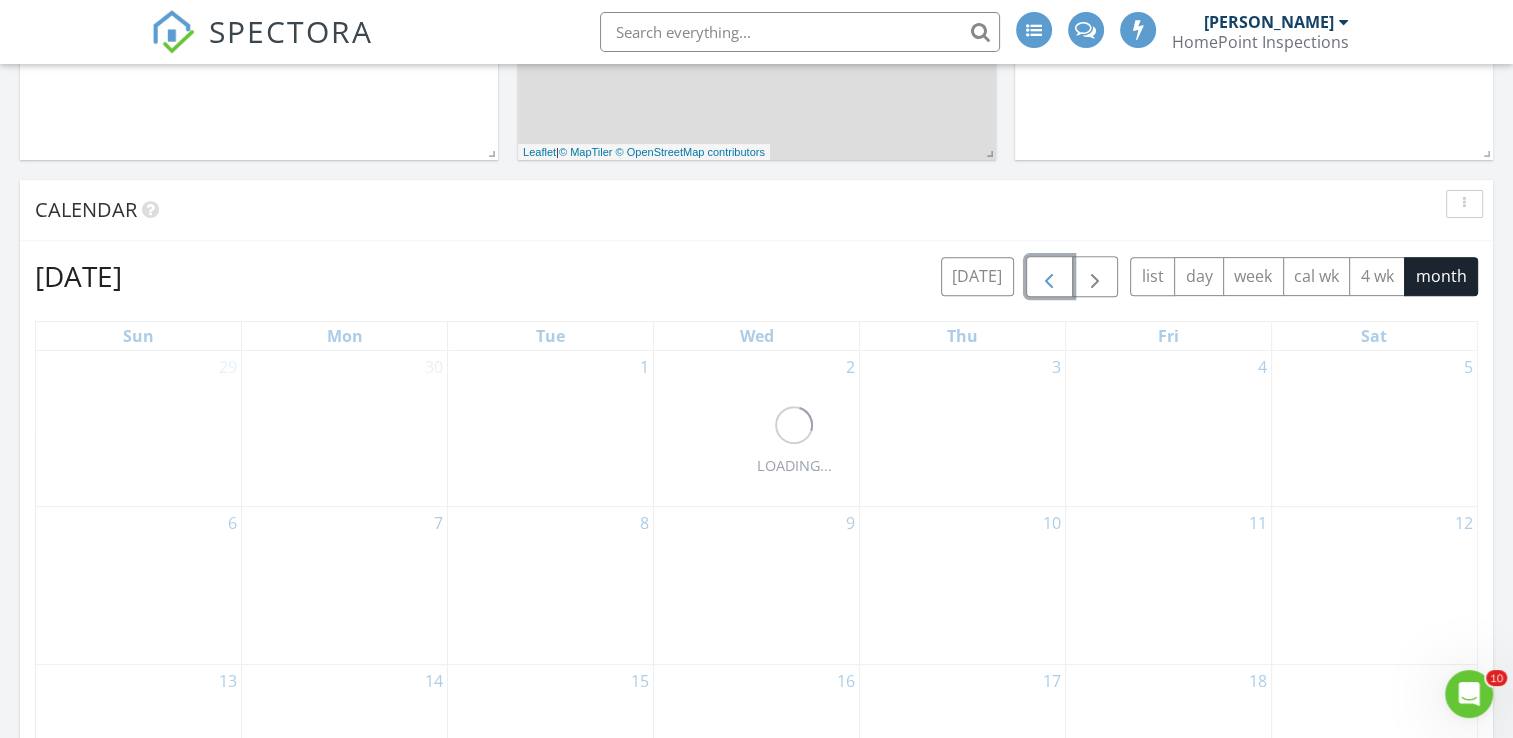 click at bounding box center (1049, 277) 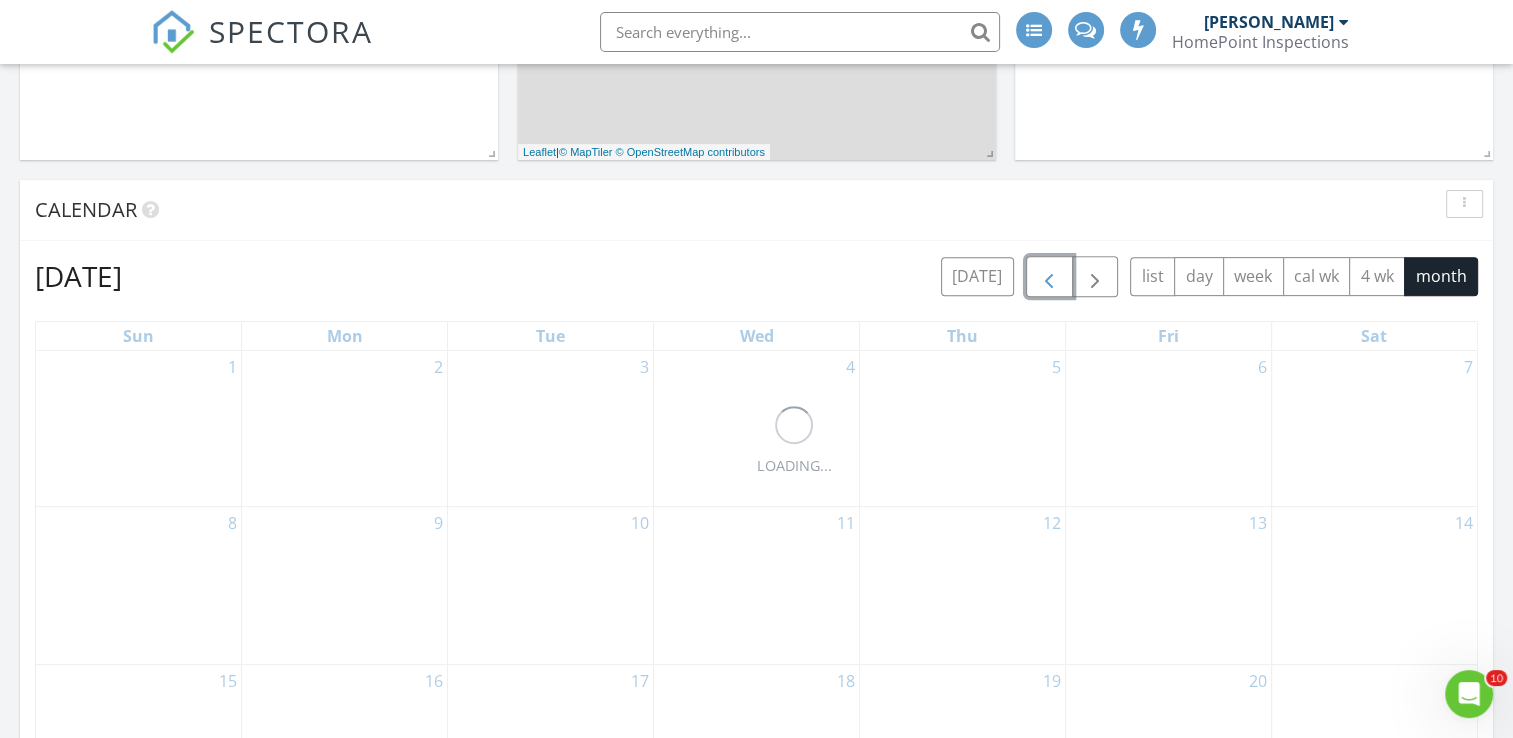 click at bounding box center (1049, 277) 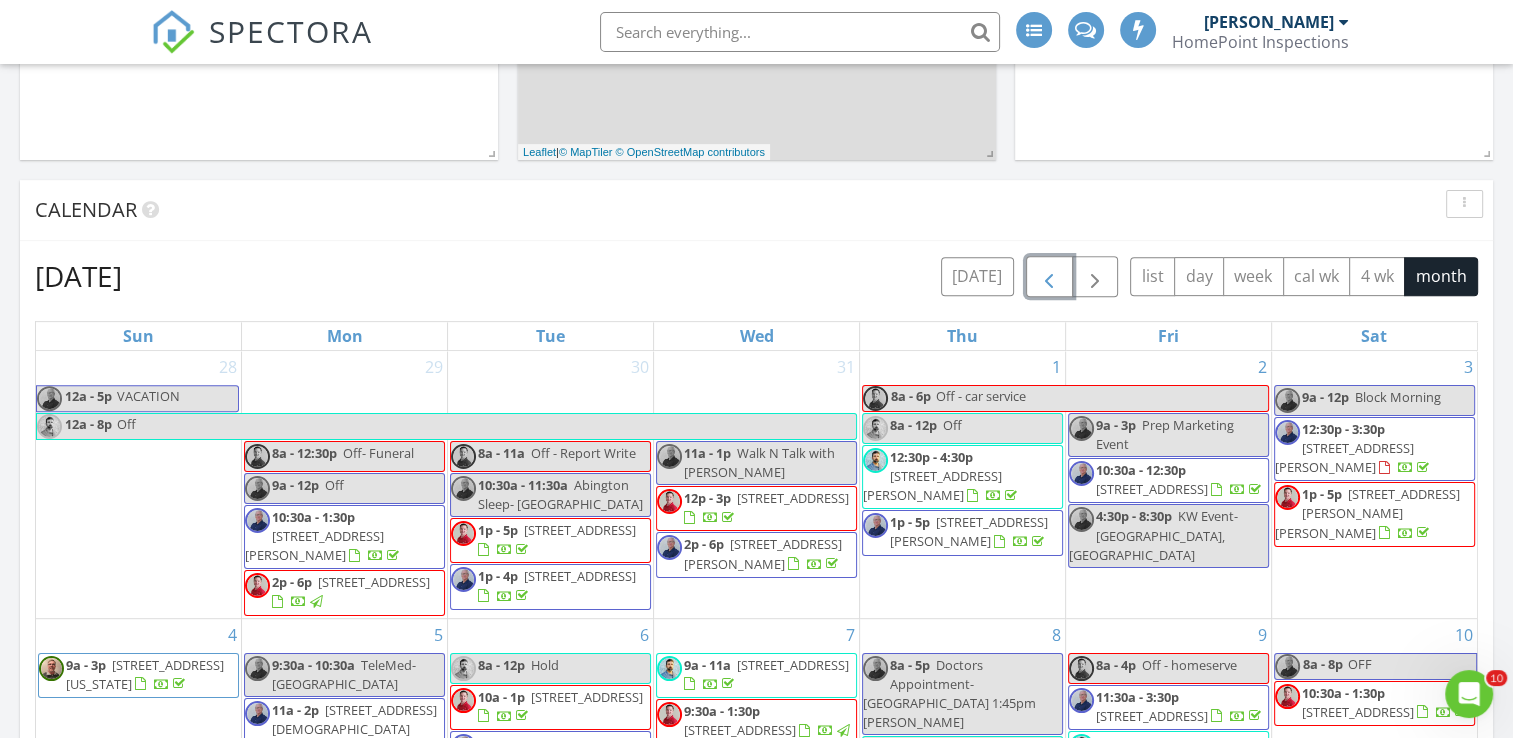 click at bounding box center (1049, 277) 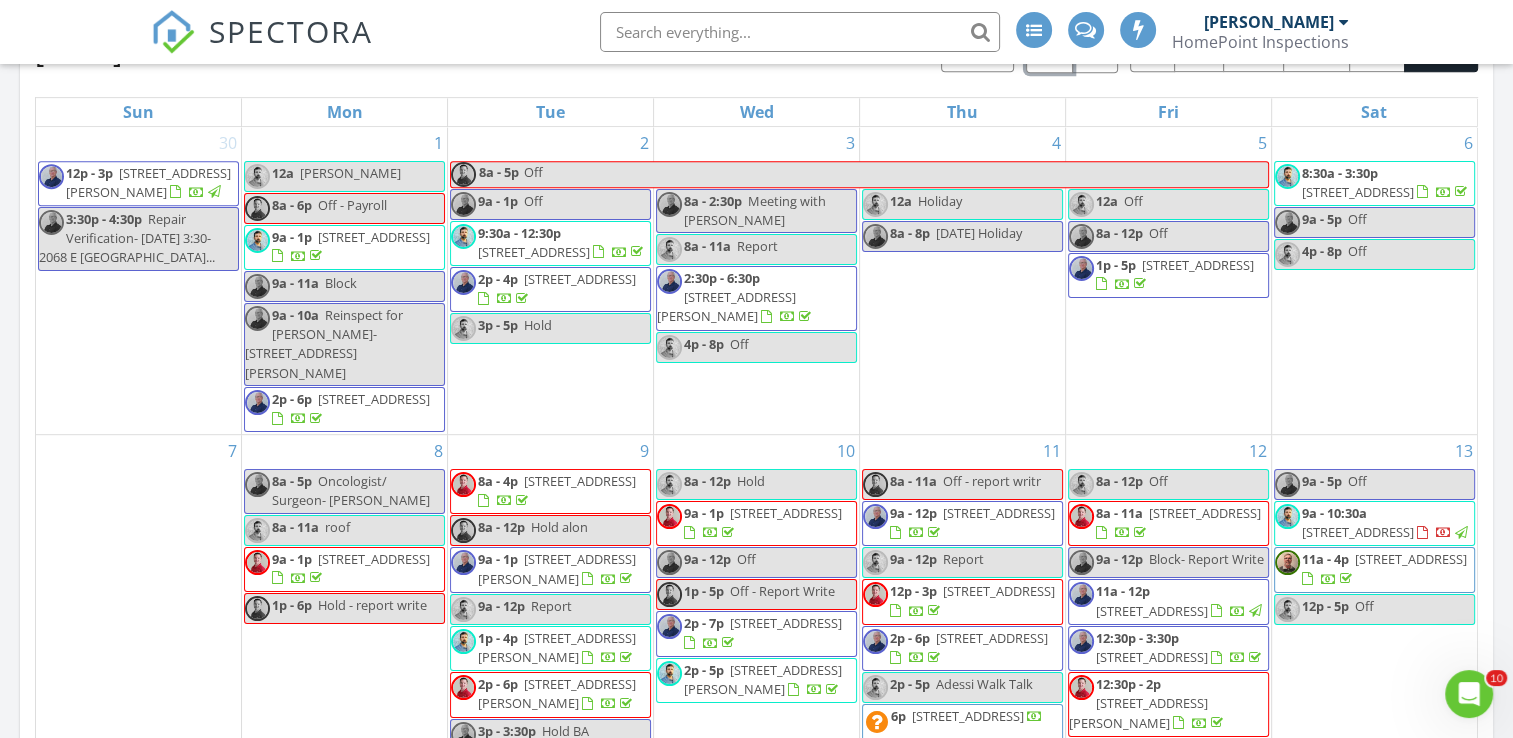 scroll, scrollTop: 1000, scrollLeft: 0, axis: vertical 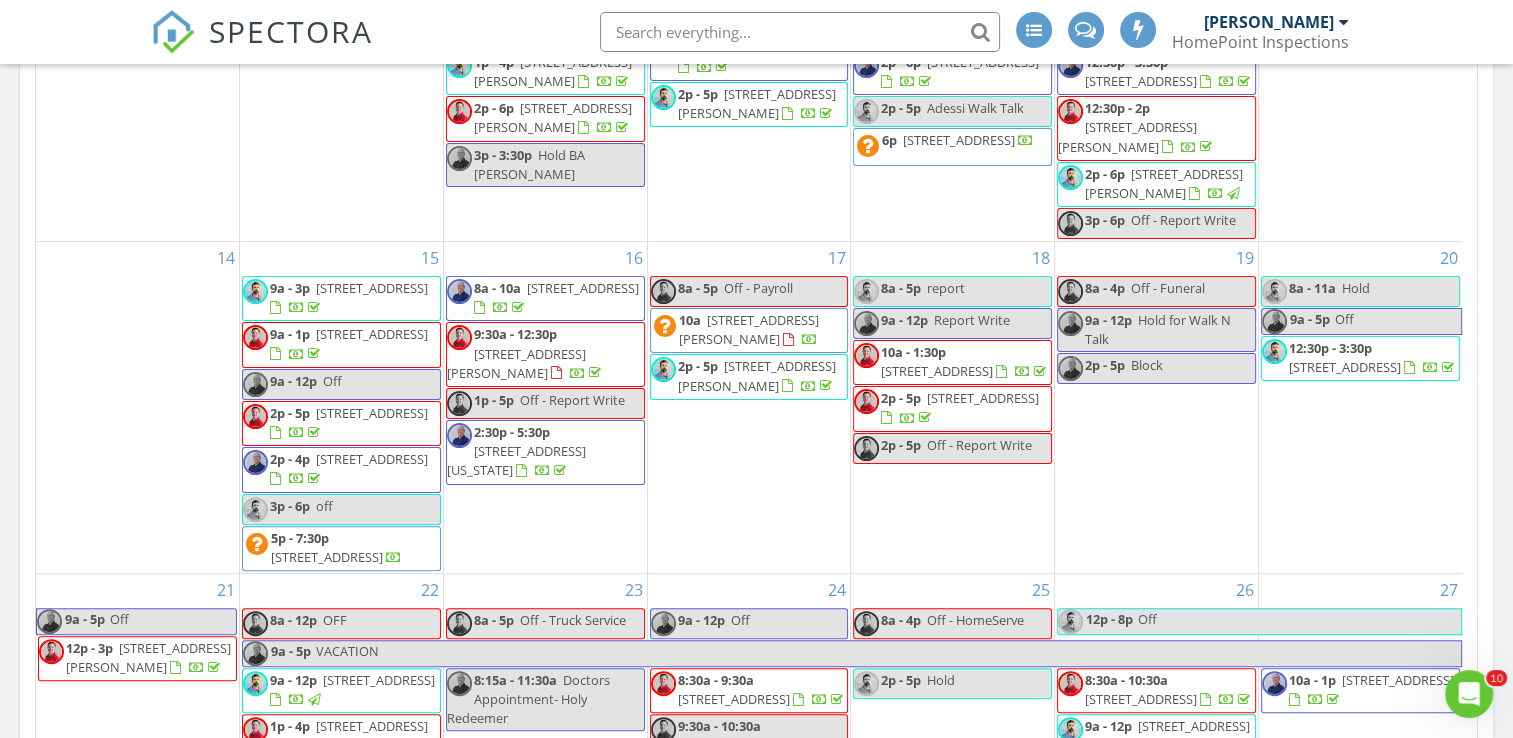 click on "[DATE]
[PERSON_NAME]
No results found       New Inspection     New Quote         Map               + − Leaflet  |  © MapTiler   © OpenStreetMap contributors     In Progress
[PERSON_NAME]
No results found       Calendar                 [DATE] [DATE] list day week cal wk 4 wk month Sun Mon Tue Wed Thu Fri Sat 30
12p - 3p
[STREET_ADDRESS][PERSON_NAME]
3:30p - 4:30p
Repair Verification- [DATE] 3:30- 2068 E [GEOGRAPHIC_DATA]...
1
12a
[PERSON_NAME]
8a - 6p
Off - Payroll" at bounding box center (756, 170) 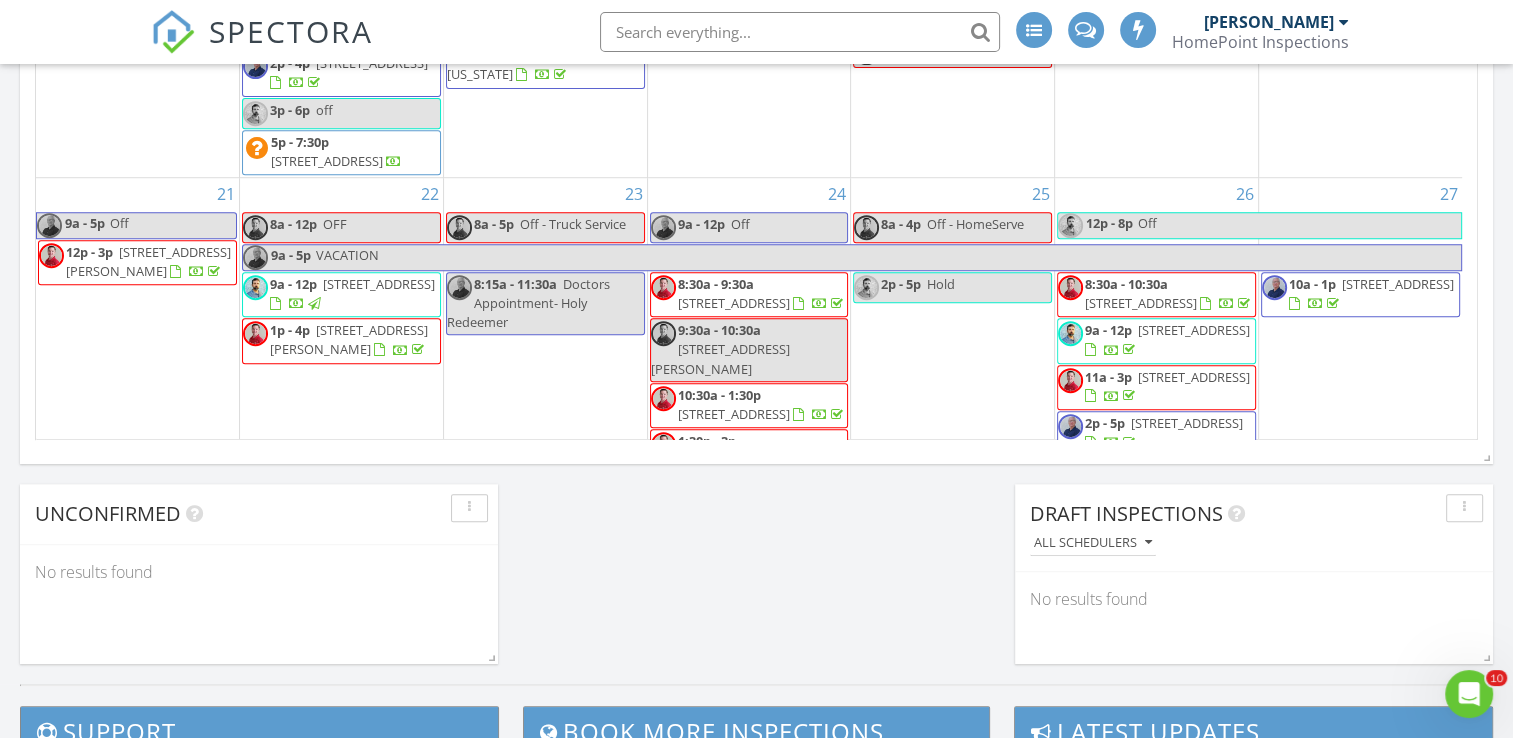 scroll, scrollTop: 1400, scrollLeft: 0, axis: vertical 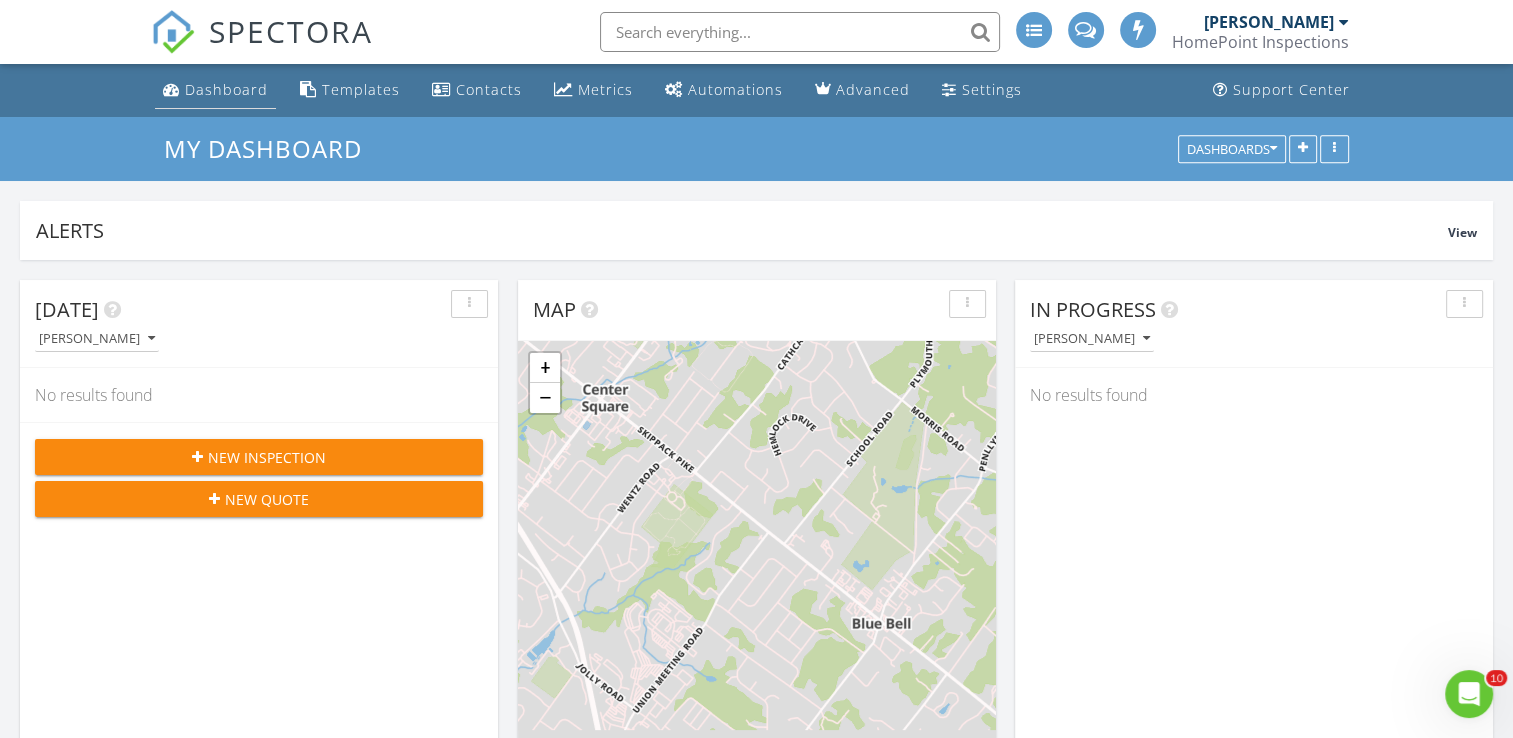 click on "Dashboard" at bounding box center (226, 89) 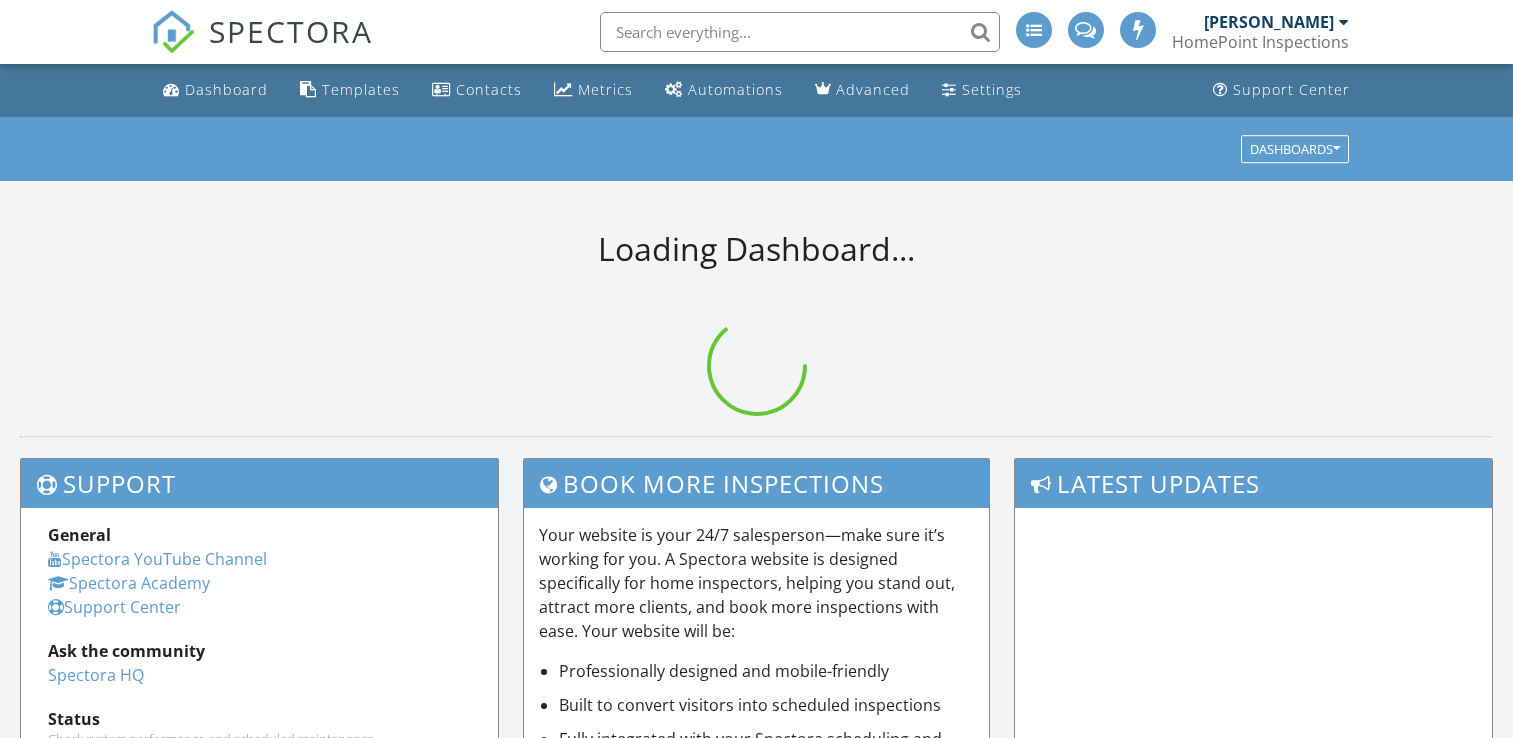 scroll, scrollTop: 0, scrollLeft: 0, axis: both 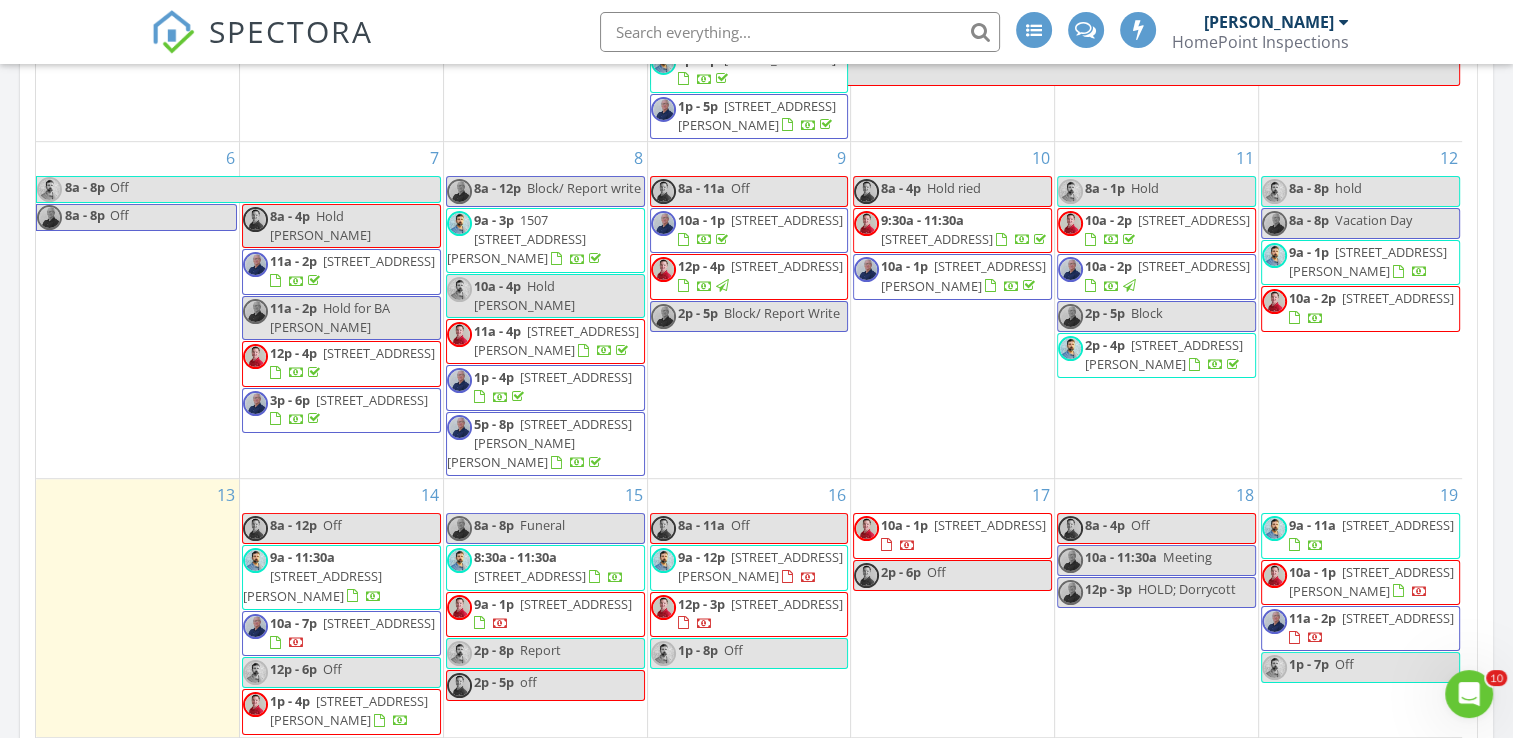 click on "Today
Daniel McLaughlin
No results found       New Inspection     New Quote         Map               + − Leaflet  |  © MapTiler   © OpenStreetMap contributors     In Progress
Daniel McLaughlin
No results found       Calendar                 July 2025 today list day week cal wk 4 wk month Sun Mon Tue Wed Thu Fri Sat 29
12a - 8p
Vacation
30
8a - 5p
Off
10a - 1p
7363 Woolston Ave, Philadelphia 19138
2p - 2:30p
PICK UP" at bounding box center (756, 170) 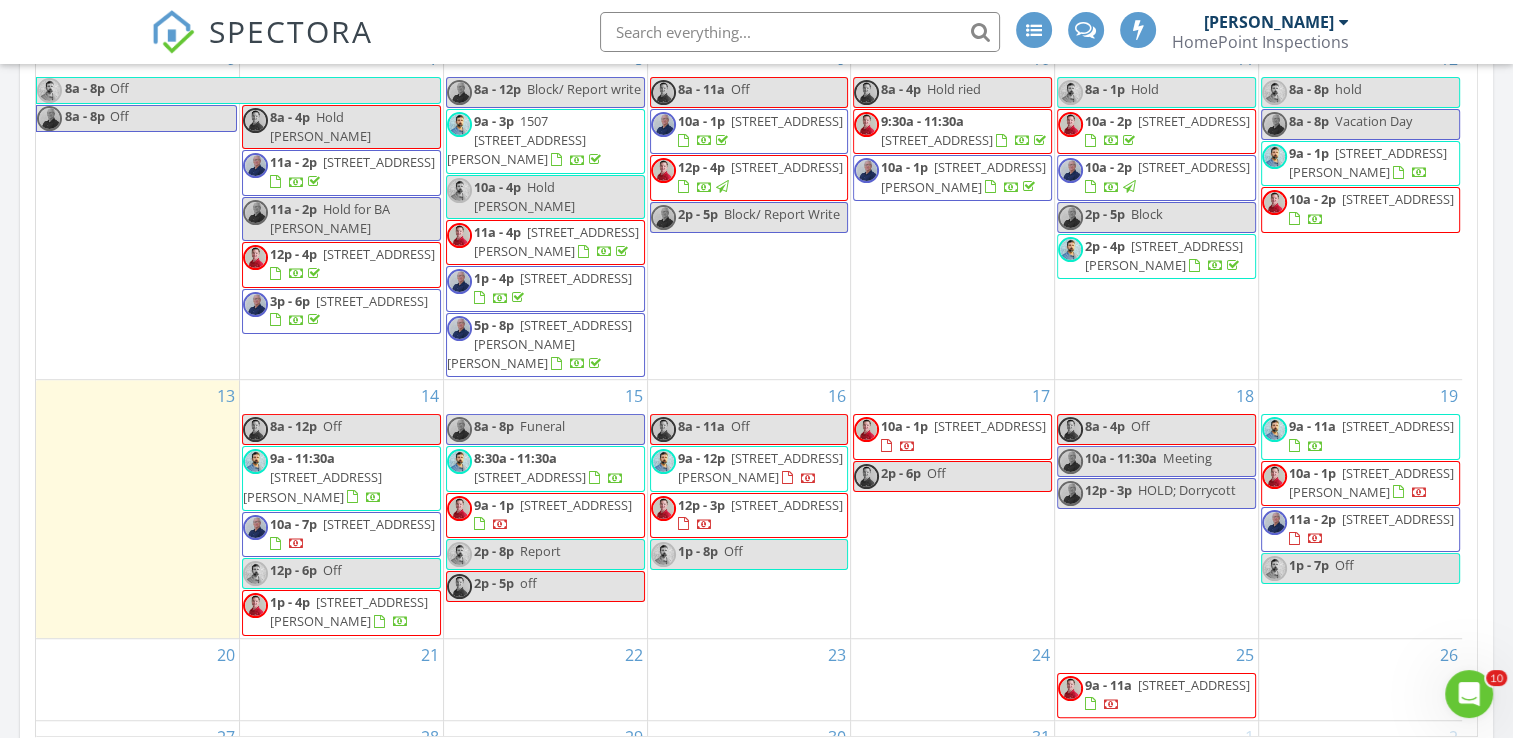 scroll, scrollTop: 1100, scrollLeft: 0, axis: vertical 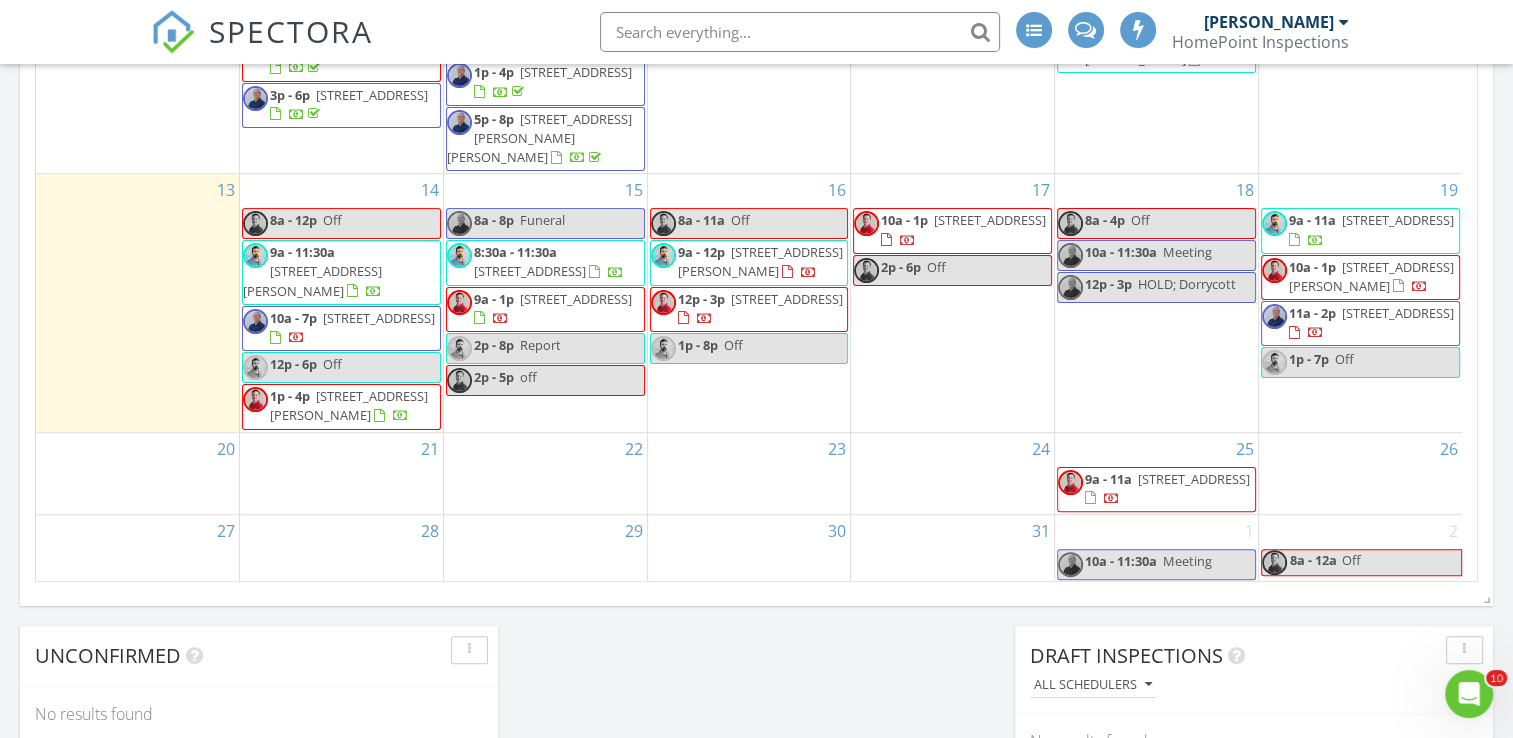 click on "Today
Daniel McLaughlin
No results found       New Inspection     New Quote         Map               + − Leaflet  |  © MapTiler   © OpenStreetMap contributors     In Progress
Daniel McLaughlin
No results found       Calendar                 July 2025 today list day week cal wk 4 wk month Sun Mon Tue Wed Thu Fri Sat 29
12a - 8p
Vacation
30
8a - 5p
Off
10a - 1p
7363 Woolston Ave, Philadelphia 19138
2p - 2:30p
PICK UP" at bounding box center (756, -84) 